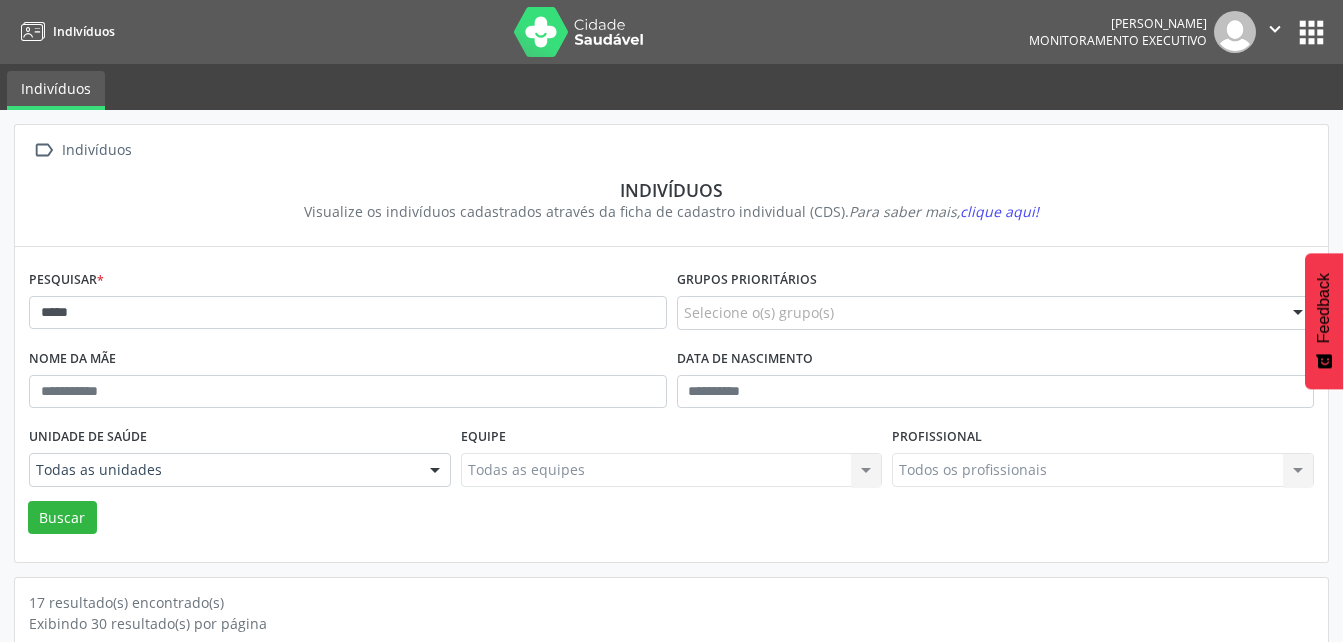 scroll, scrollTop: 0, scrollLeft: 0, axis: both 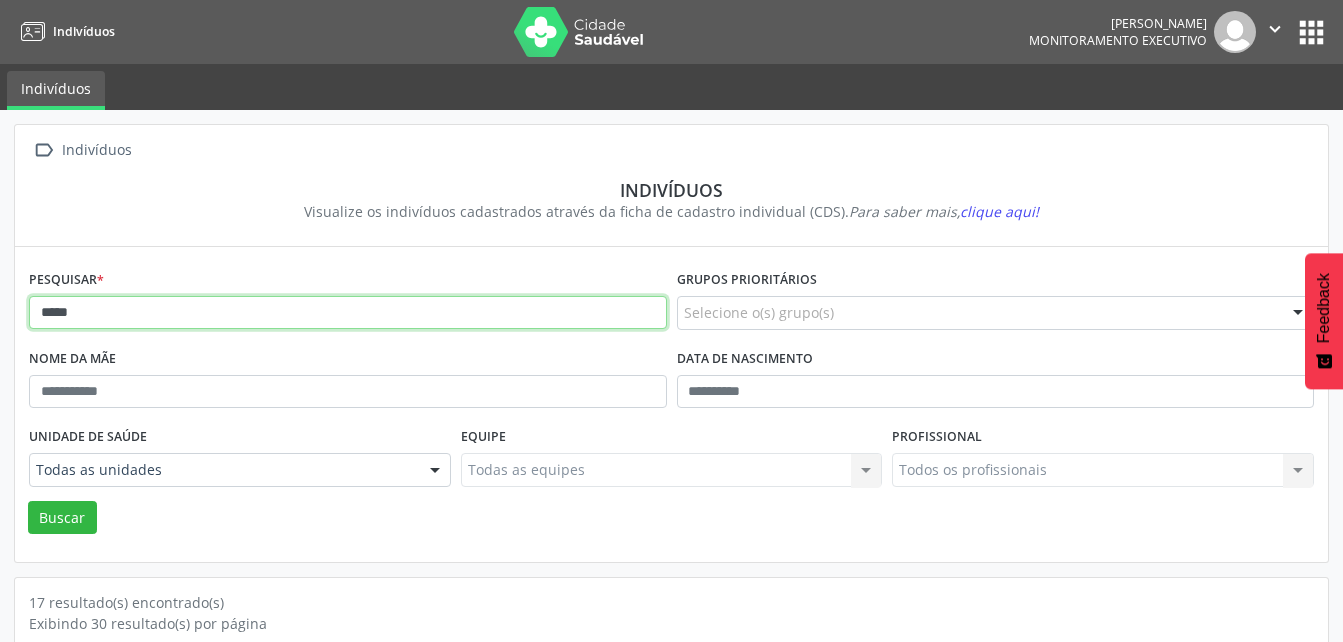 drag, startPoint x: 155, startPoint y: 316, endPoint x: 41, endPoint y: 327, distance: 114.52947 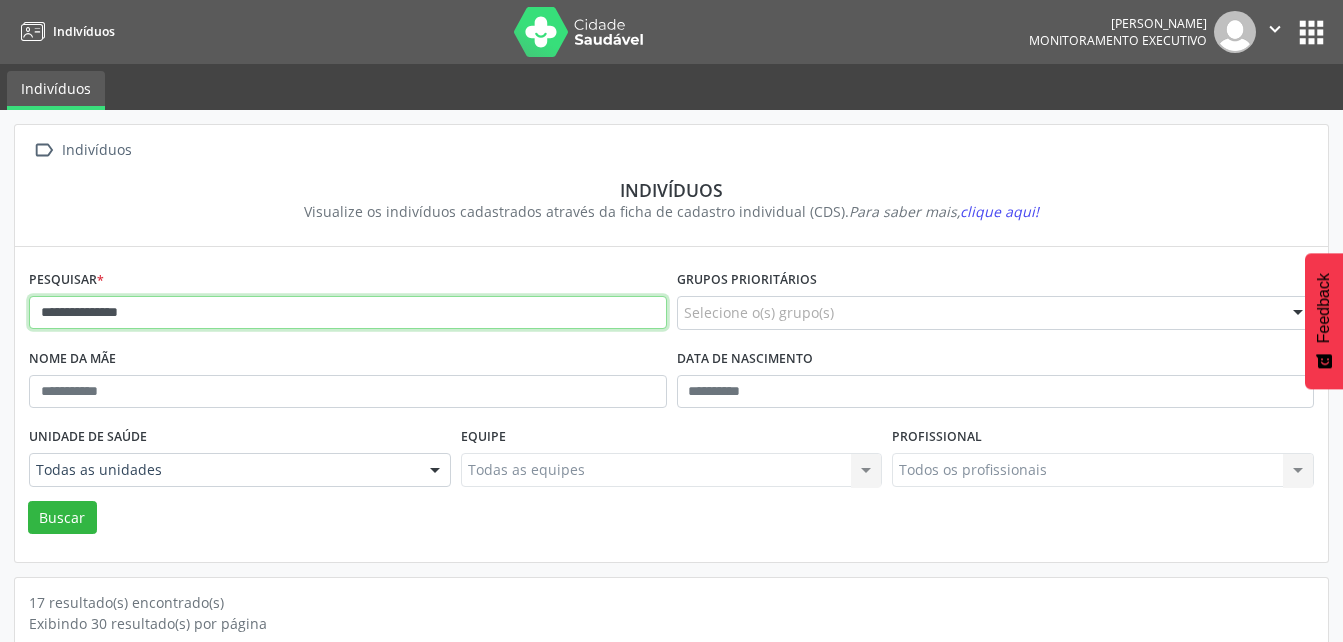 click on "Buscar" at bounding box center [62, 518] 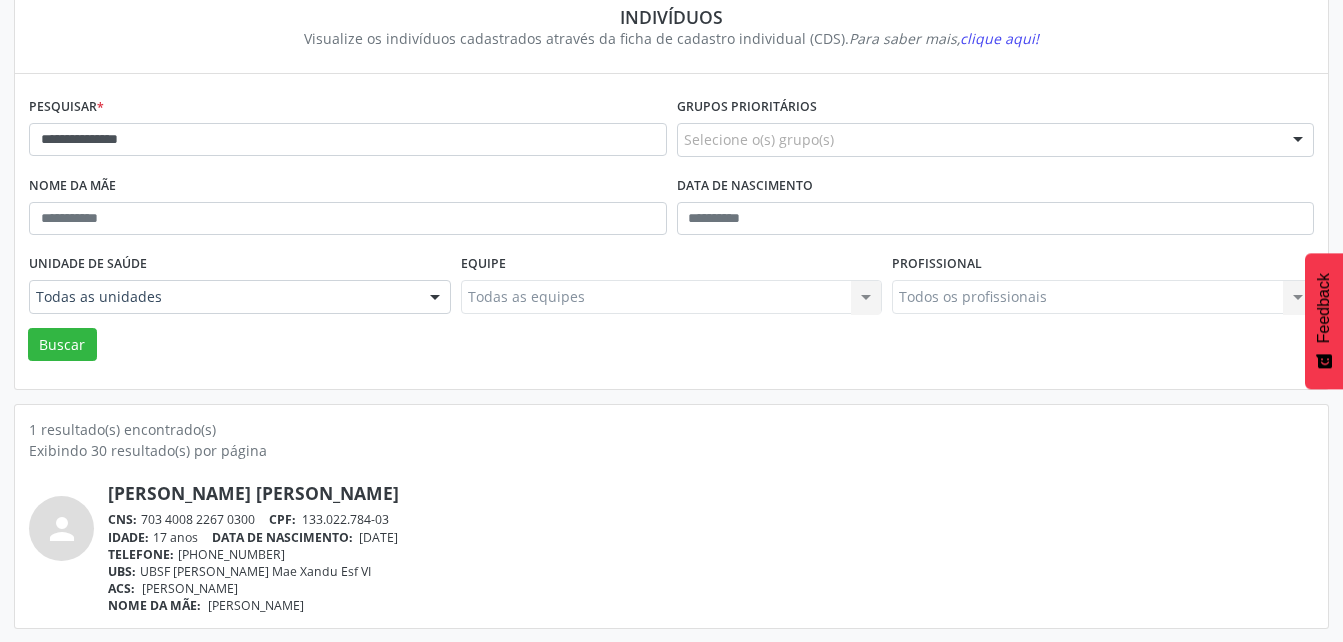 scroll, scrollTop: 174, scrollLeft: 0, axis: vertical 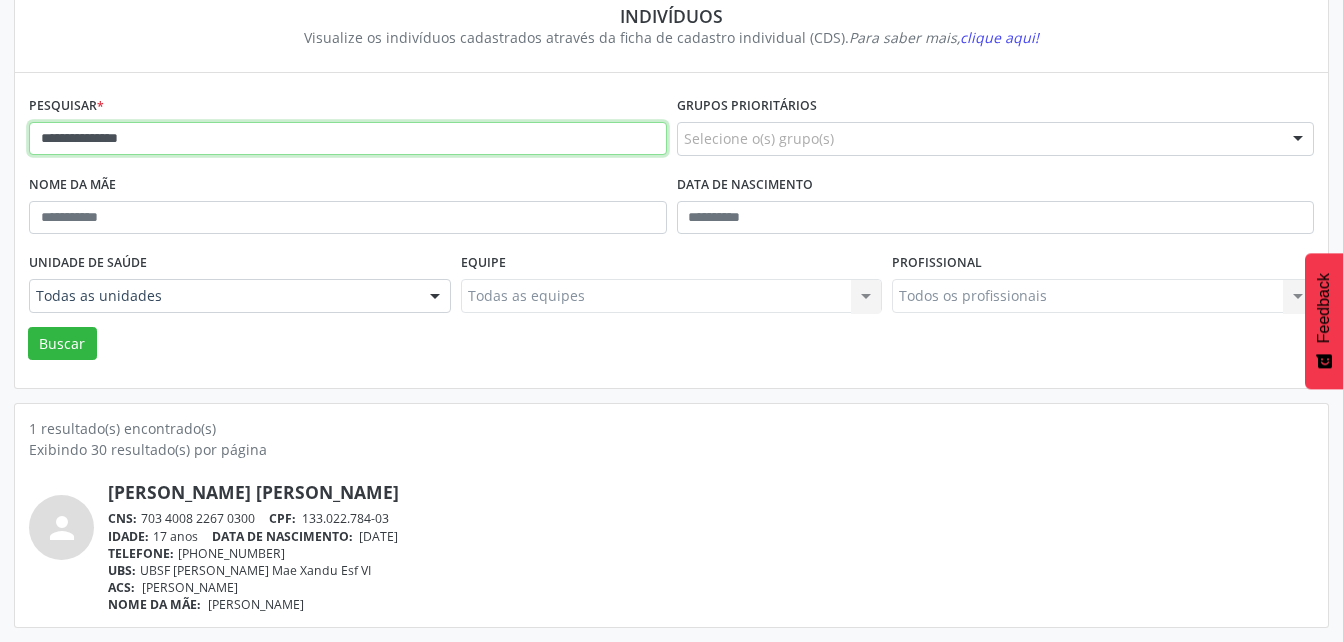 drag, startPoint x: 180, startPoint y: 148, endPoint x: 22, endPoint y: 158, distance: 158.31615 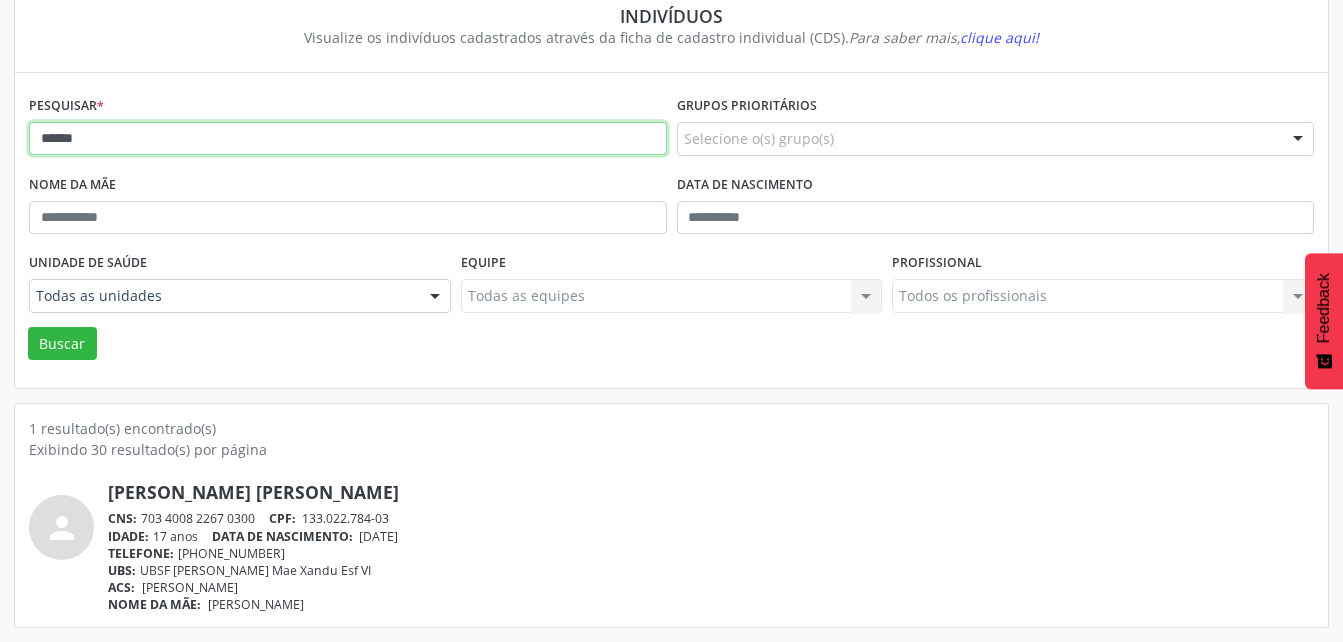 click on "Buscar" at bounding box center [62, 344] 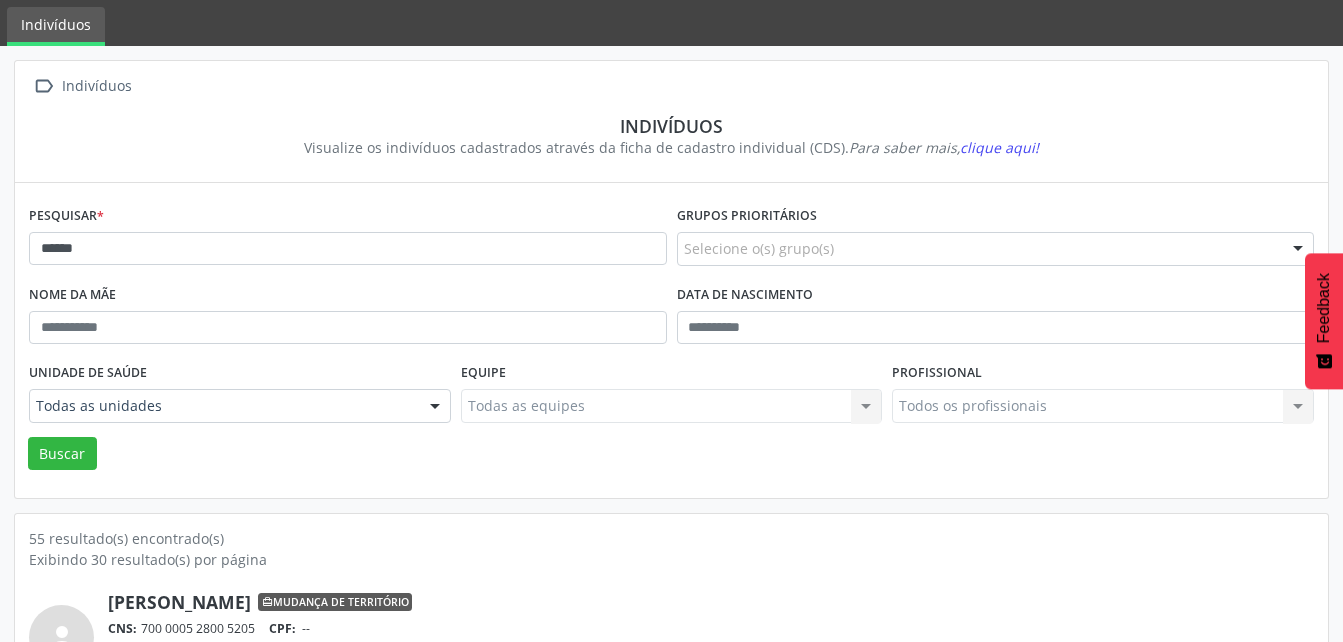 scroll, scrollTop: 174, scrollLeft: 0, axis: vertical 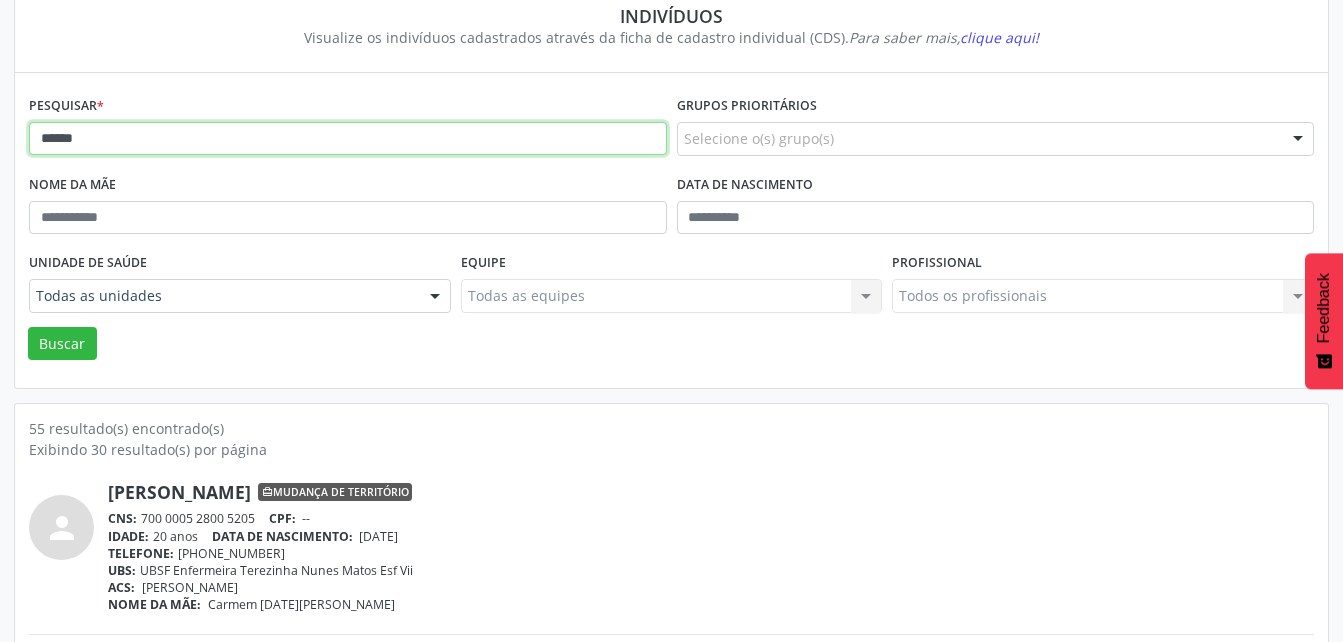 click on "******" at bounding box center (348, 139) 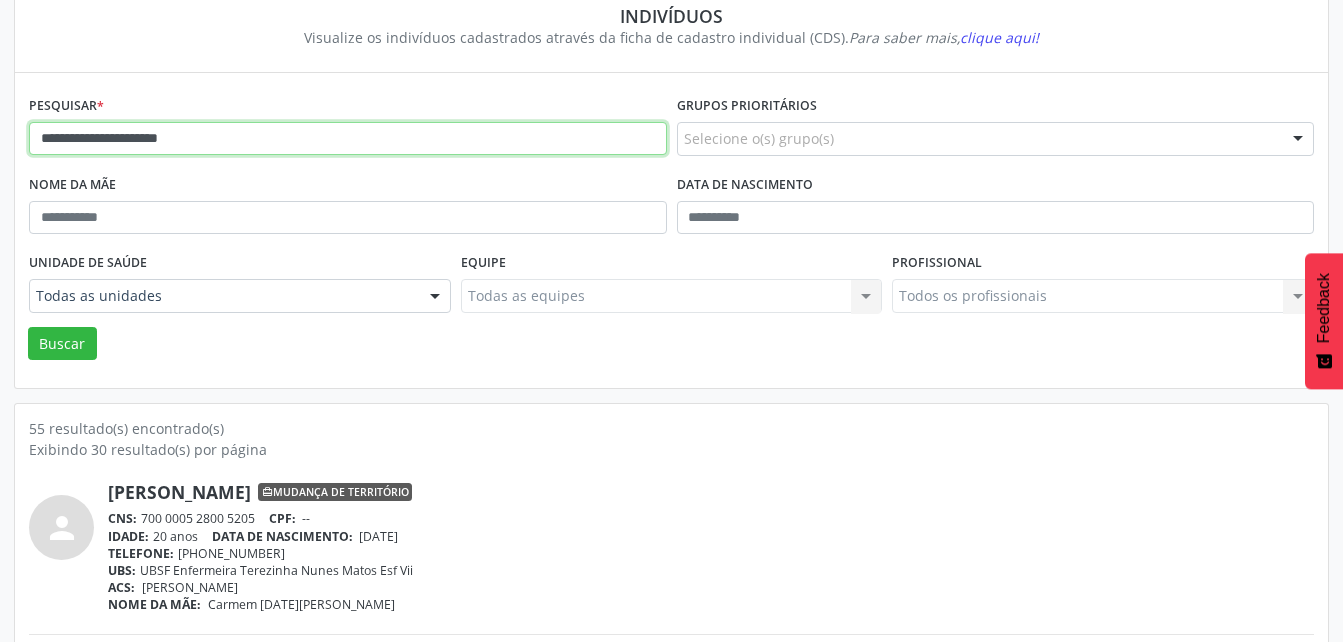 click on "Buscar" at bounding box center (62, 344) 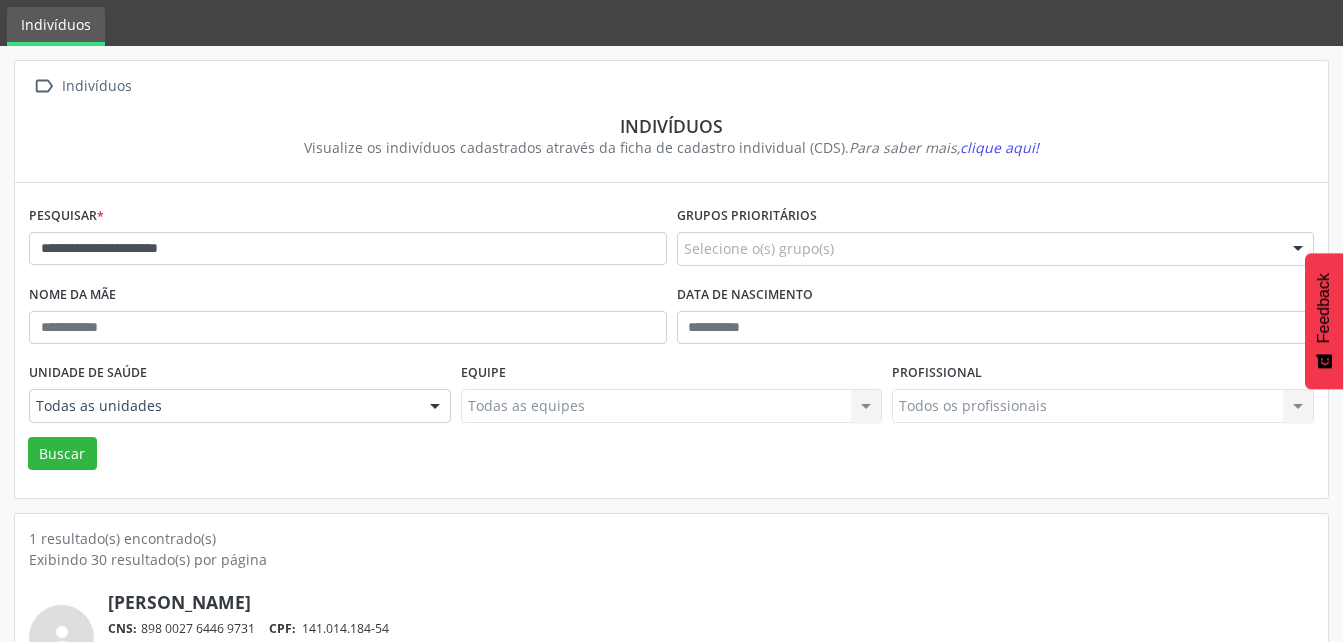 scroll, scrollTop: 174, scrollLeft: 0, axis: vertical 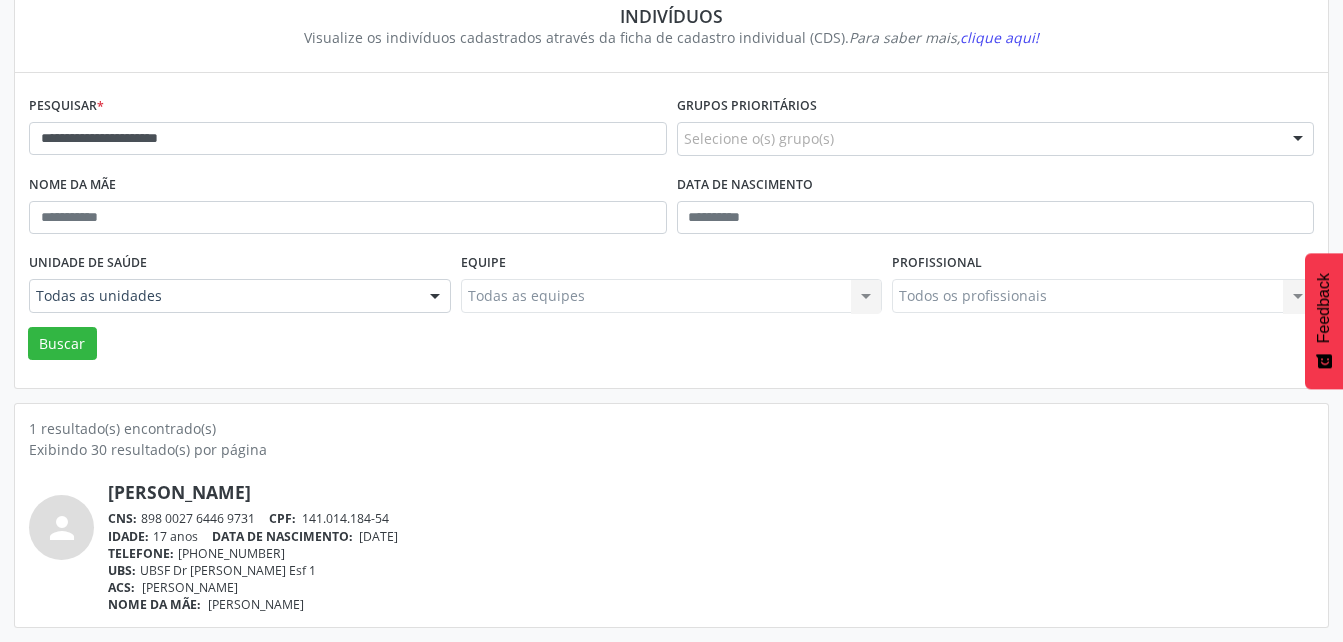 drag, startPoint x: 142, startPoint y: 516, endPoint x: 258, endPoint y: 514, distance: 116.01724 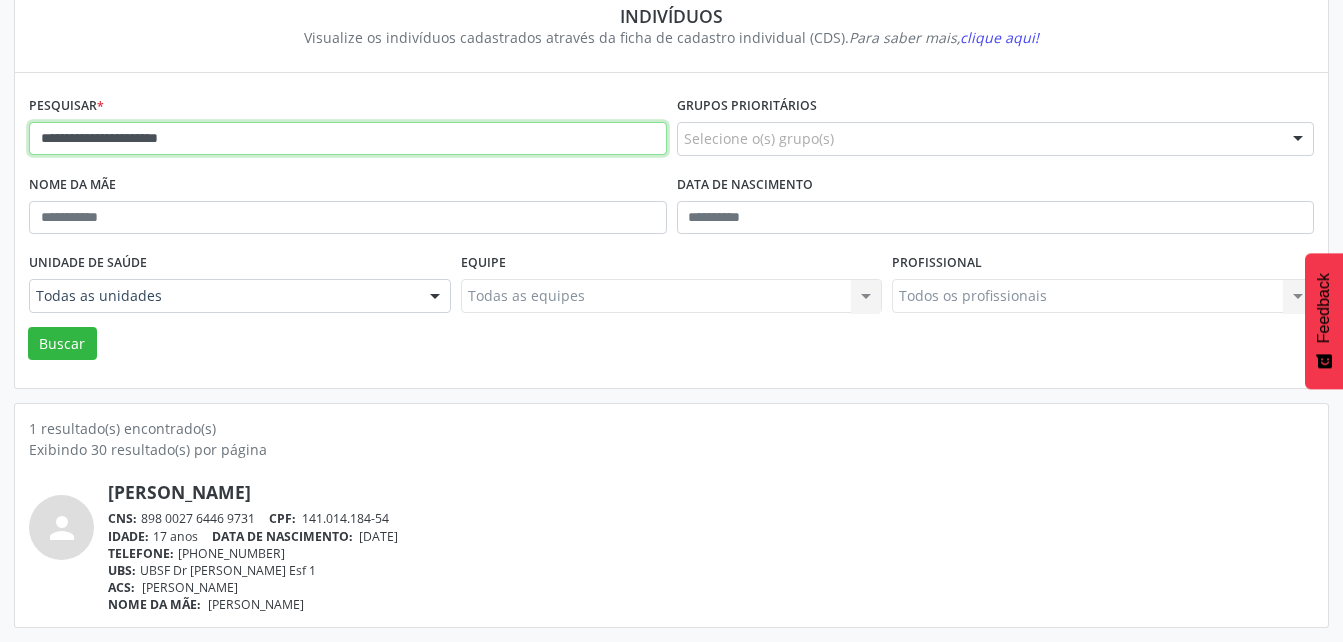 drag, startPoint x: 238, startPoint y: 144, endPoint x: -4, endPoint y: 137, distance: 242.10121 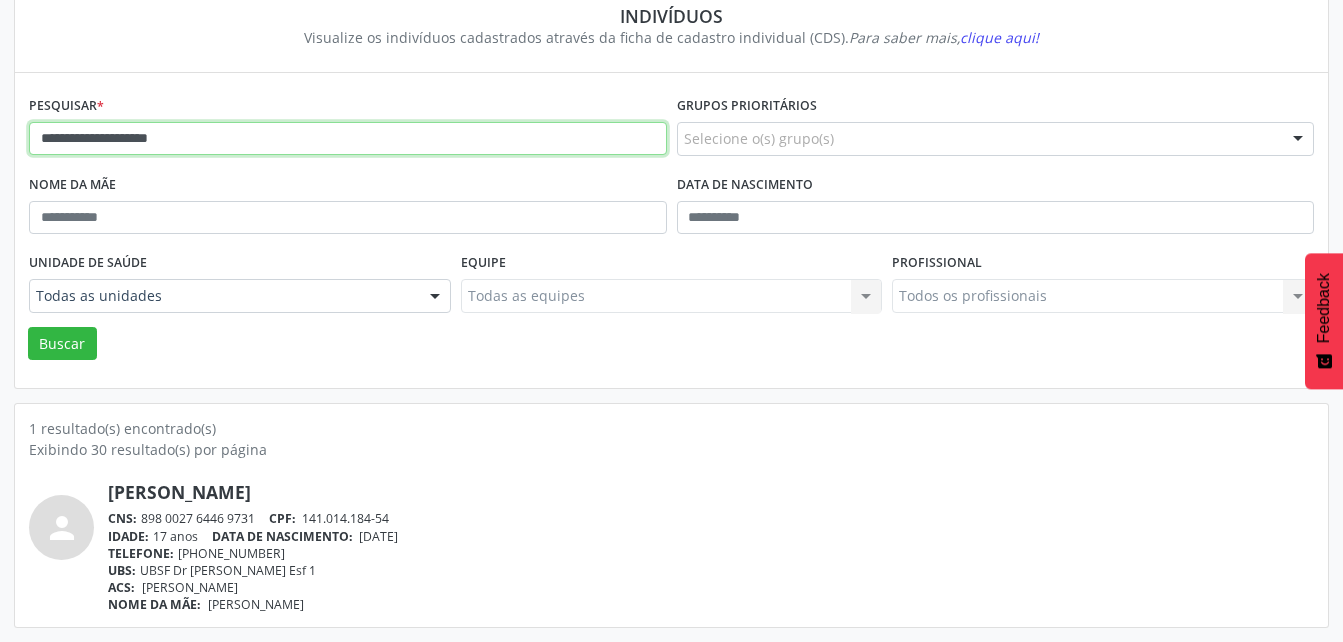 click on "Buscar" at bounding box center (62, 344) 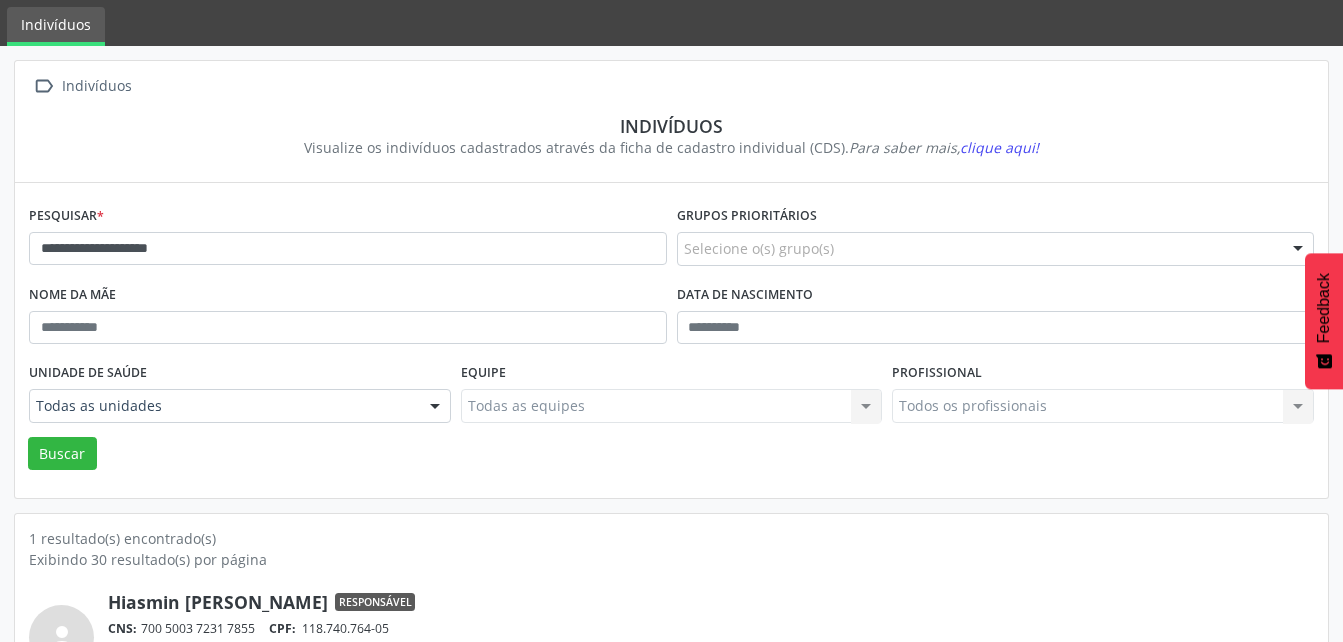 scroll, scrollTop: 174, scrollLeft: 0, axis: vertical 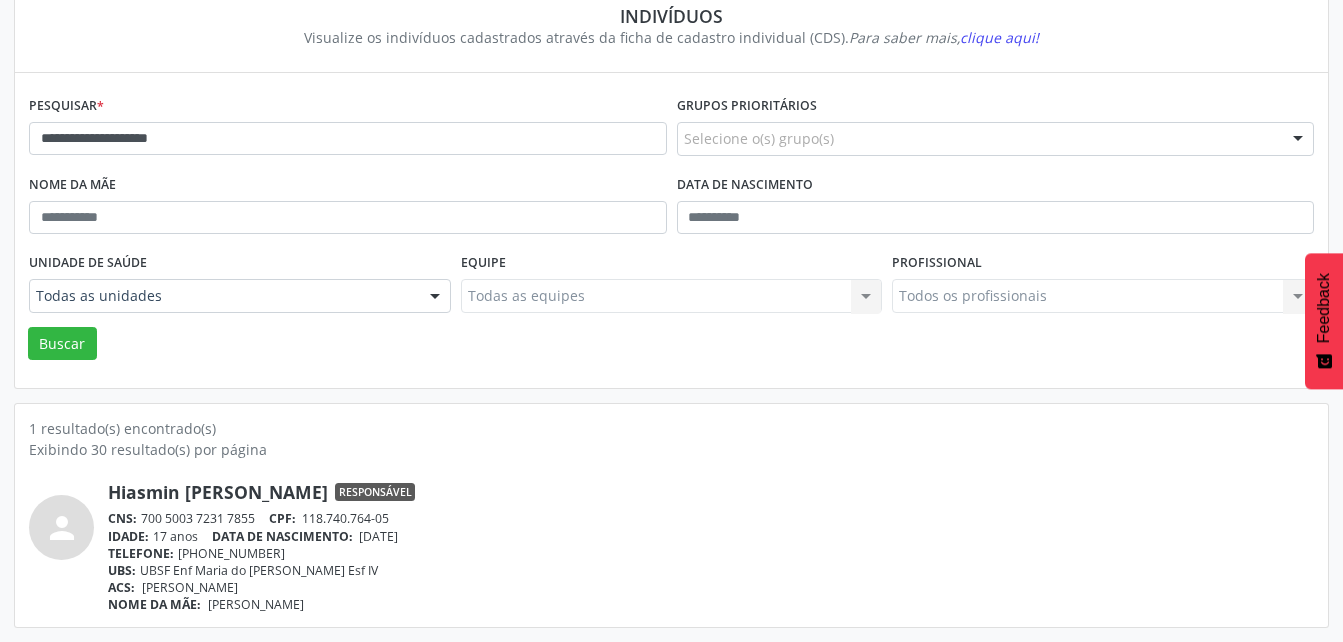 drag, startPoint x: 143, startPoint y: 518, endPoint x: 254, endPoint y: 518, distance: 111 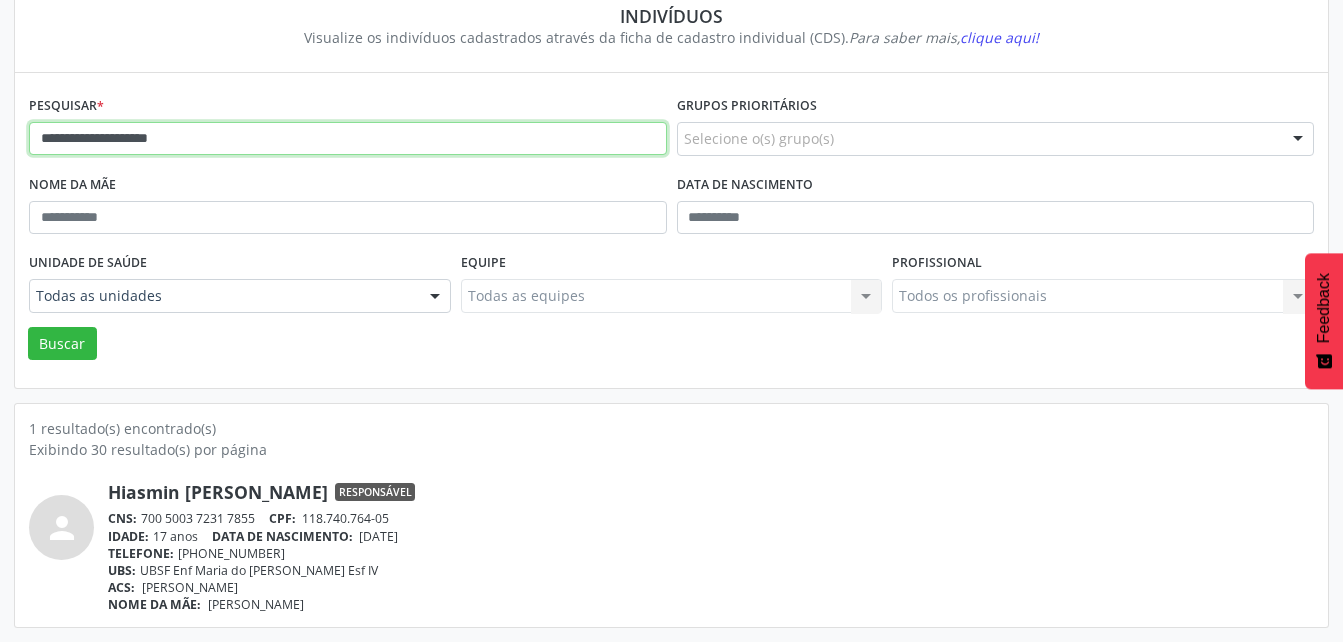 drag, startPoint x: 236, startPoint y: 151, endPoint x: 6, endPoint y: 175, distance: 231.24878 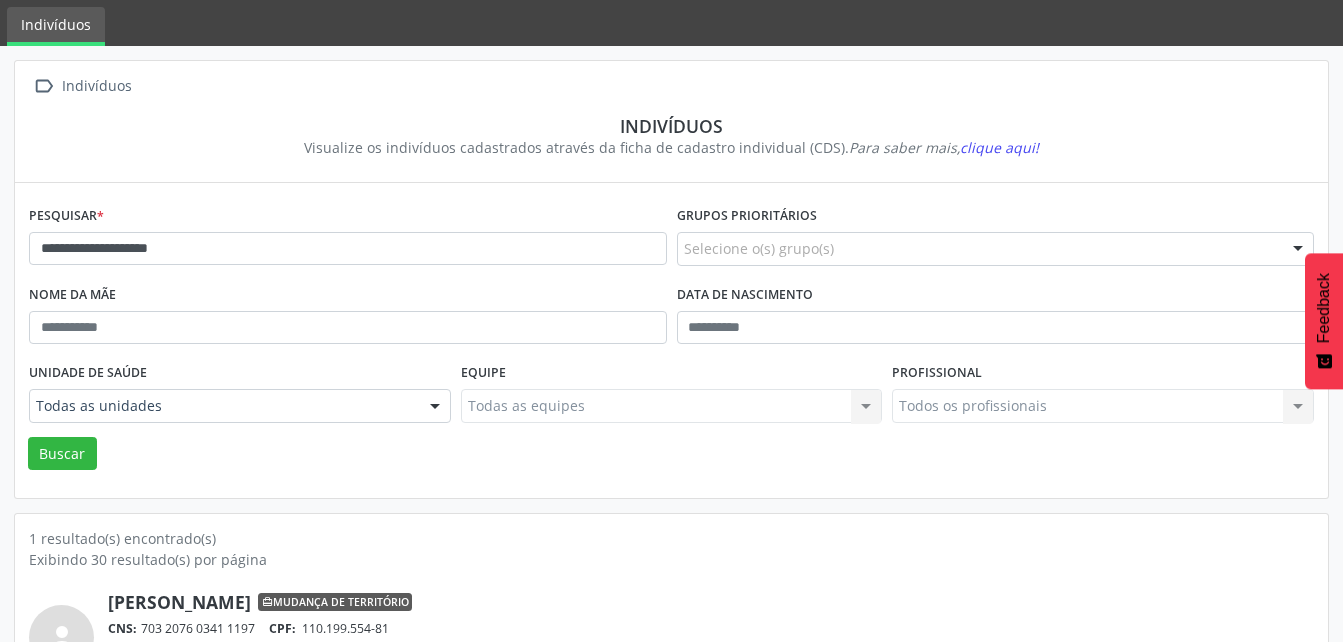 scroll, scrollTop: 174, scrollLeft: 0, axis: vertical 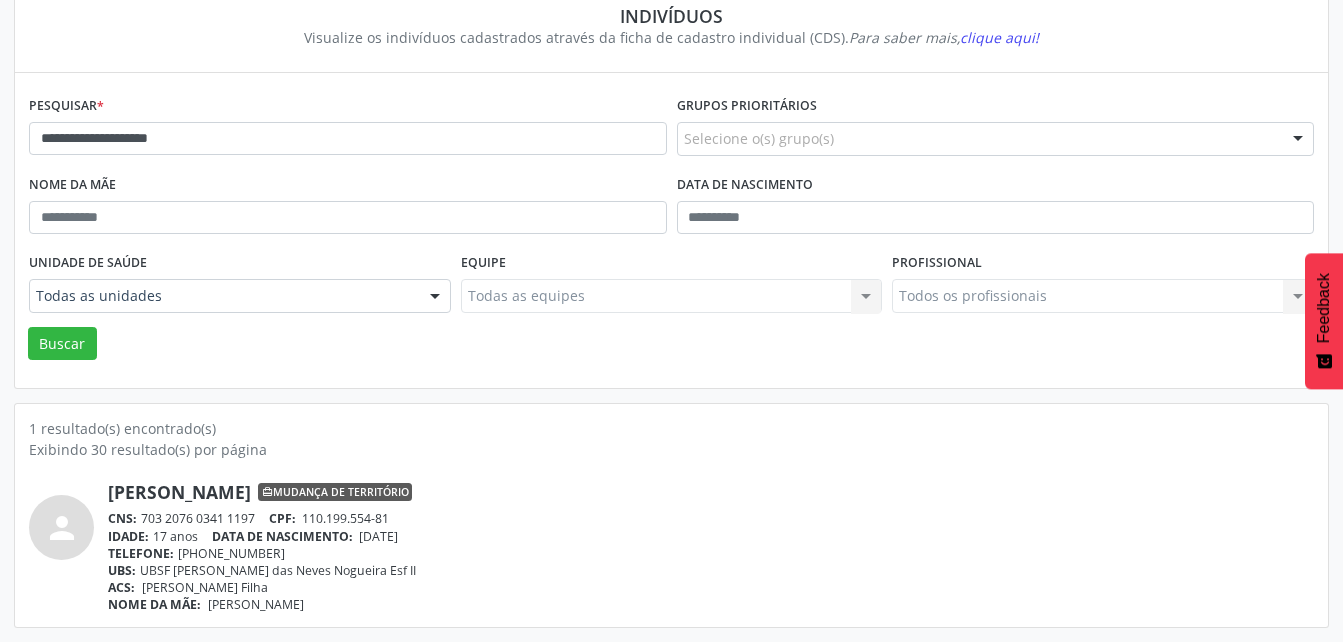 drag, startPoint x: 150, startPoint y: 523, endPoint x: 254, endPoint y: 518, distance: 104.120125 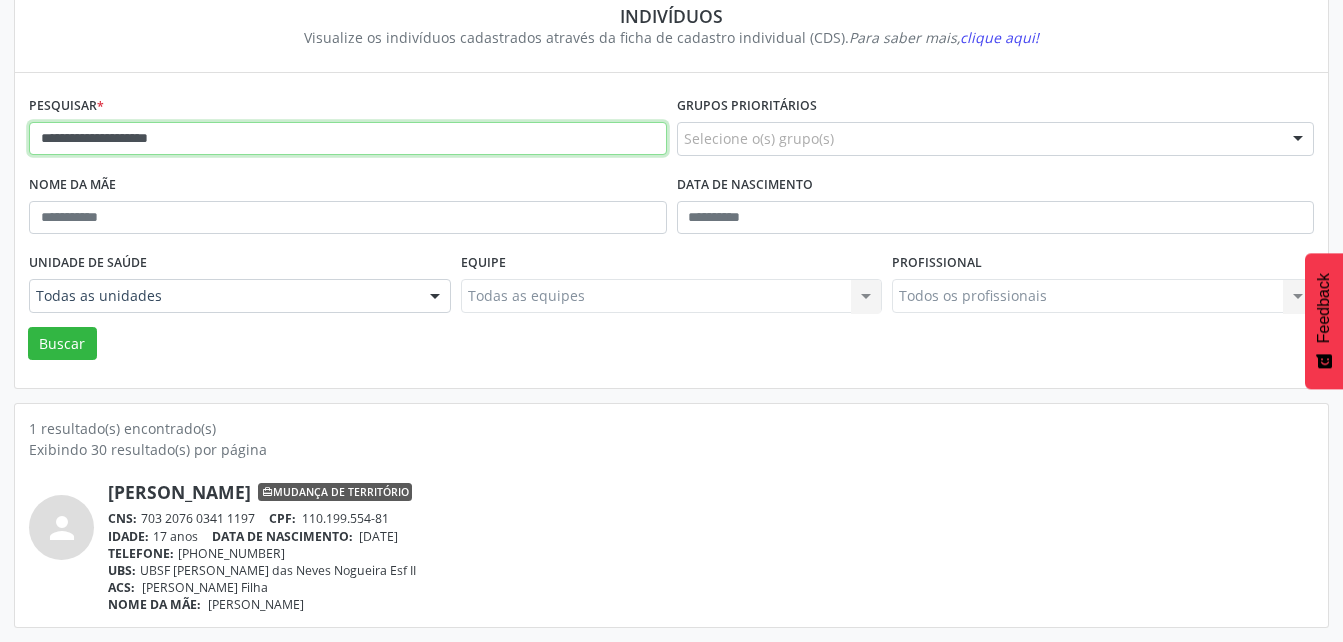 drag, startPoint x: 127, startPoint y: 145, endPoint x: 25, endPoint y: 155, distance: 102.48902 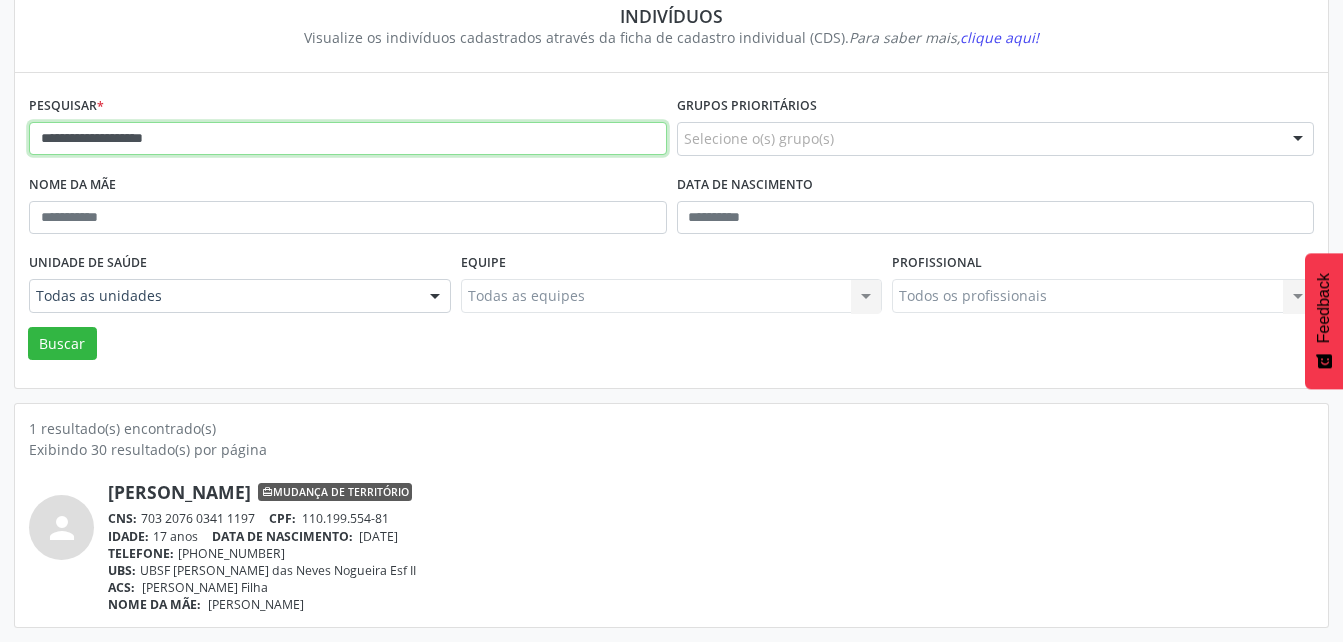 click on "Buscar" at bounding box center (62, 344) 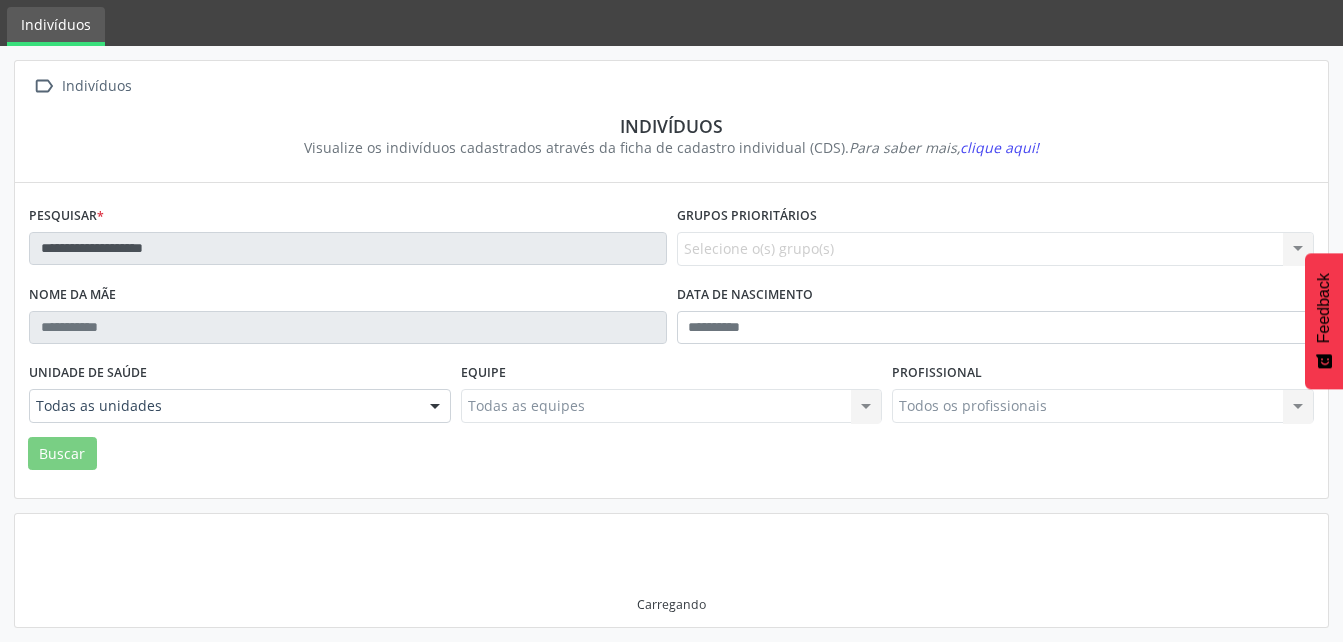 scroll, scrollTop: 174, scrollLeft: 0, axis: vertical 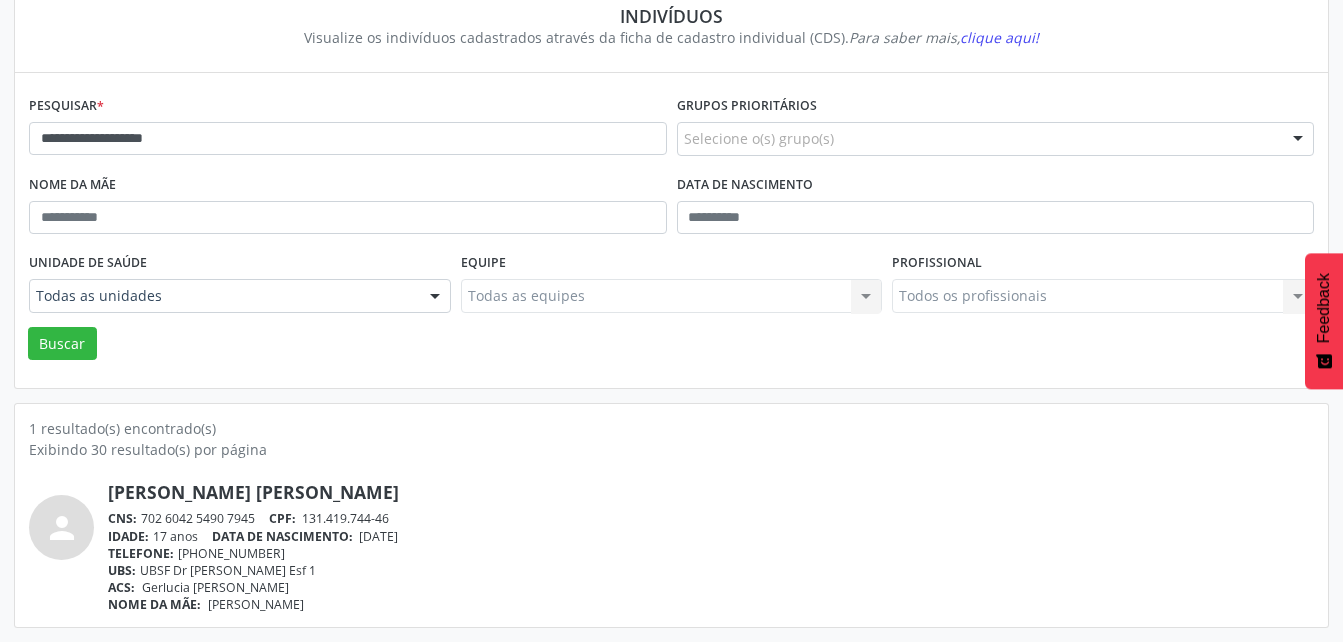 drag, startPoint x: 145, startPoint y: 519, endPoint x: 269, endPoint y: 510, distance: 124.32619 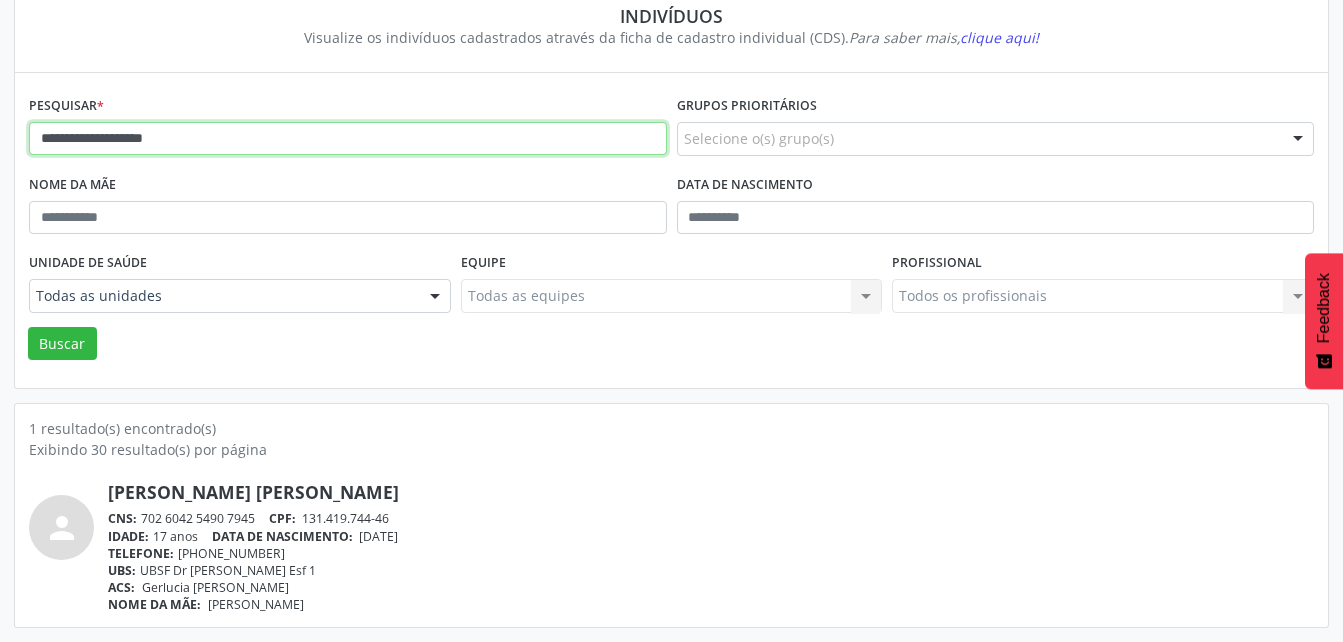 drag, startPoint x: 190, startPoint y: 145, endPoint x: -4, endPoint y: 131, distance: 194.5045 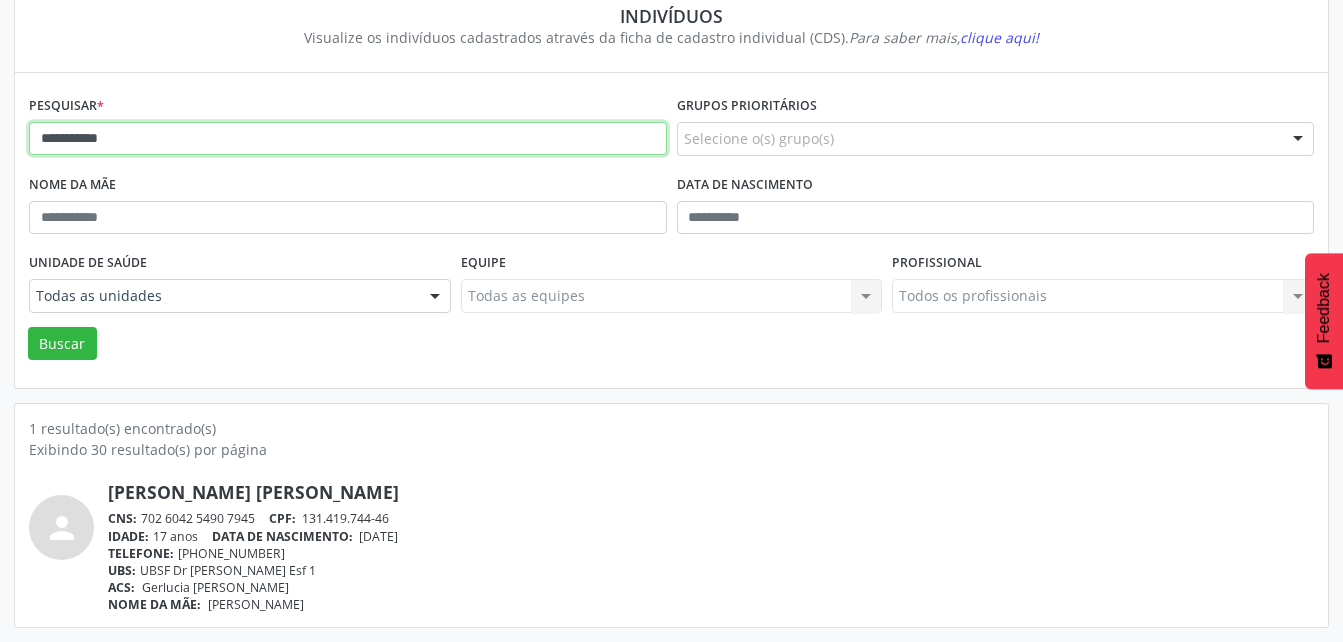 click on "Buscar" at bounding box center (62, 344) 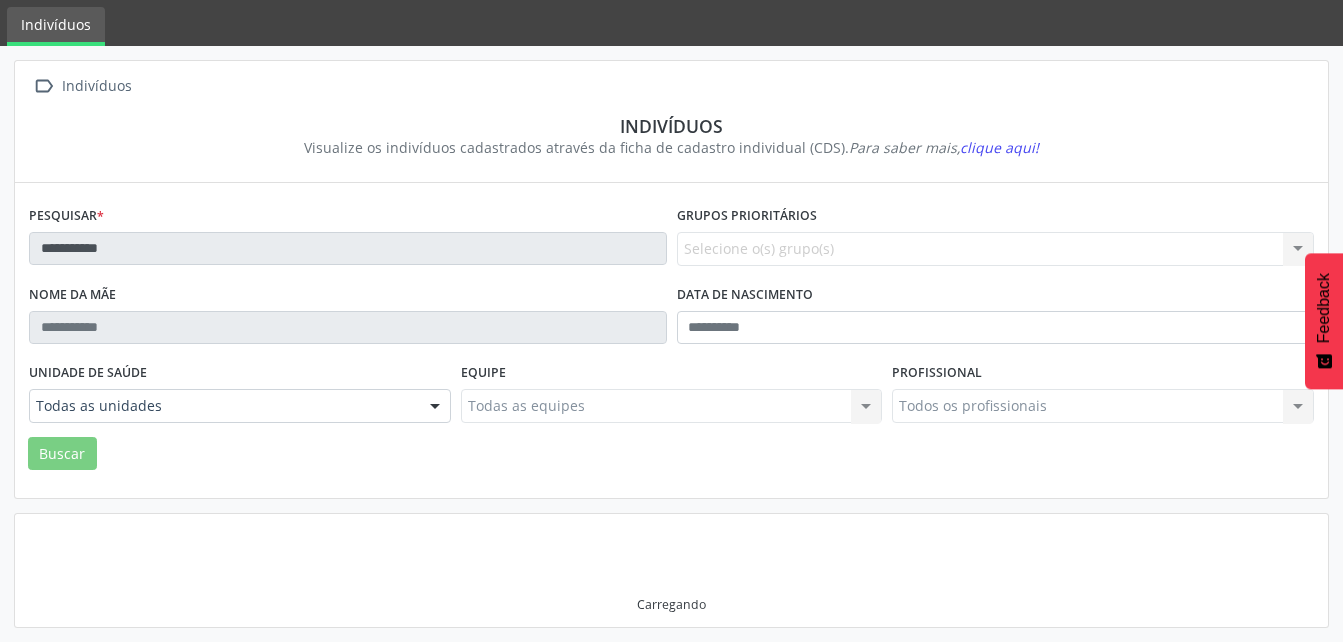 scroll, scrollTop: 58, scrollLeft: 0, axis: vertical 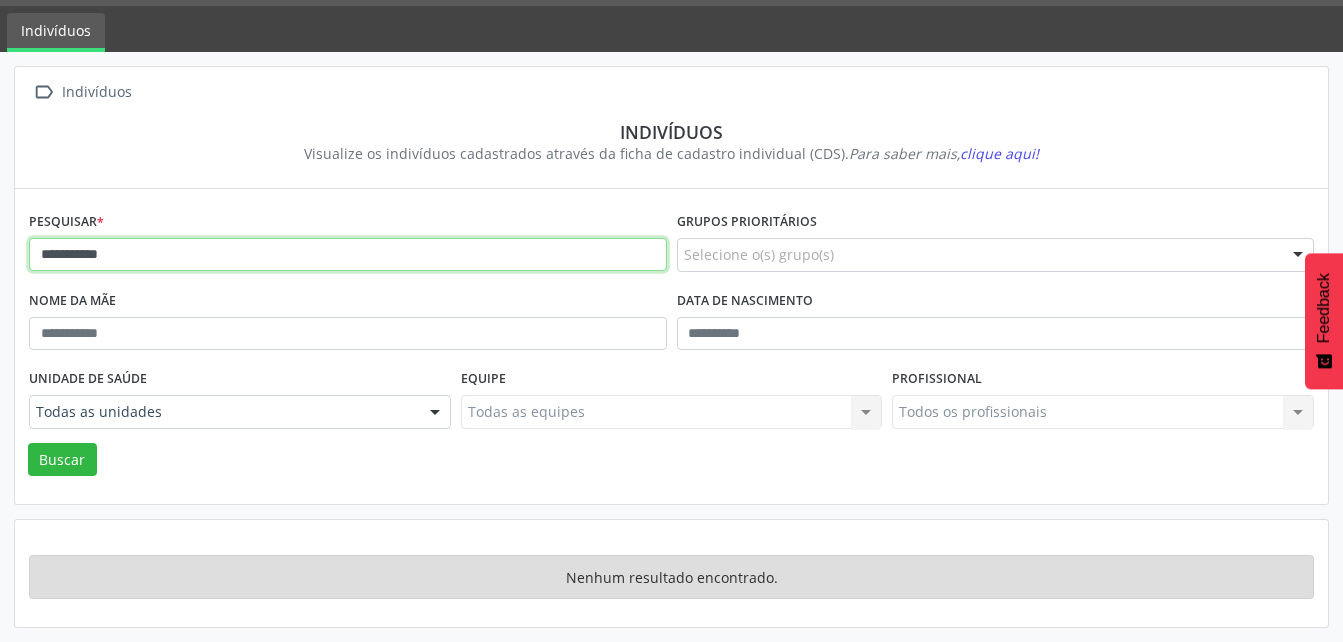click on "**********" at bounding box center (348, 255) 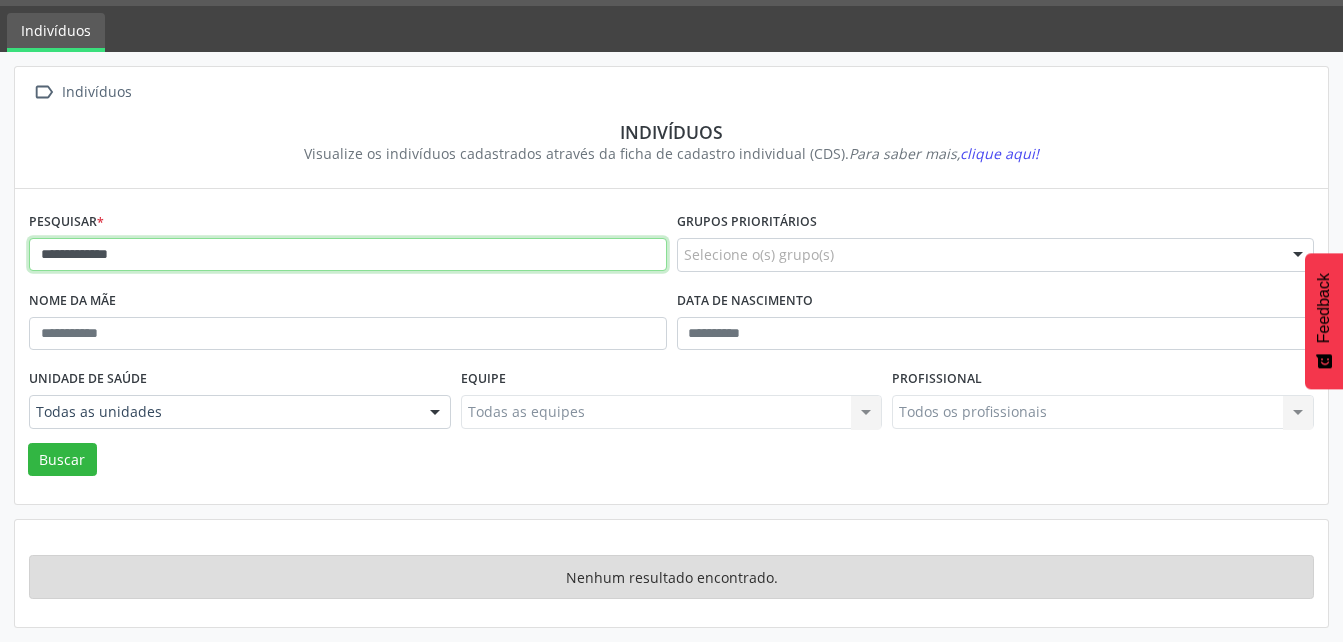 click on "Buscar" at bounding box center (62, 460) 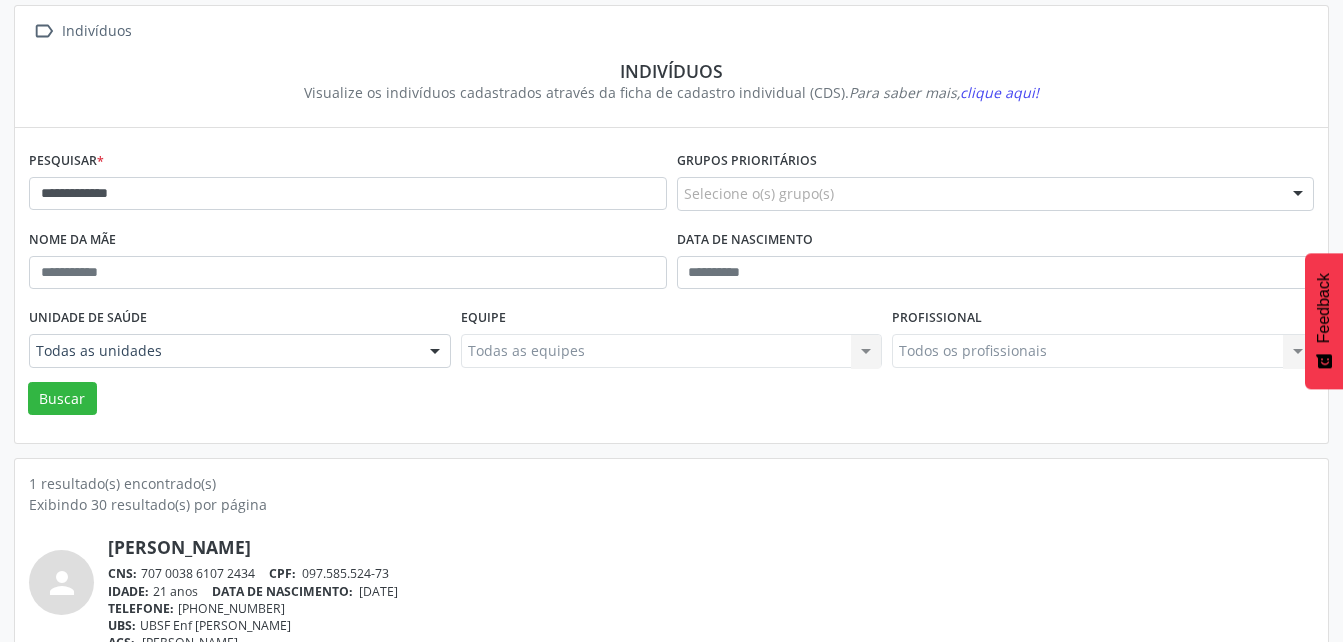 scroll, scrollTop: 174, scrollLeft: 0, axis: vertical 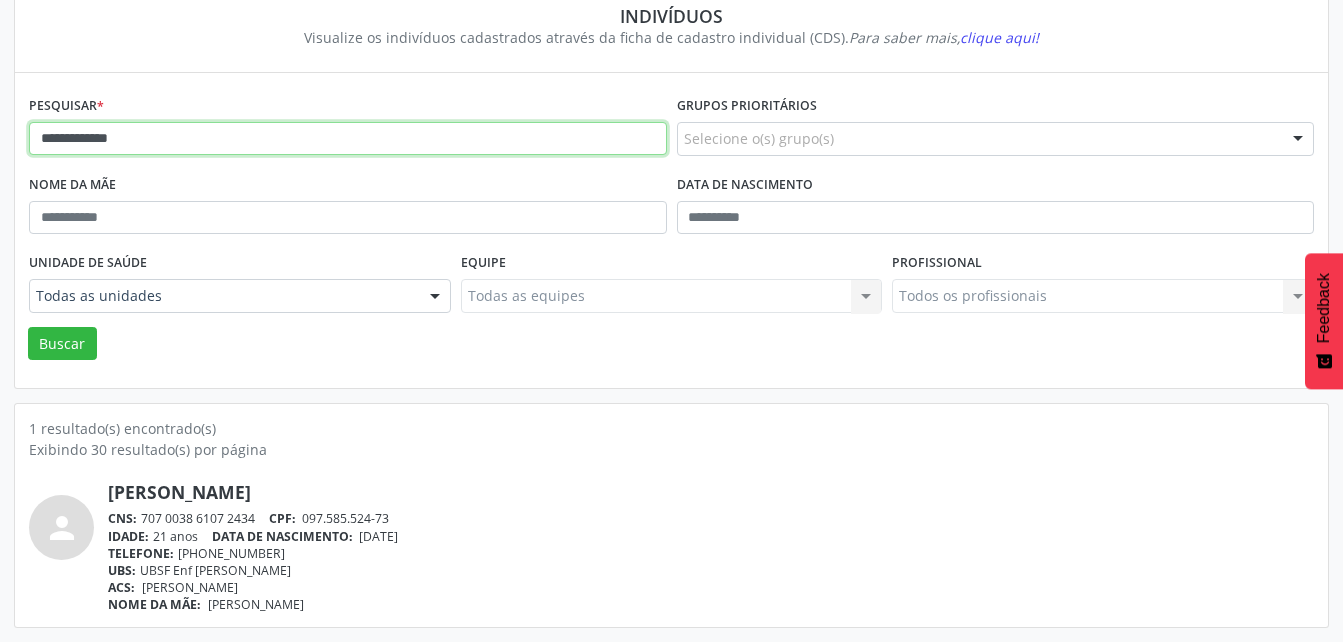 click on "**********" at bounding box center (348, 139) 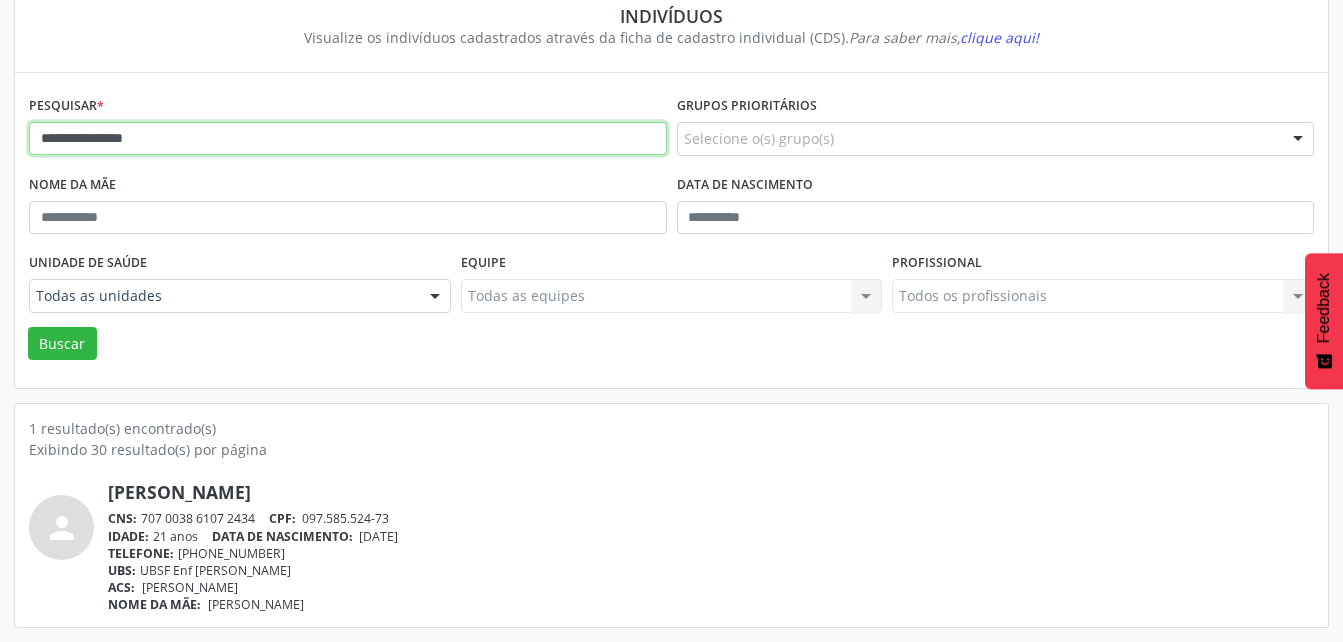 click on "Buscar" at bounding box center [62, 344] 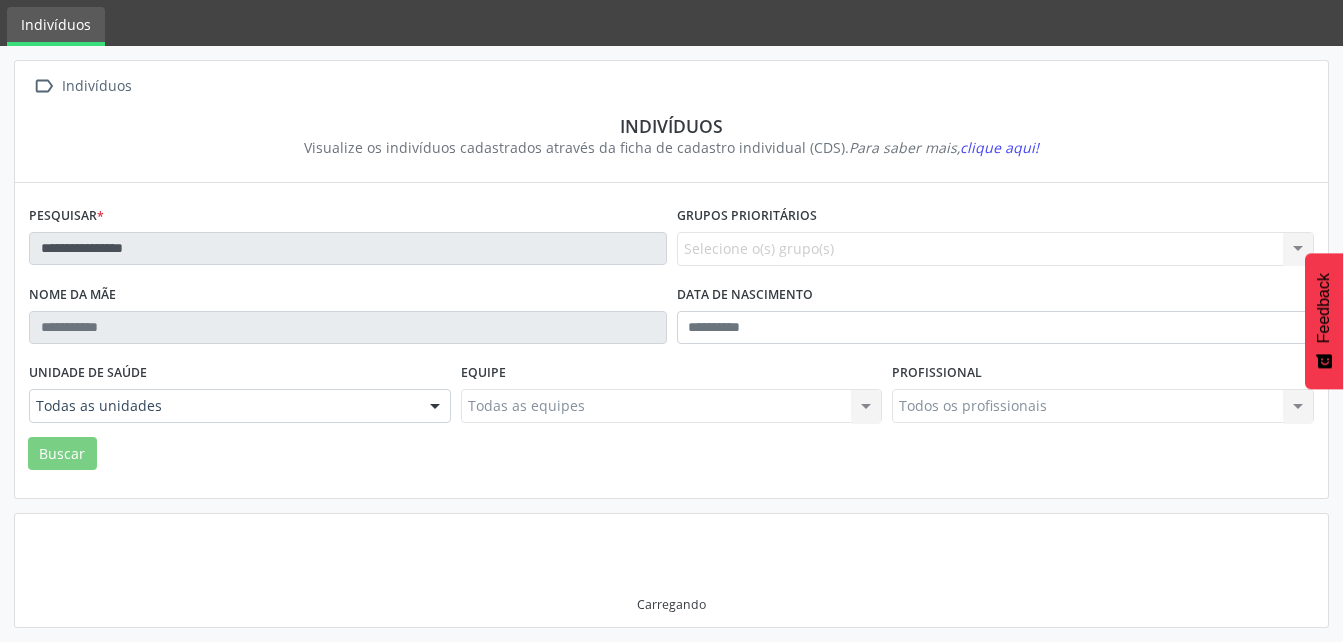 scroll, scrollTop: 58, scrollLeft: 0, axis: vertical 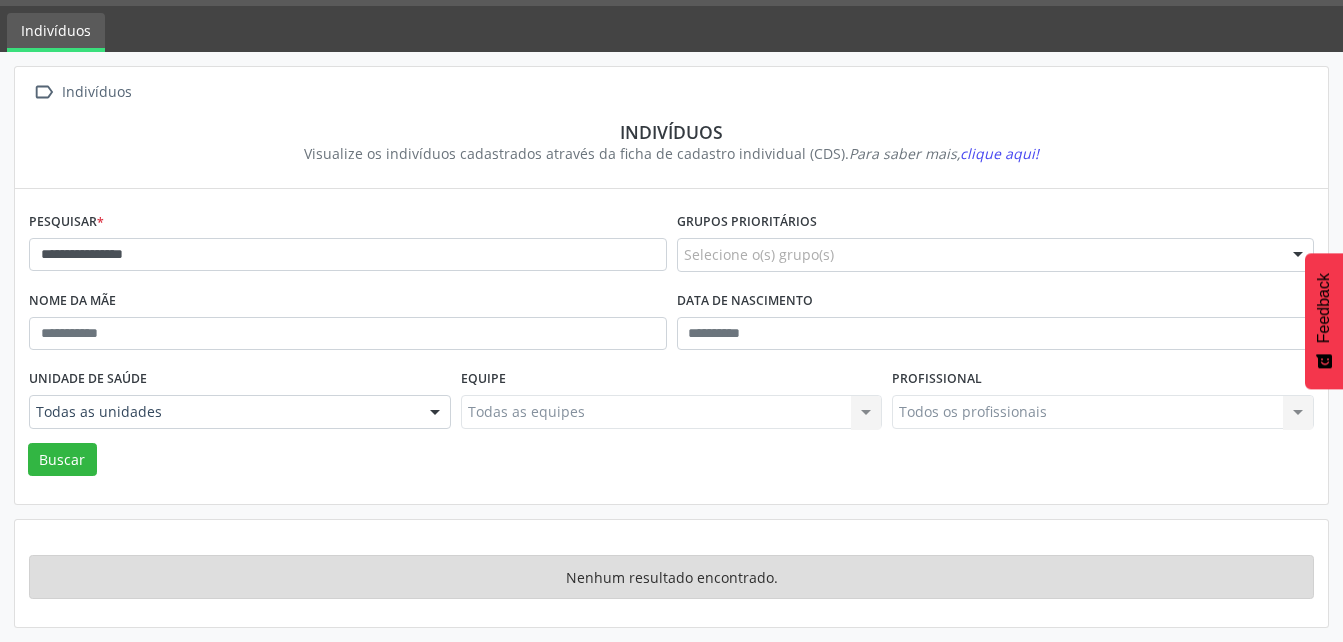 click on "**********" at bounding box center (348, 246) 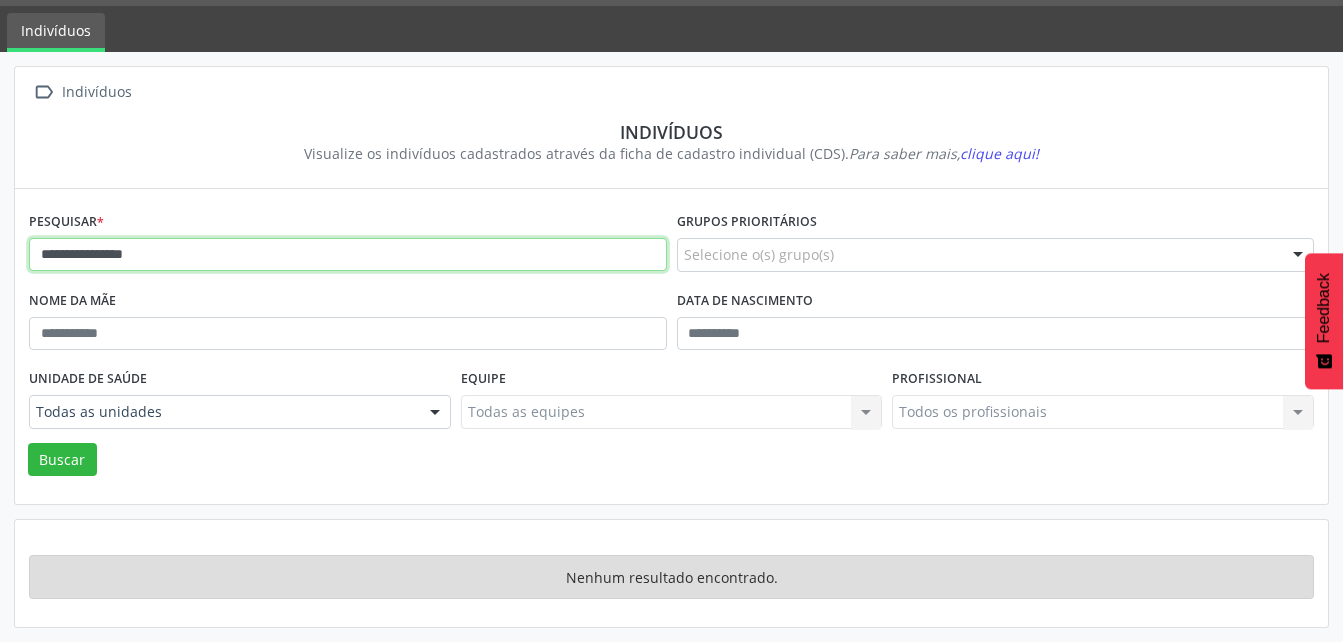 click on "**********" at bounding box center [348, 255] 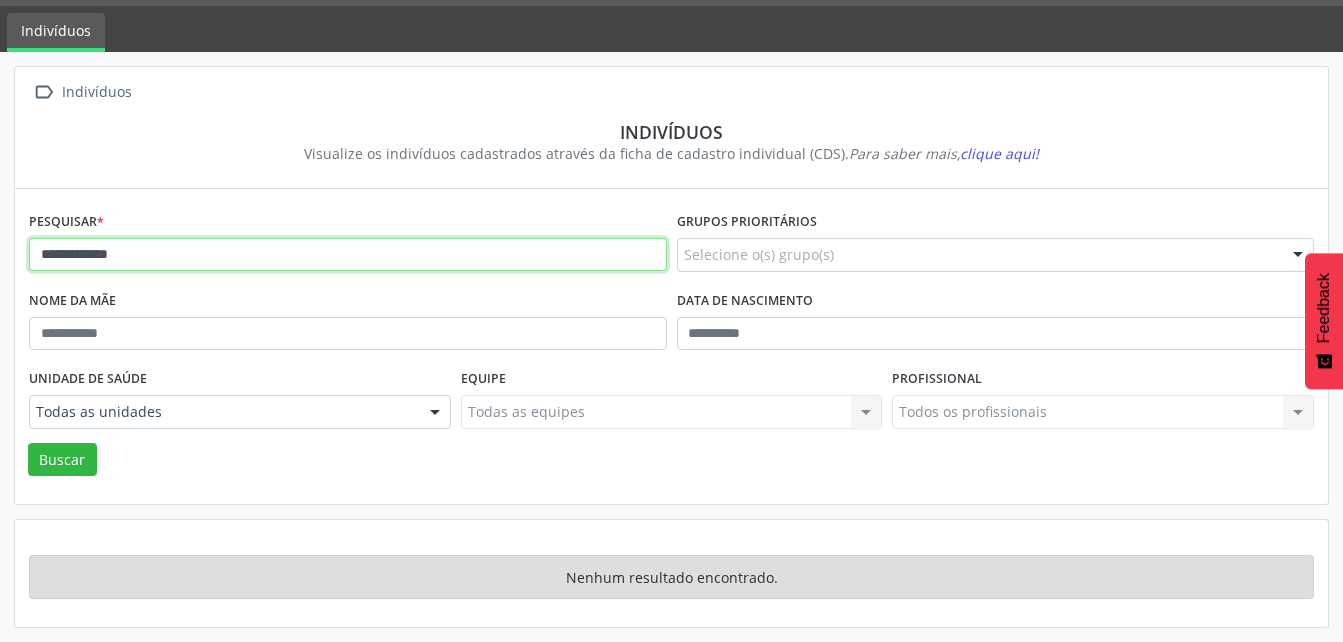 click on "Buscar" at bounding box center [62, 460] 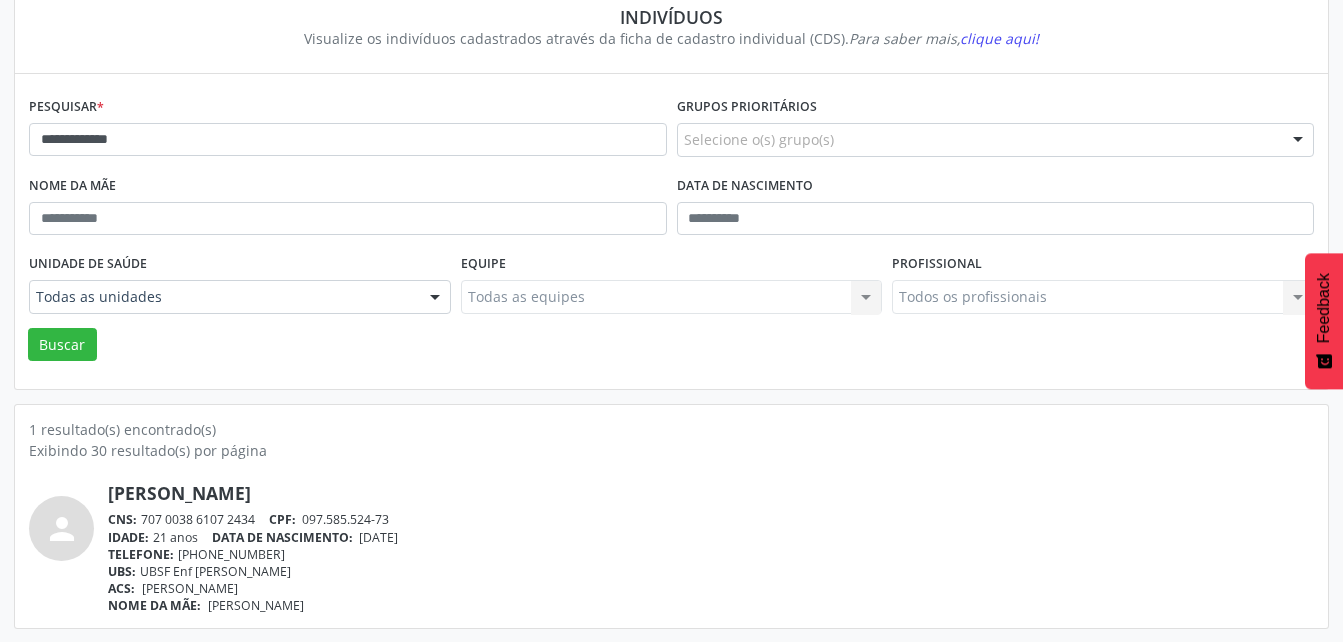 scroll, scrollTop: 174, scrollLeft: 0, axis: vertical 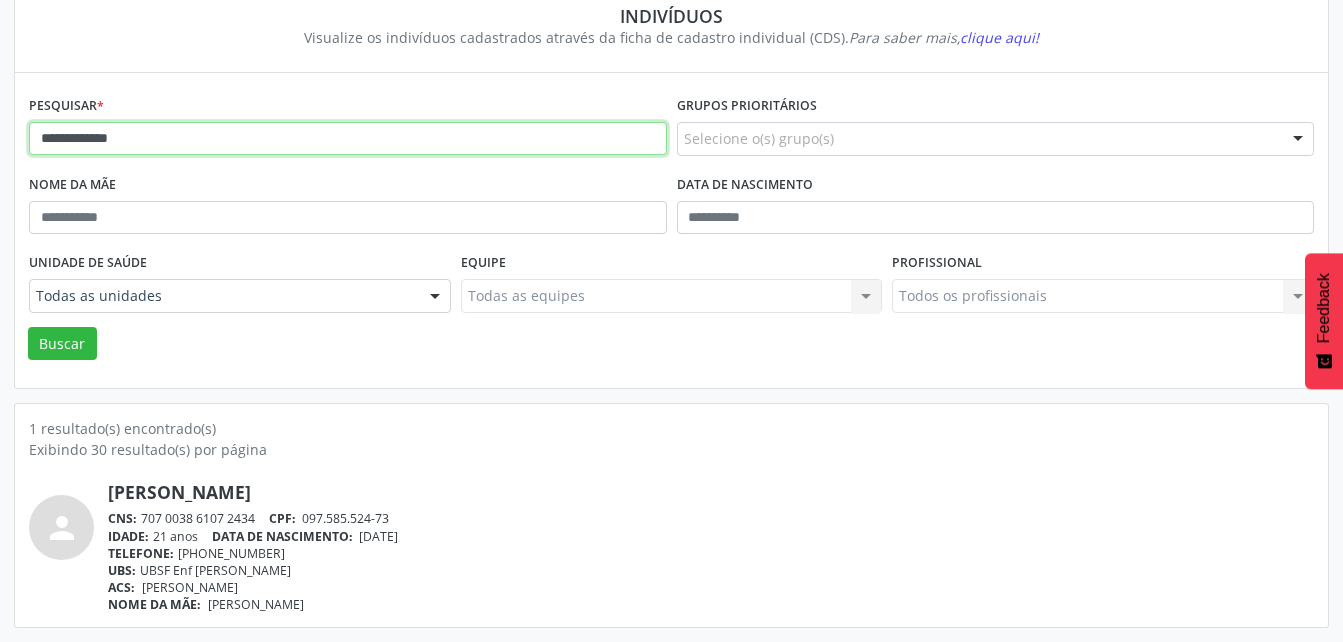 click on "**********" at bounding box center [348, 139] 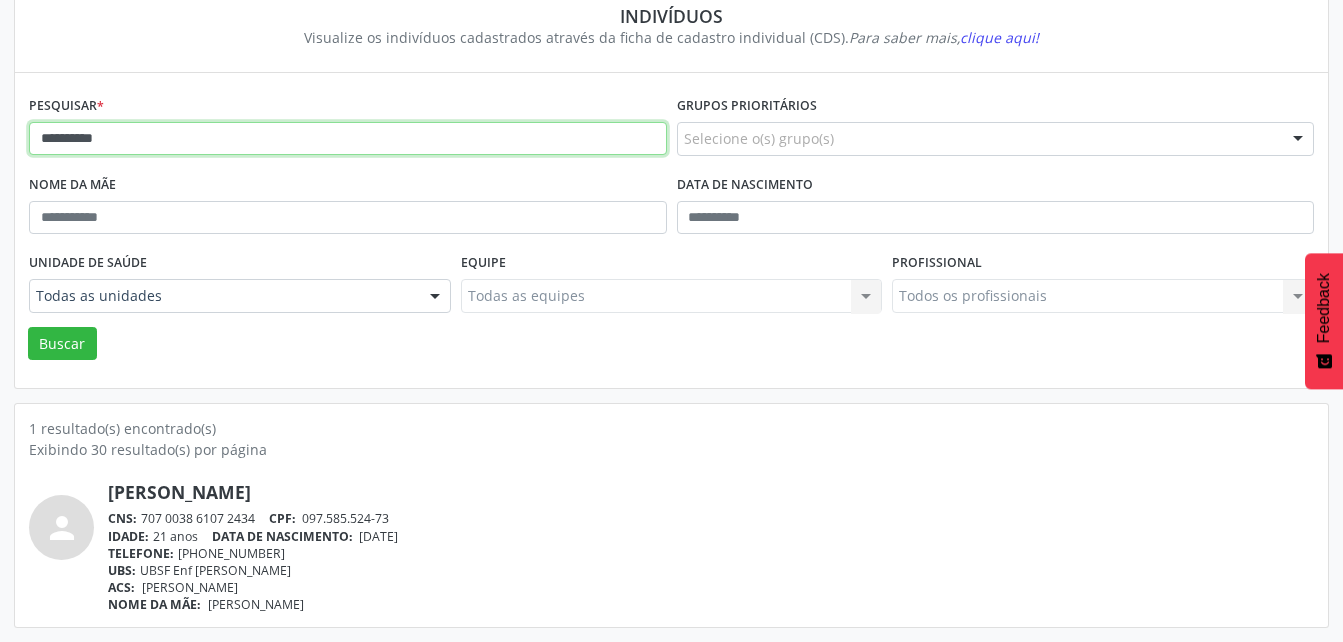 click on "Buscar" at bounding box center [62, 344] 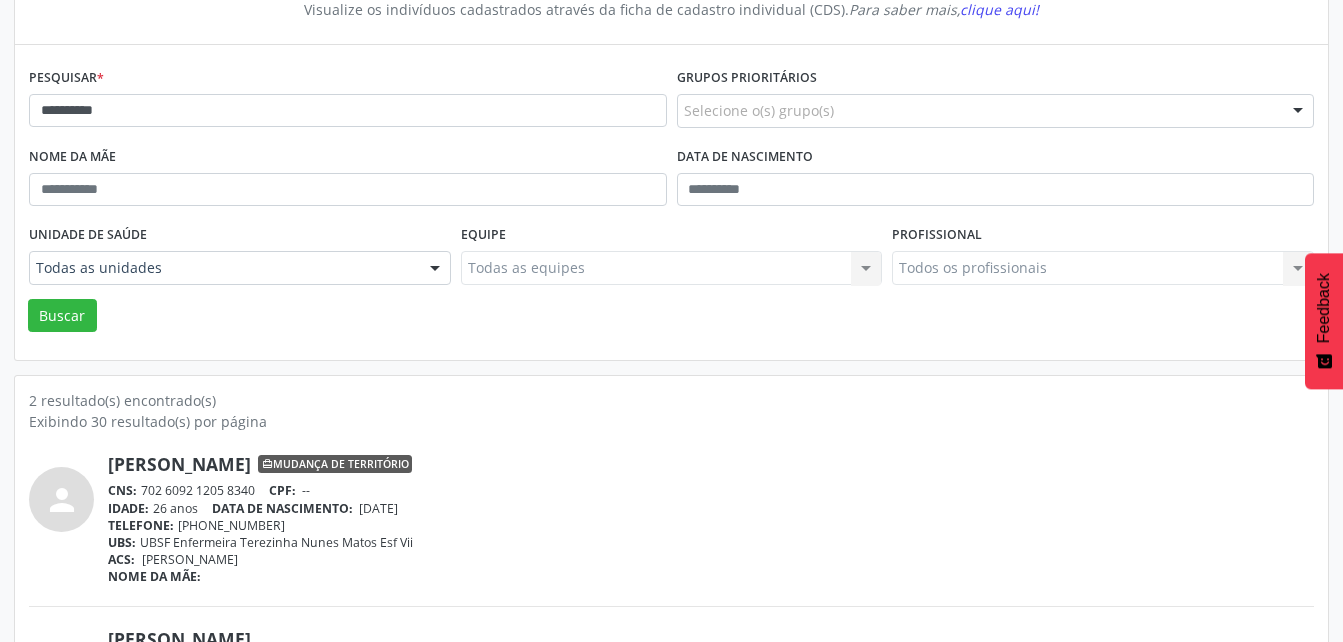 scroll, scrollTop: 0, scrollLeft: 0, axis: both 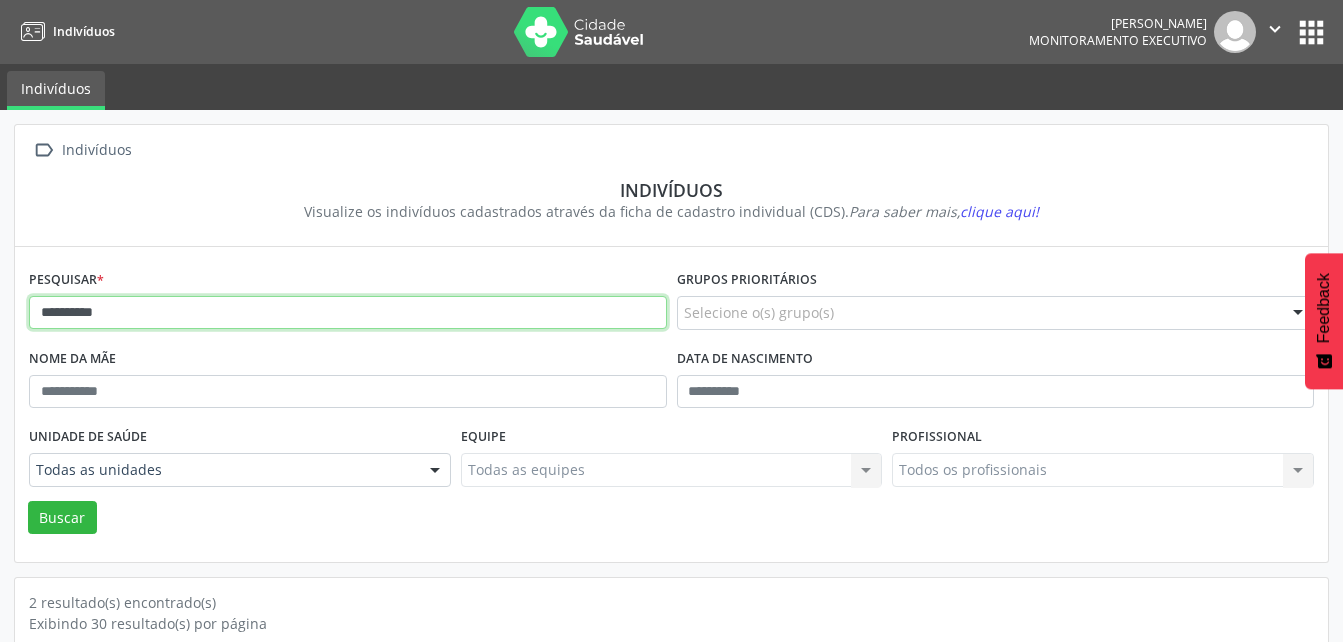 drag, startPoint x: 143, startPoint y: 325, endPoint x: 3, endPoint y: 326, distance: 140.00357 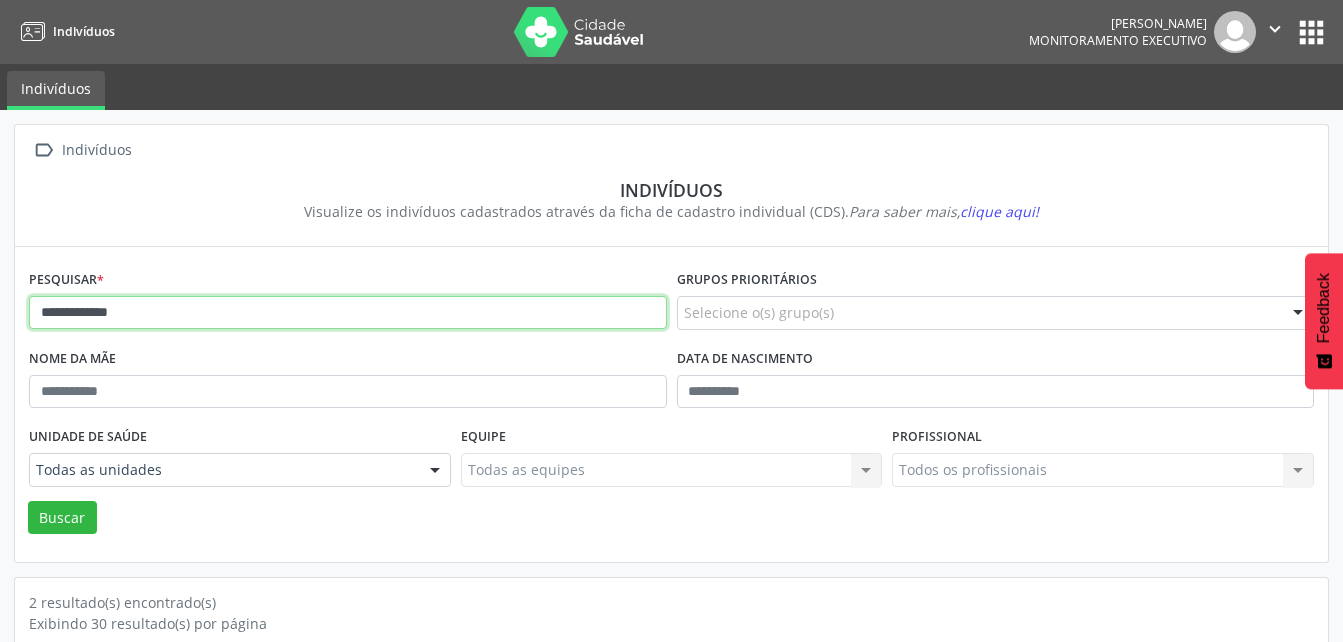 click on "Buscar" at bounding box center (62, 518) 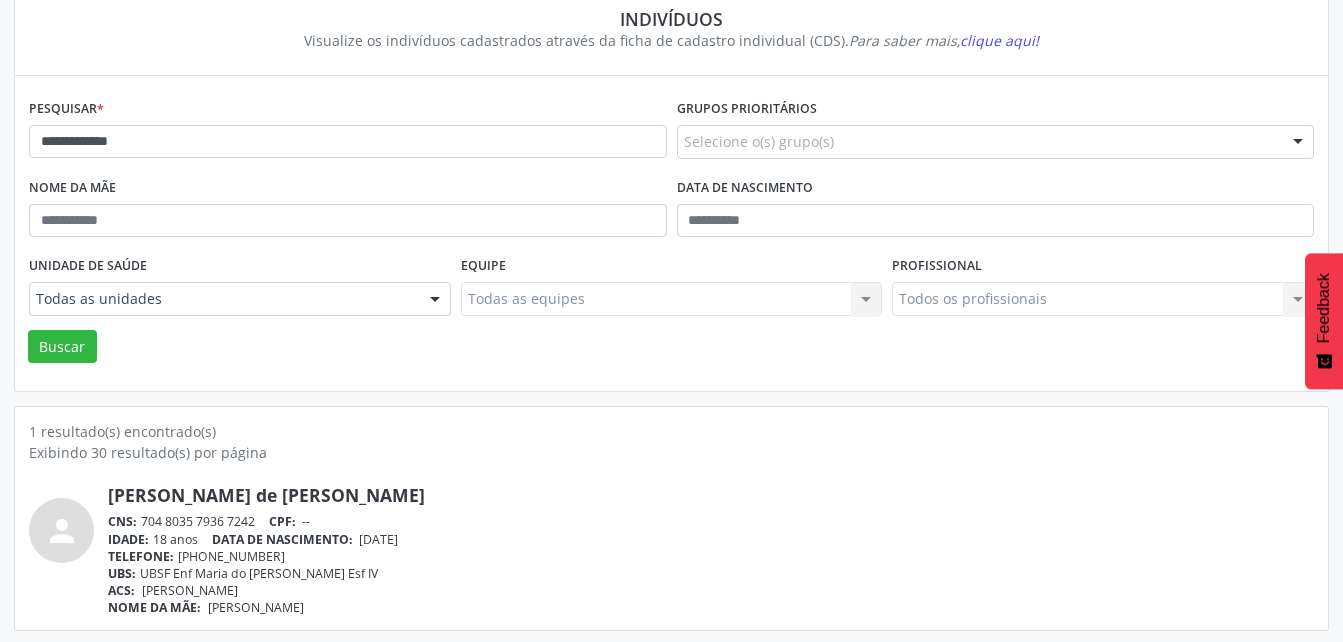 scroll, scrollTop: 174, scrollLeft: 0, axis: vertical 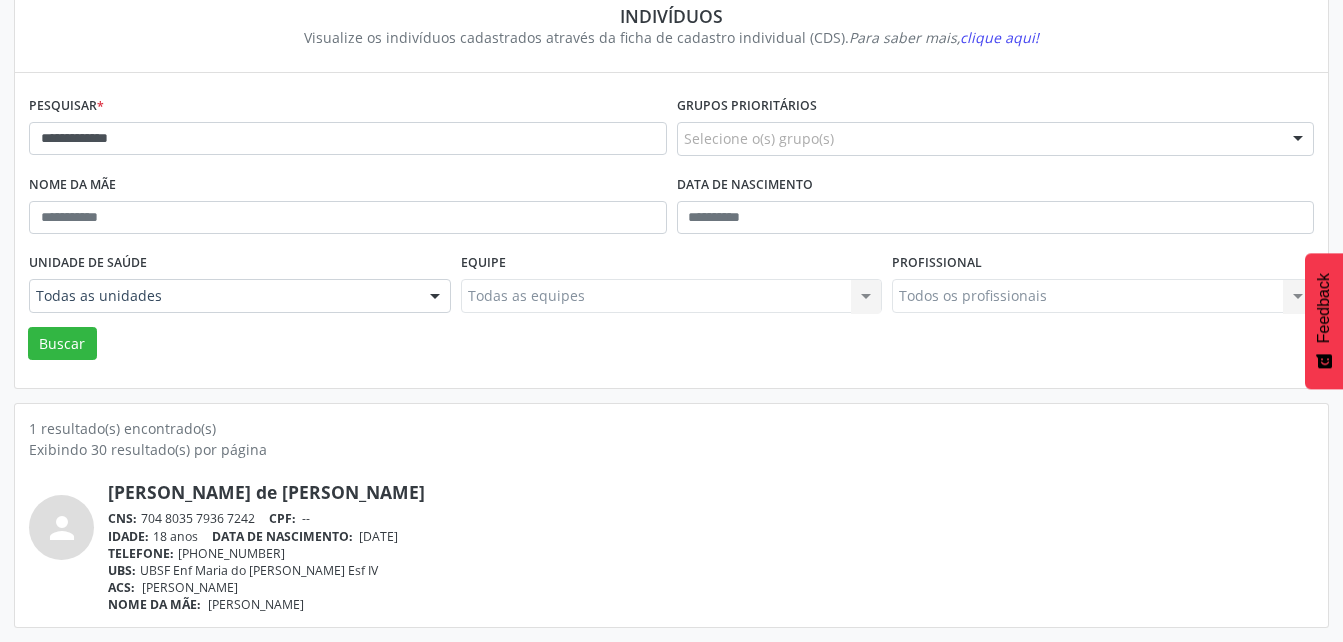drag, startPoint x: 144, startPoint y: 517, endPoint x: 256, endPoint y: 518, distance: 112.00446 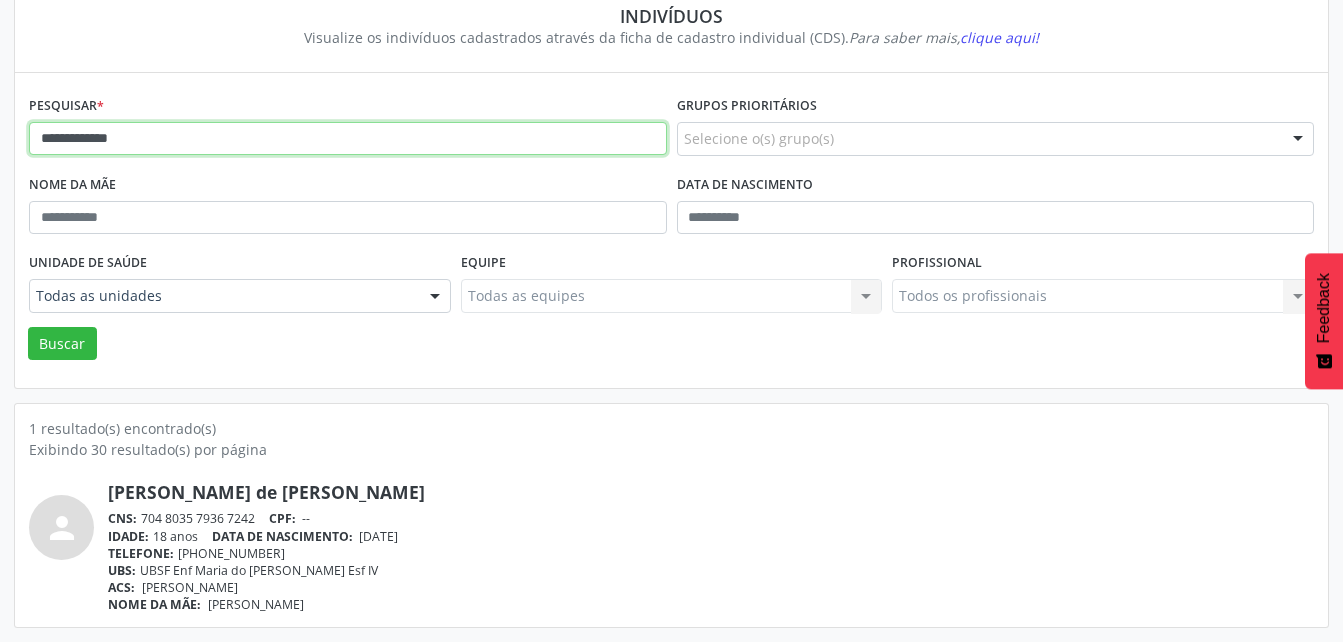 drag, startPoint x: 168, startPoint y: 147, endPoint x: 0, endPoint y: 161, distance: 168.58232 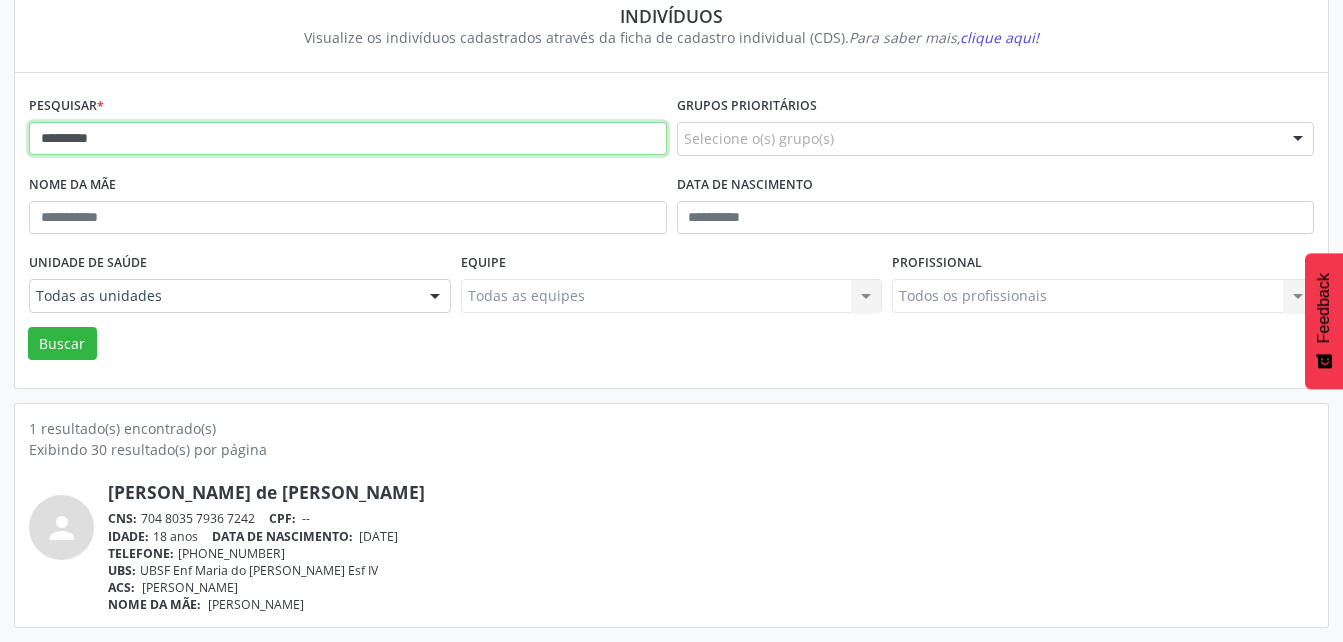 click on "Buscar" at bounding box center [62, 344] 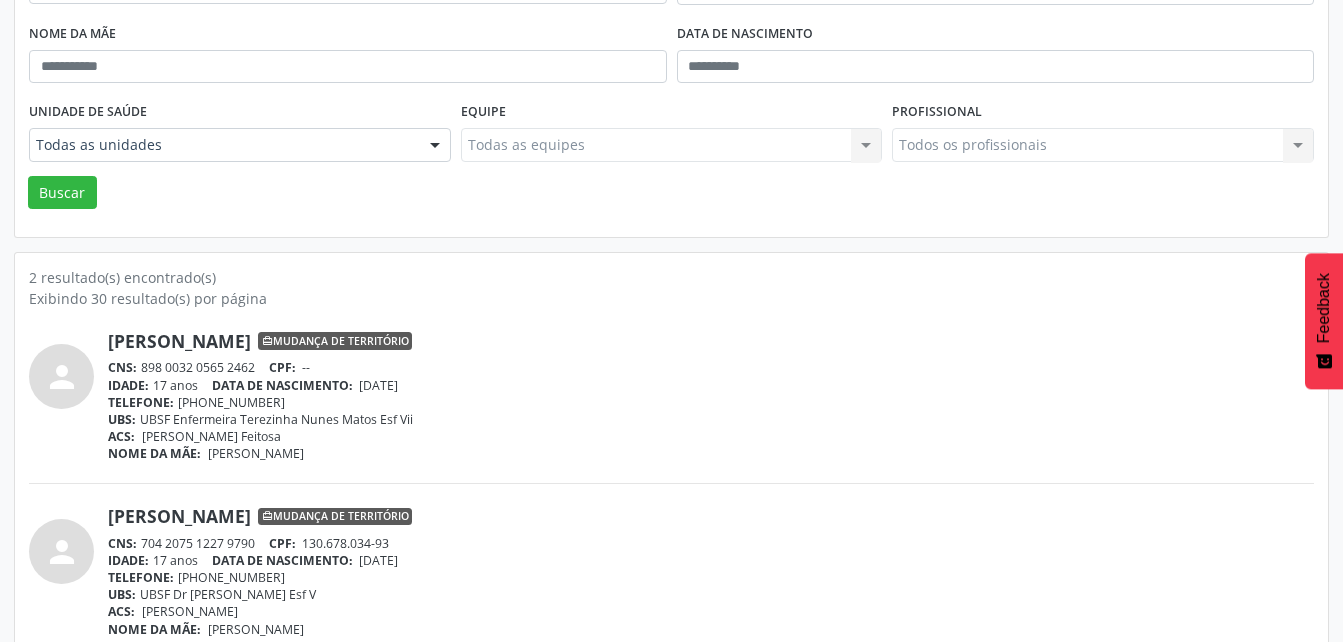 scroll, scrollTop: 350, scrollLeft: 0, axis: vertical 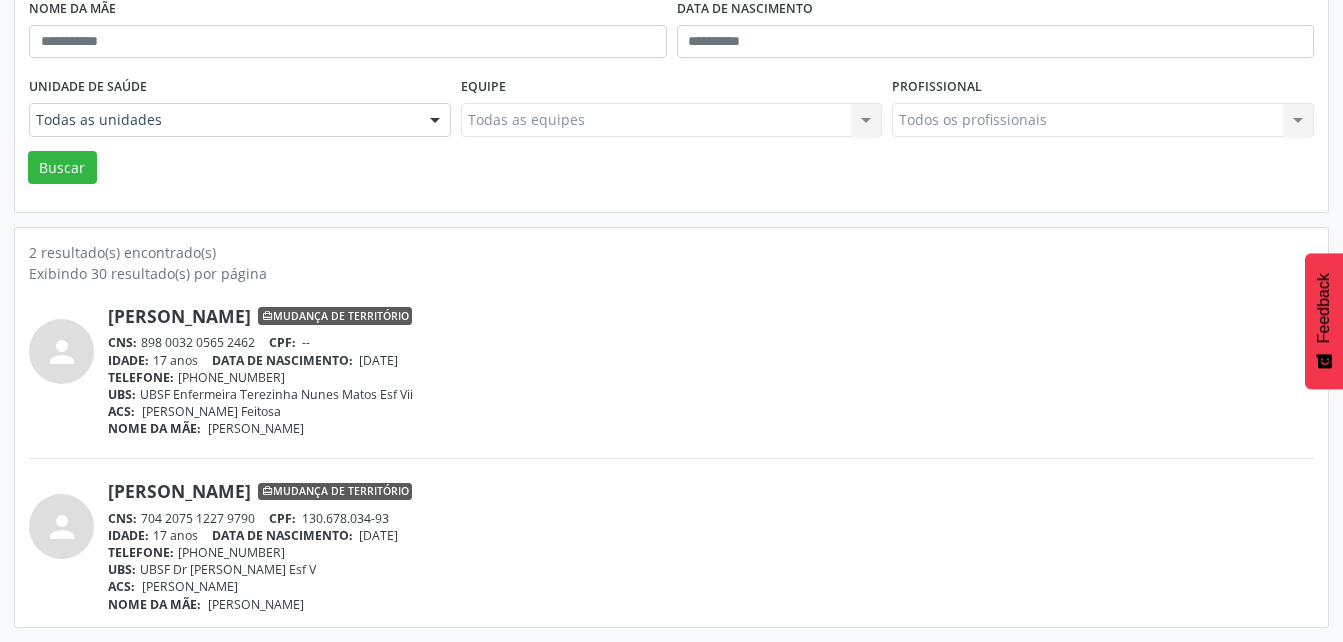 drag, startPoint x: 145, startPoint y: 516, endPoint x: 254, endPoint y: 518, distance: 109.01835 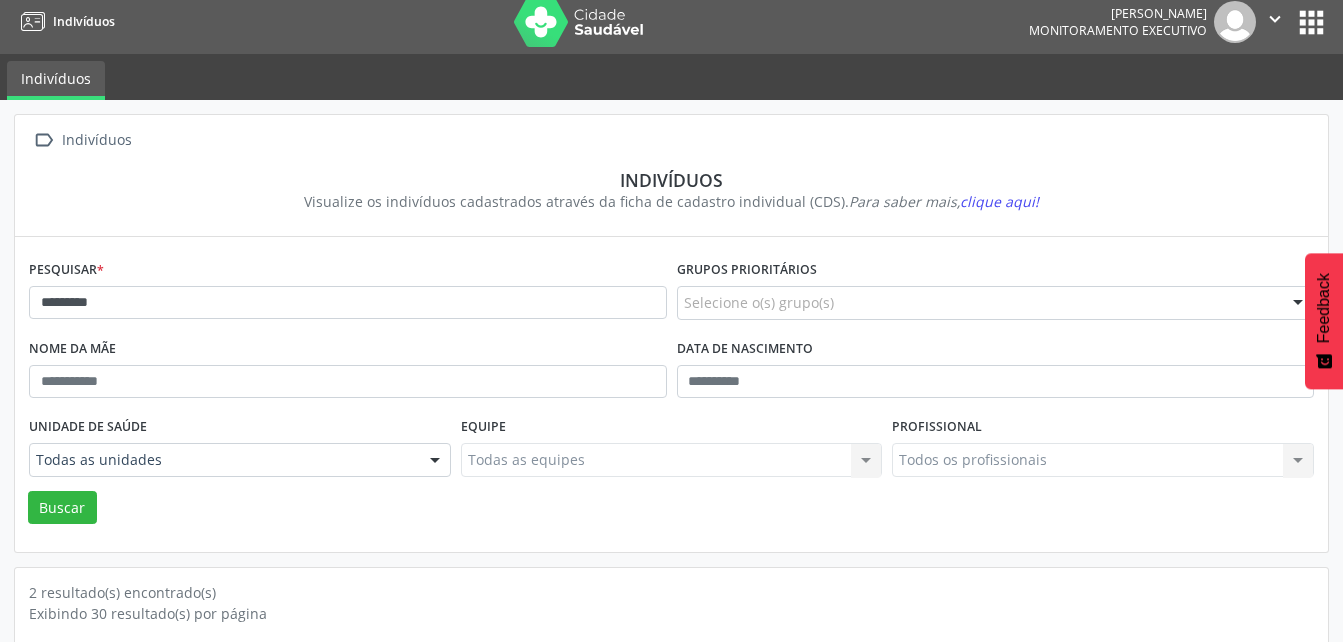 scroll, scrollTop: 0, scrollLeft: 0, axis: both 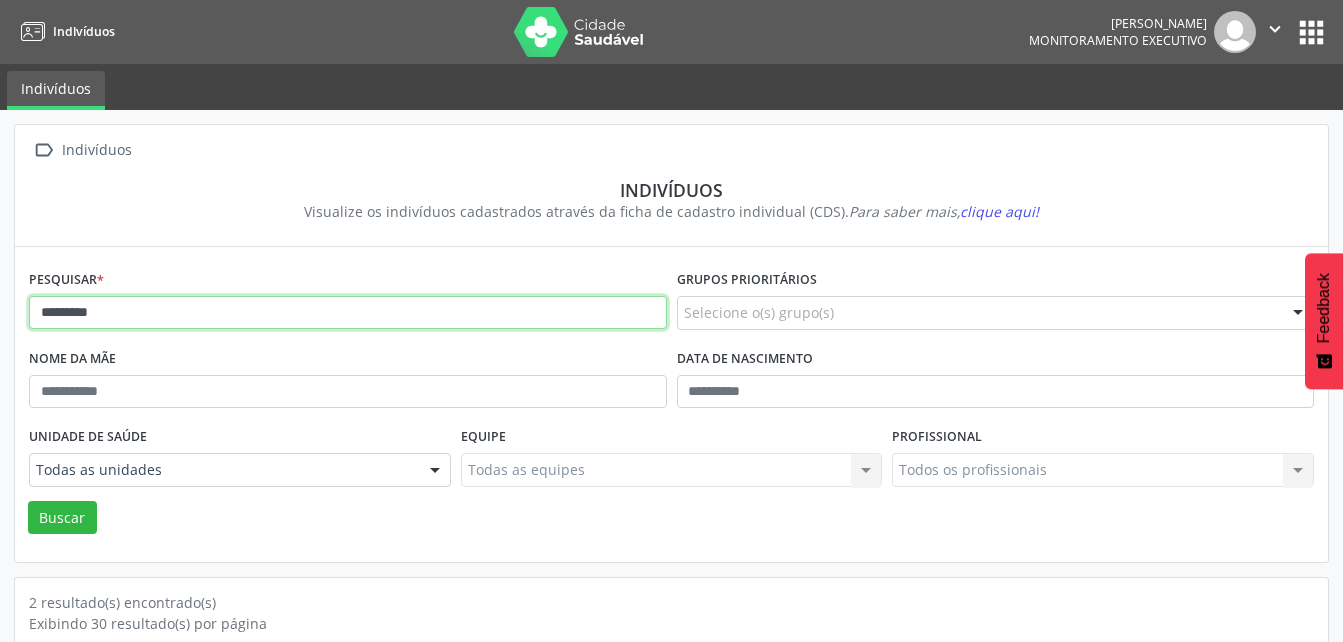 drag, startPoint x: 161, startPoint y: 313, endPoint x: 0, endPoint y: 303, distance: 161.31026 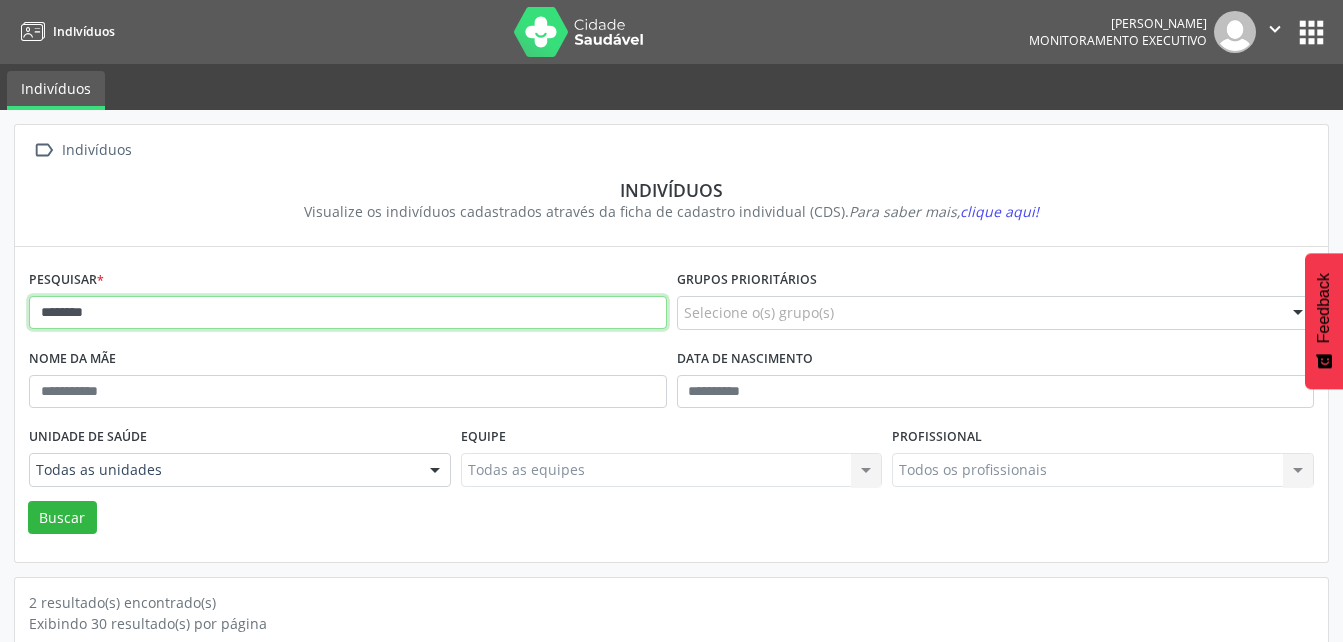 click on "Buscar" at bounding box center (62, 518) 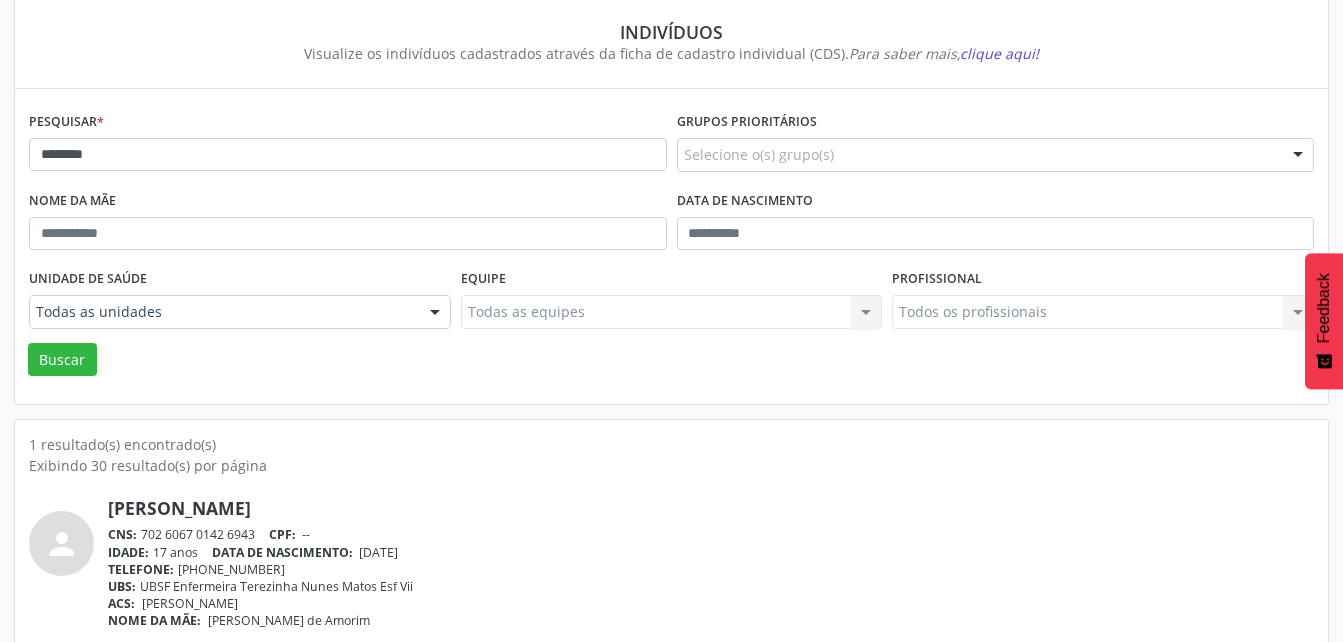 scroll, scrollTop: 174, scrollLeft: 0, axis: vertical 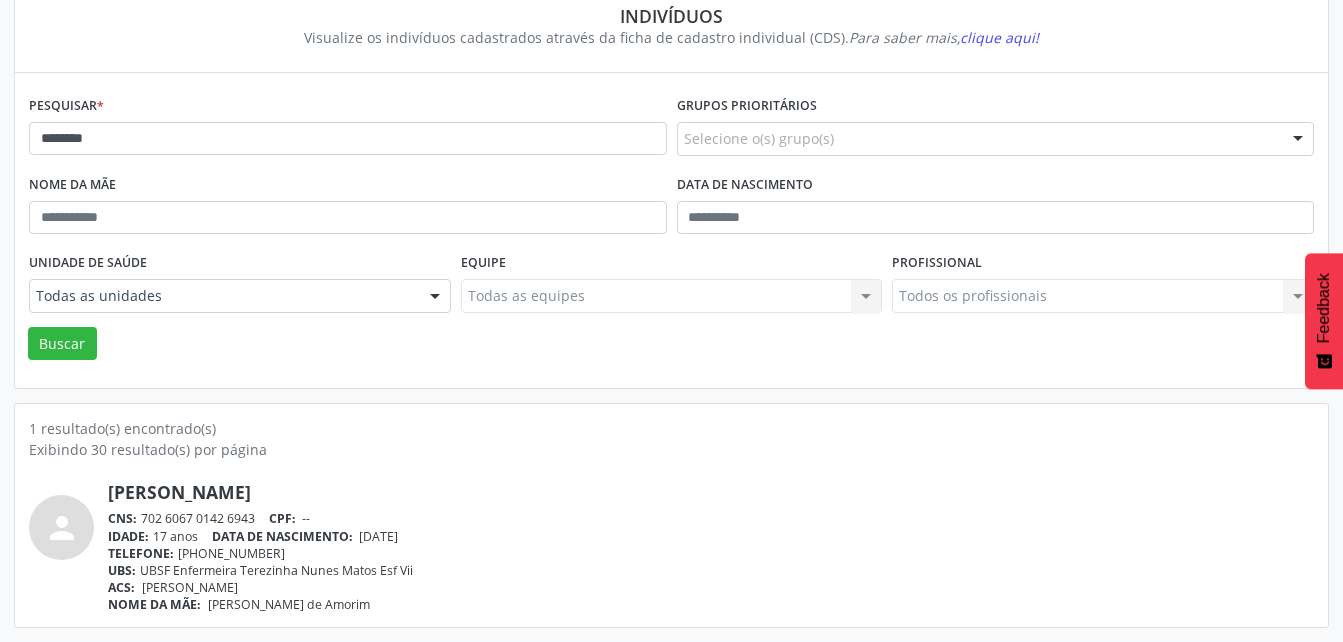 drag, startPoint x: 146, startPoint y: 518, endPoint x: 255, endPoint y: 517, distance: 109.004585 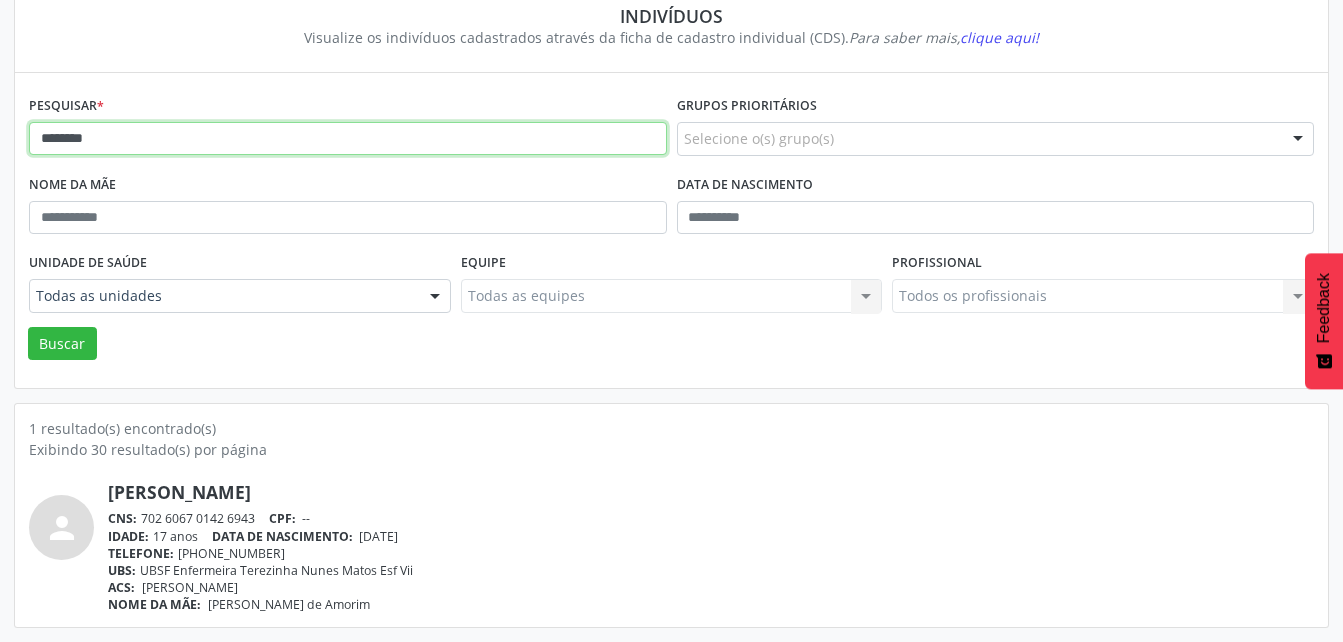 drag, startPoint x: 152, startPoint y: 138, endPoint x: -4, endPoint y: 193, distance: 165.4116 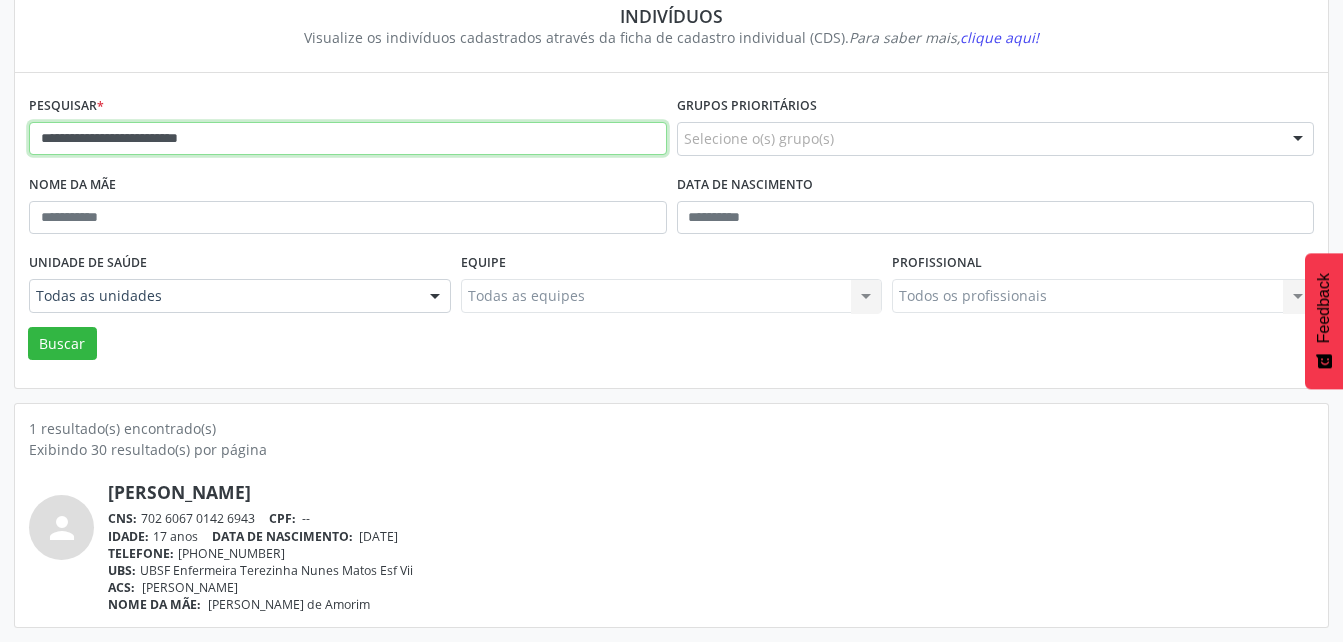 click on "Buscar" at bounding box center [62, 344] 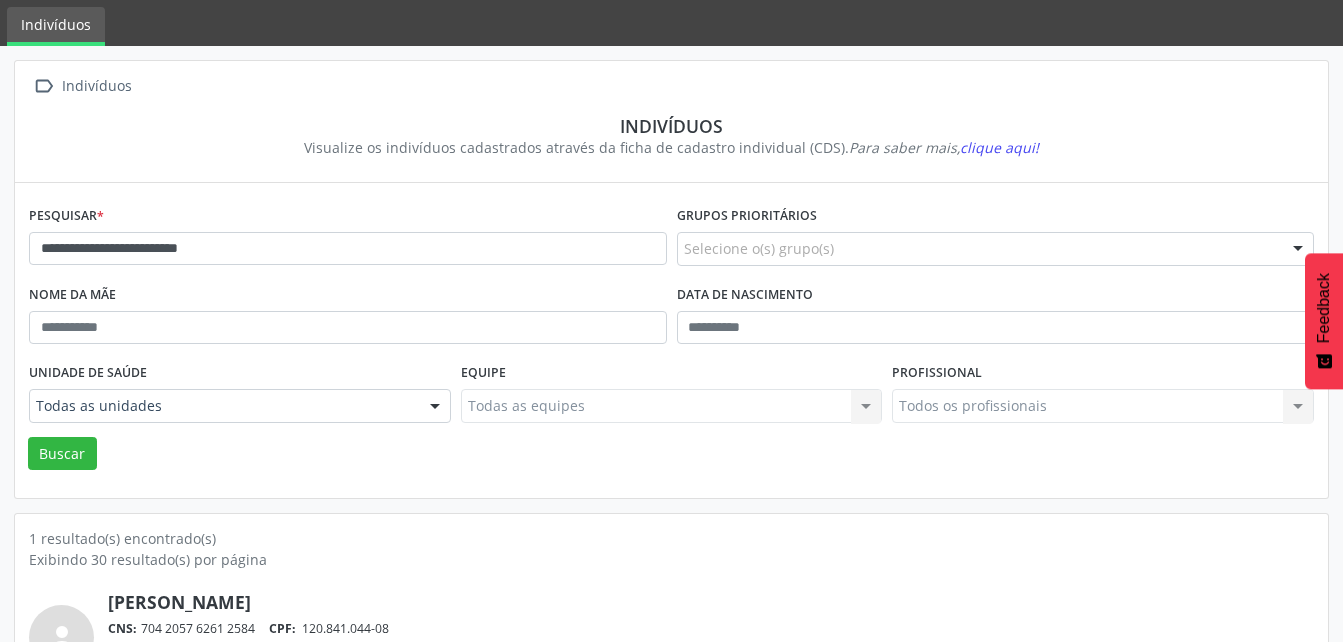 scroll, scrollTop: 174, scrollLeft: 0, axis: vertical 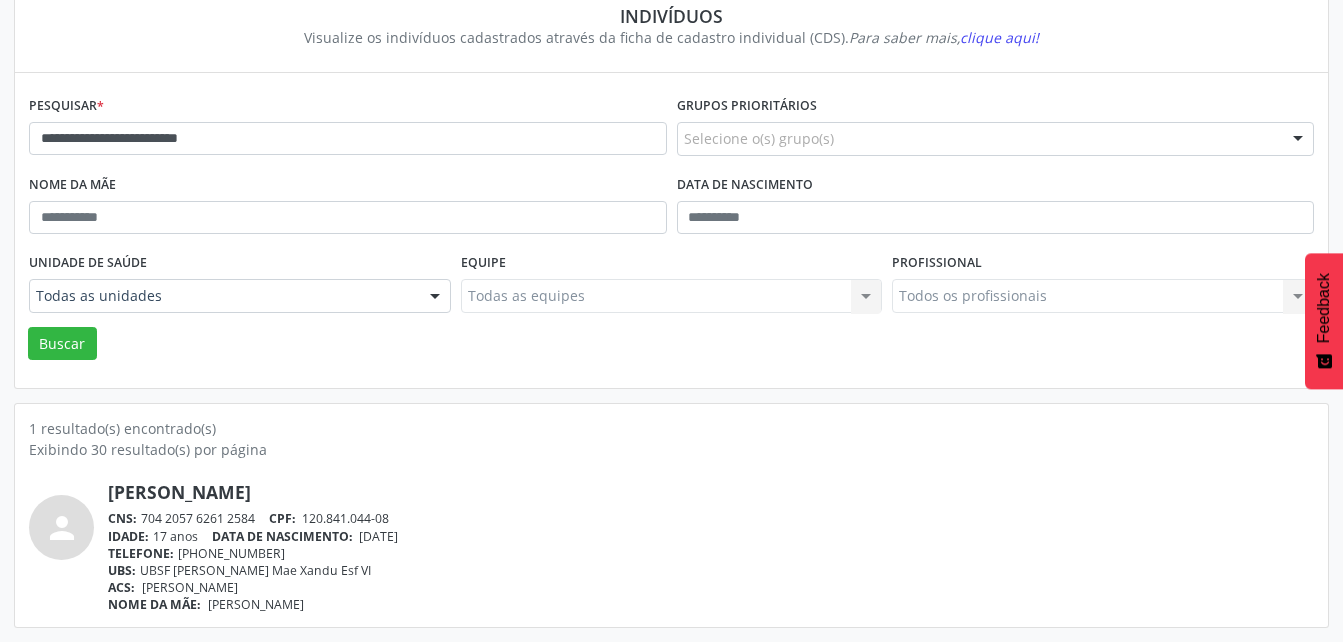 drag, startPoint x: 144, startPoint y: 517, endPoint x: 259, endPoint y: 515, distance: 115.01739 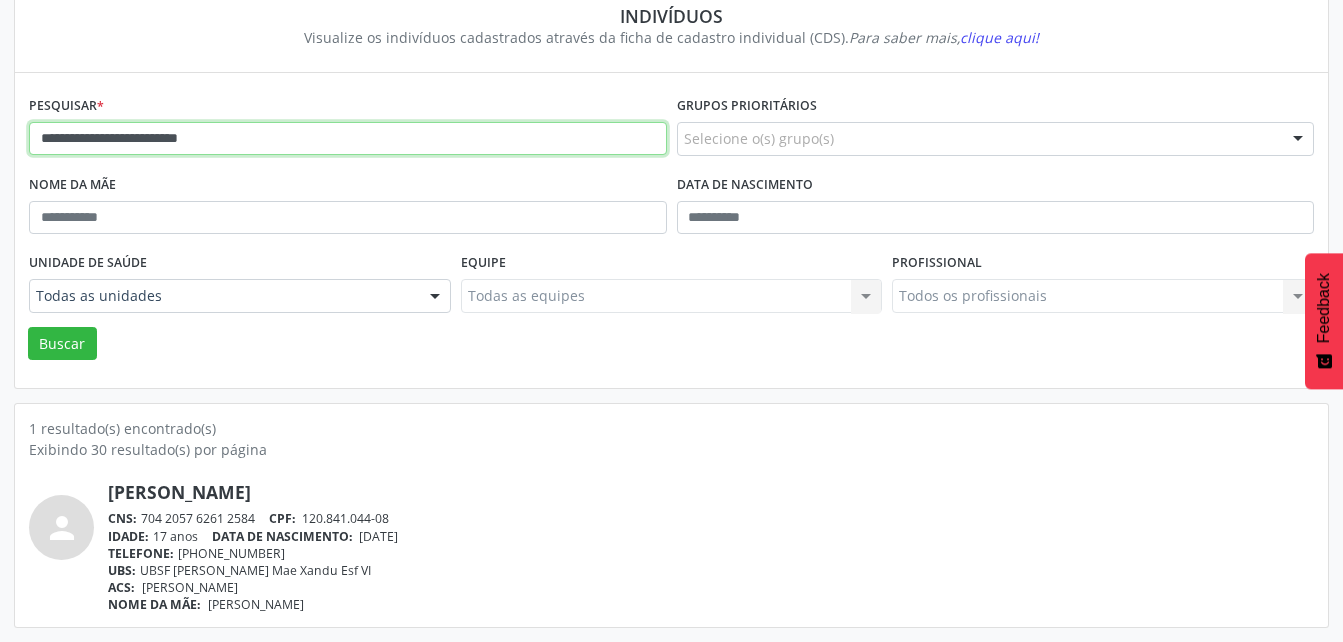drag, startPoint x: 294, startPoint y: 131, endPoint x: -4, endPoint y: 131, distance: 298 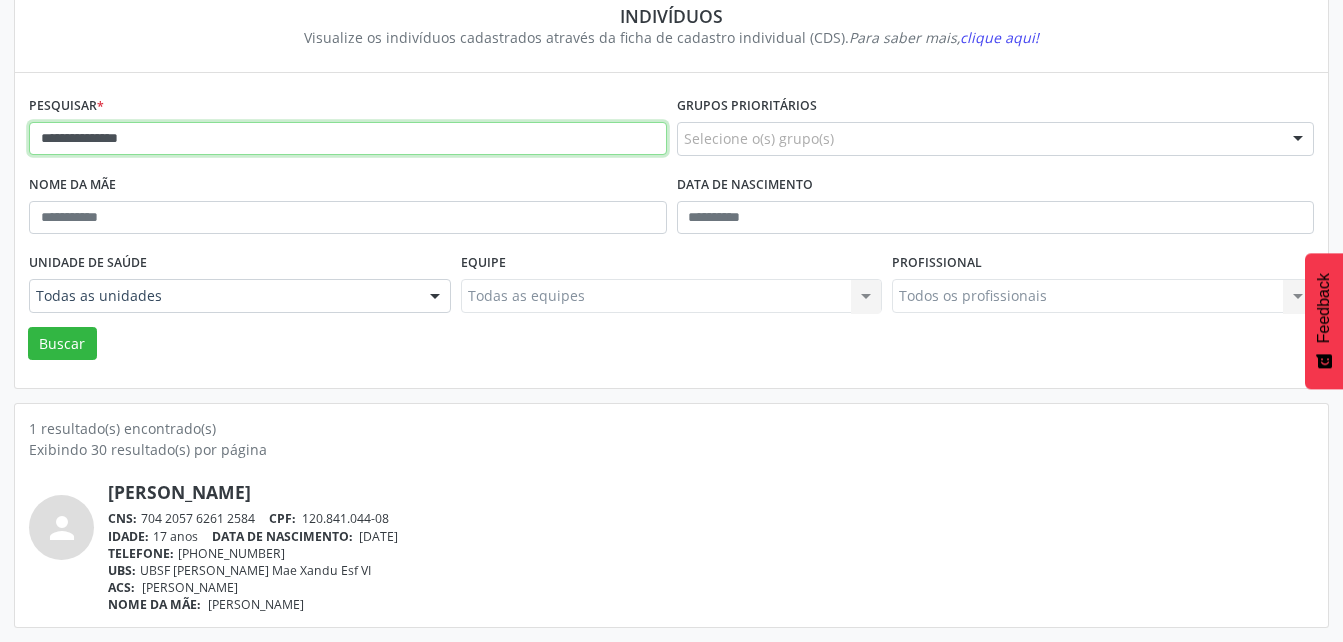 click on "Buscar" at bounding box center [62, 344] 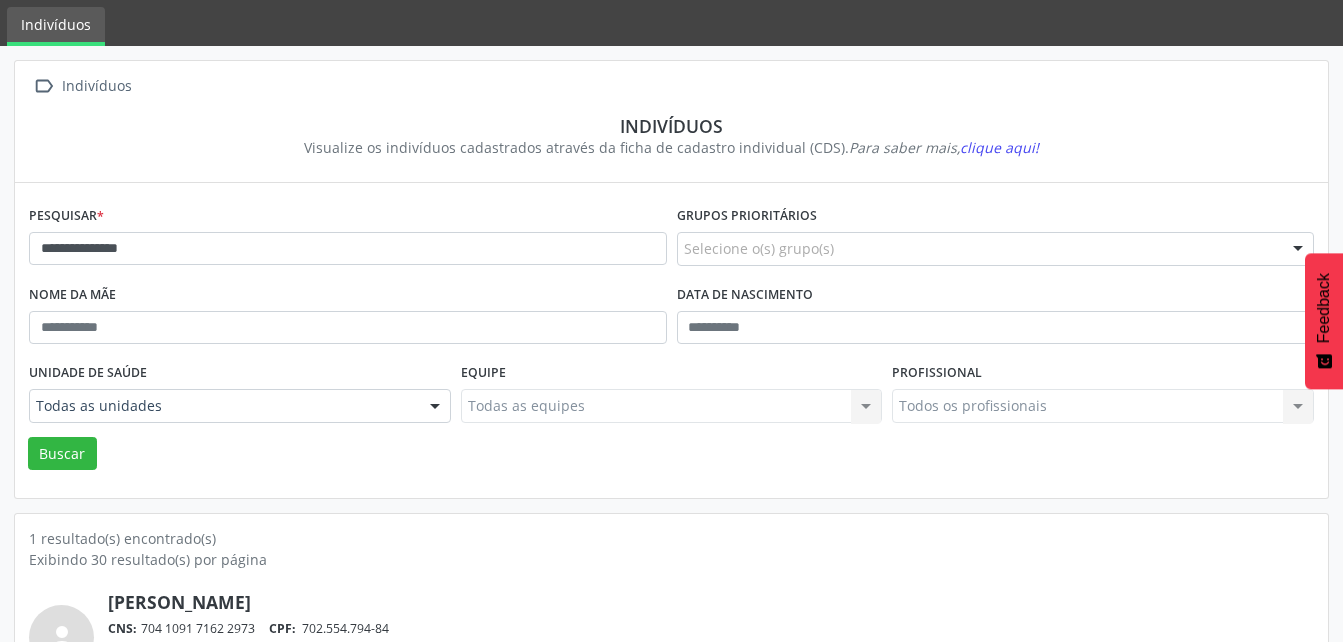 scroll, scrollTop: 174, scrollLeft: 0, axis: vertical 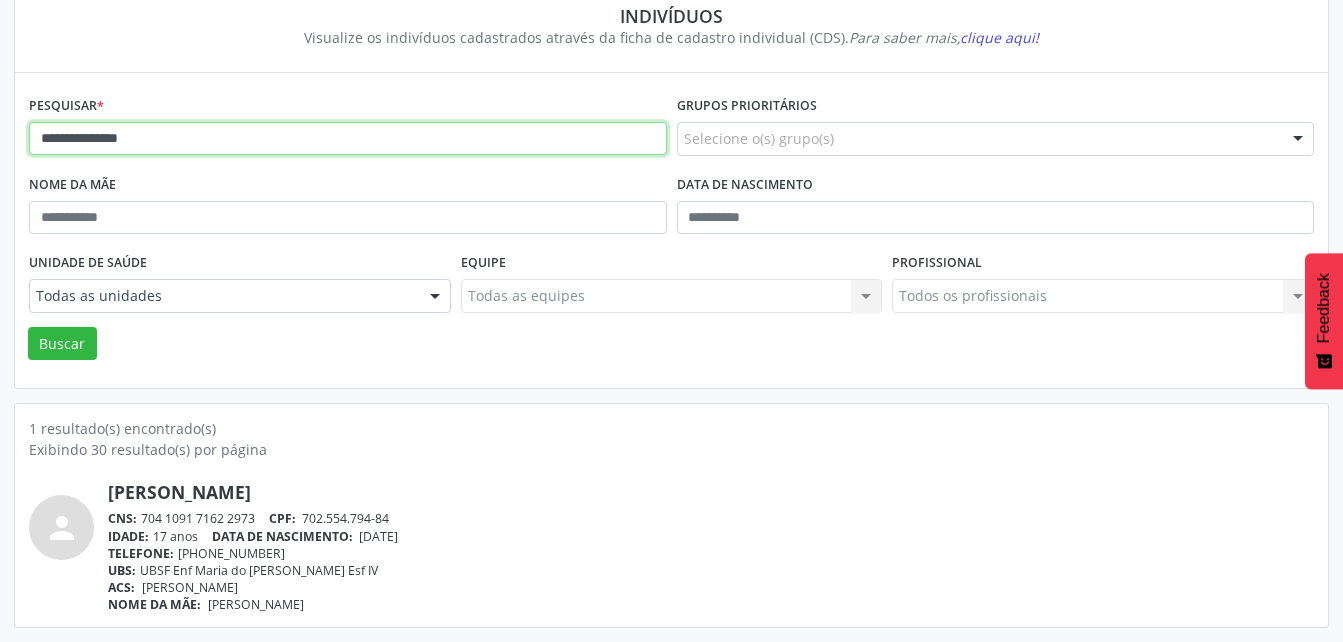 drag, startPoint x: 216, startPoint y: 136, endPoint x: 0, endPoint y: 261, distance: 249.56161 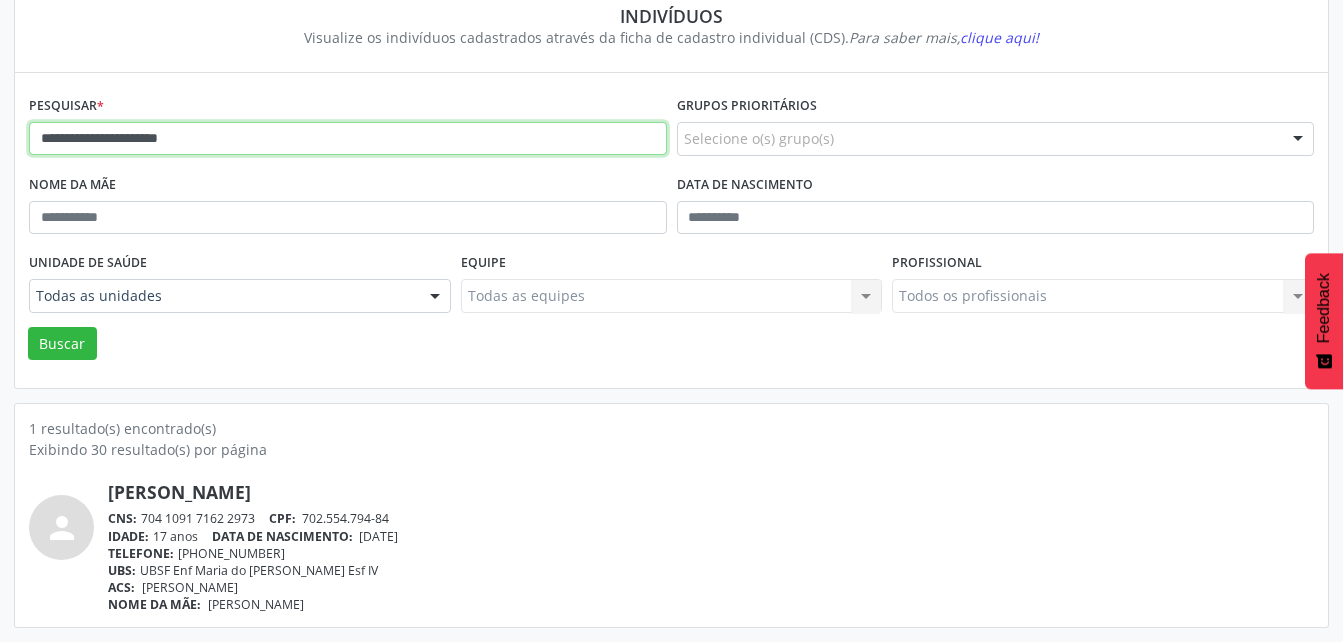 click on "Buscar" at bounding box center (62, 344) 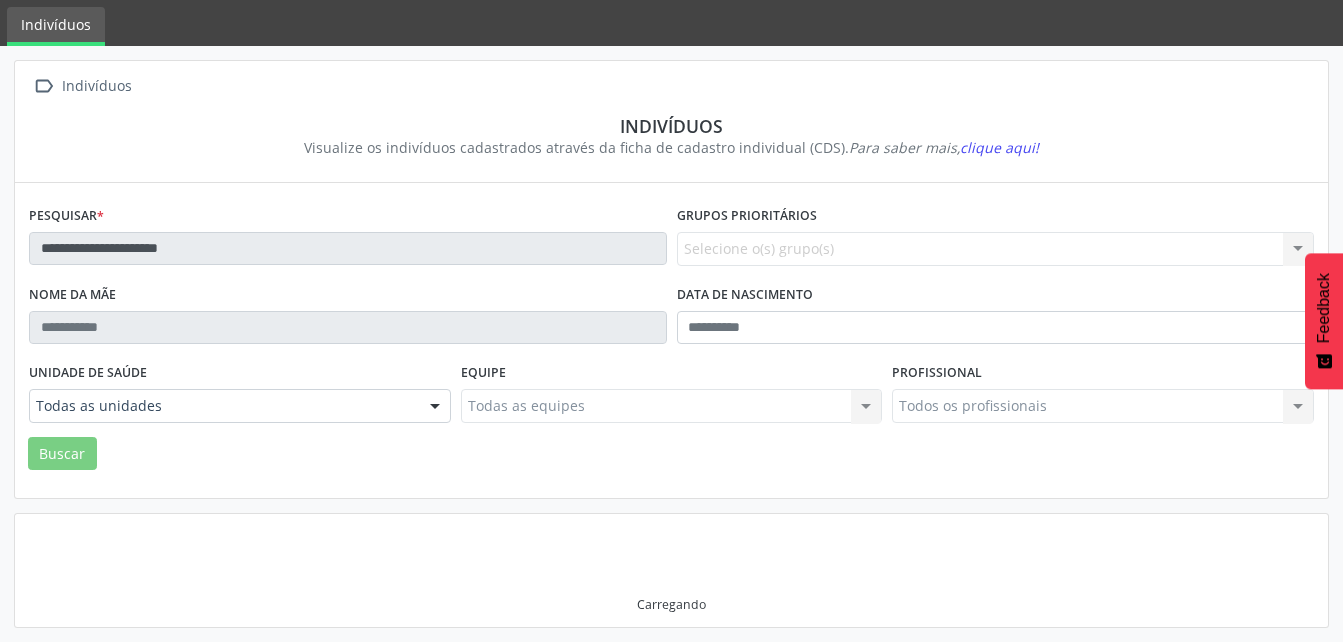 scroll, scrollTop: 58, scrollLeft: 0, axis: vertical 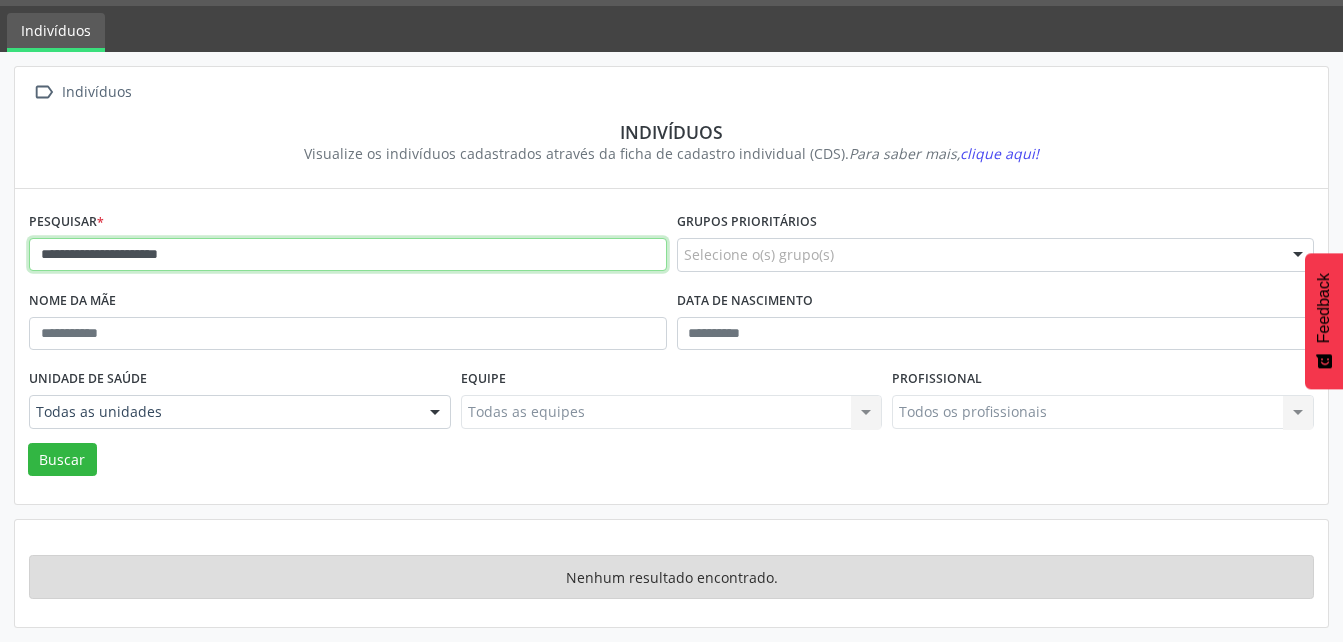 click on "**********" at bounding box center [348, 255] 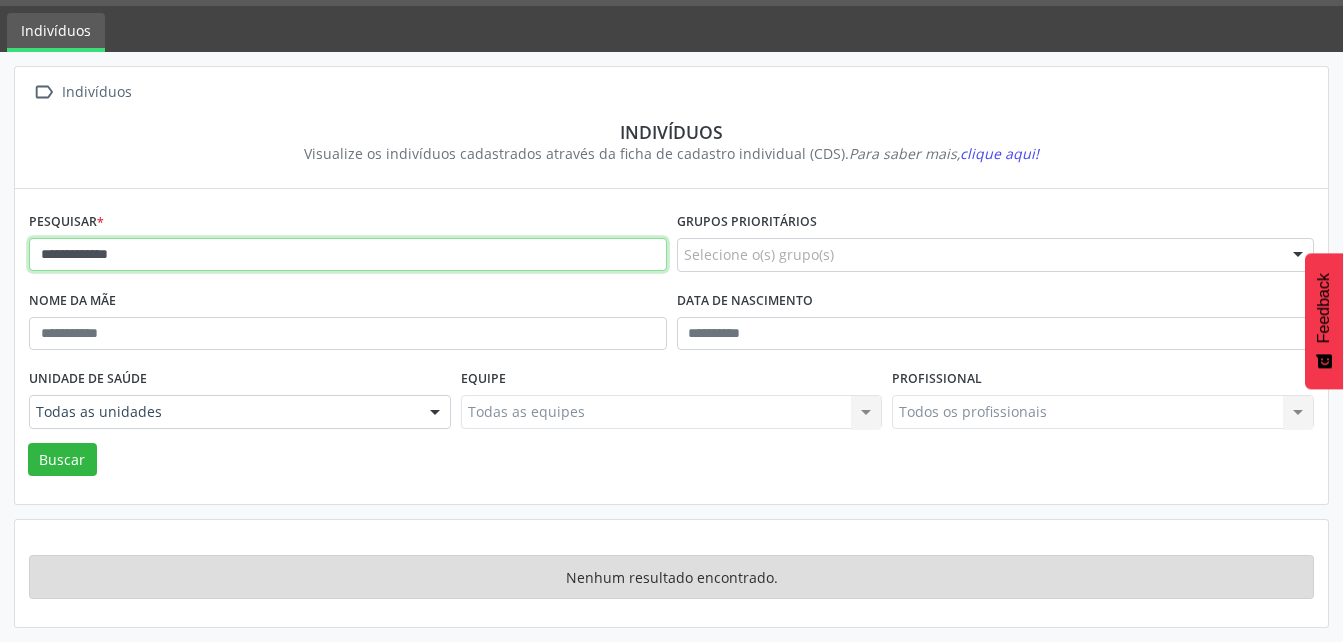 click on "Buscar" at bounding box center [62, 460] 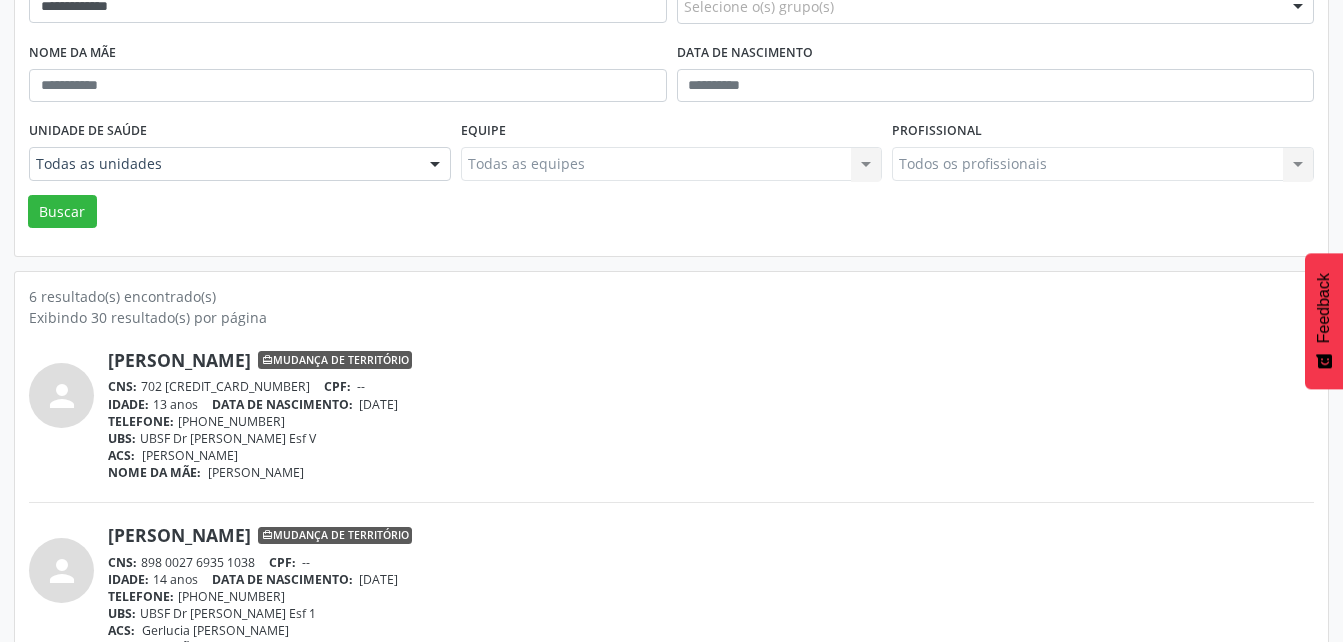 scroll, scrollTop: 251, scrollLeft: 0, axis: vertical 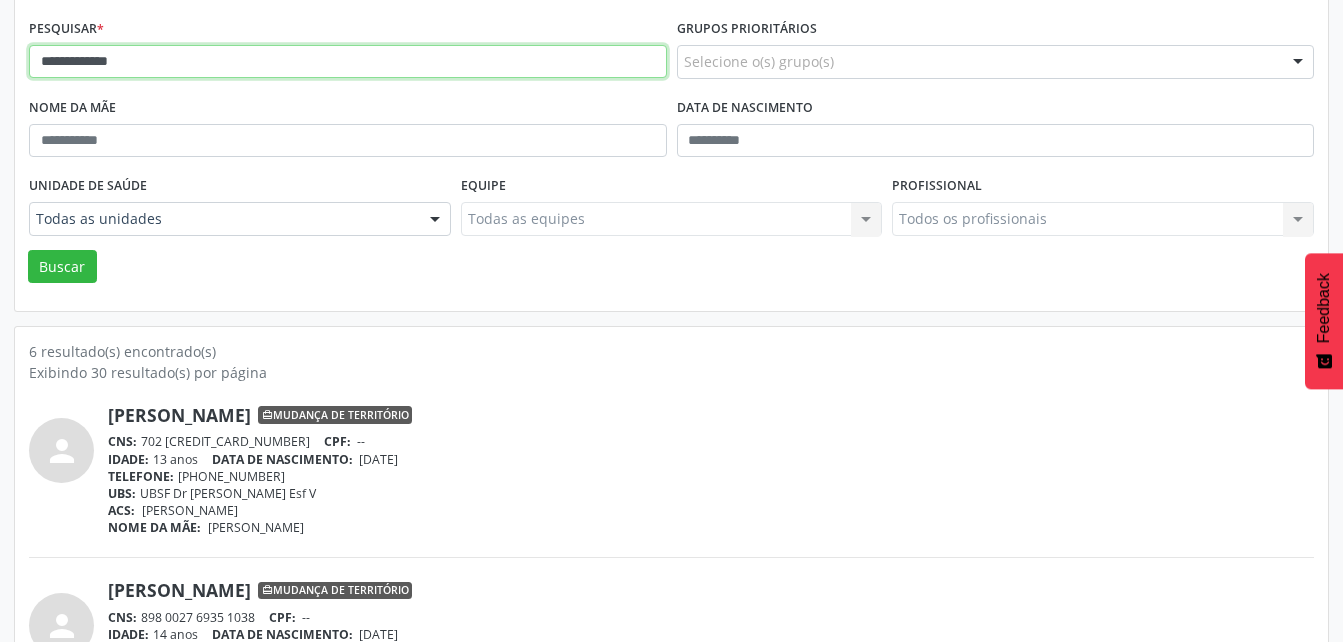 click on "**********" at bounding box center (348, 62) 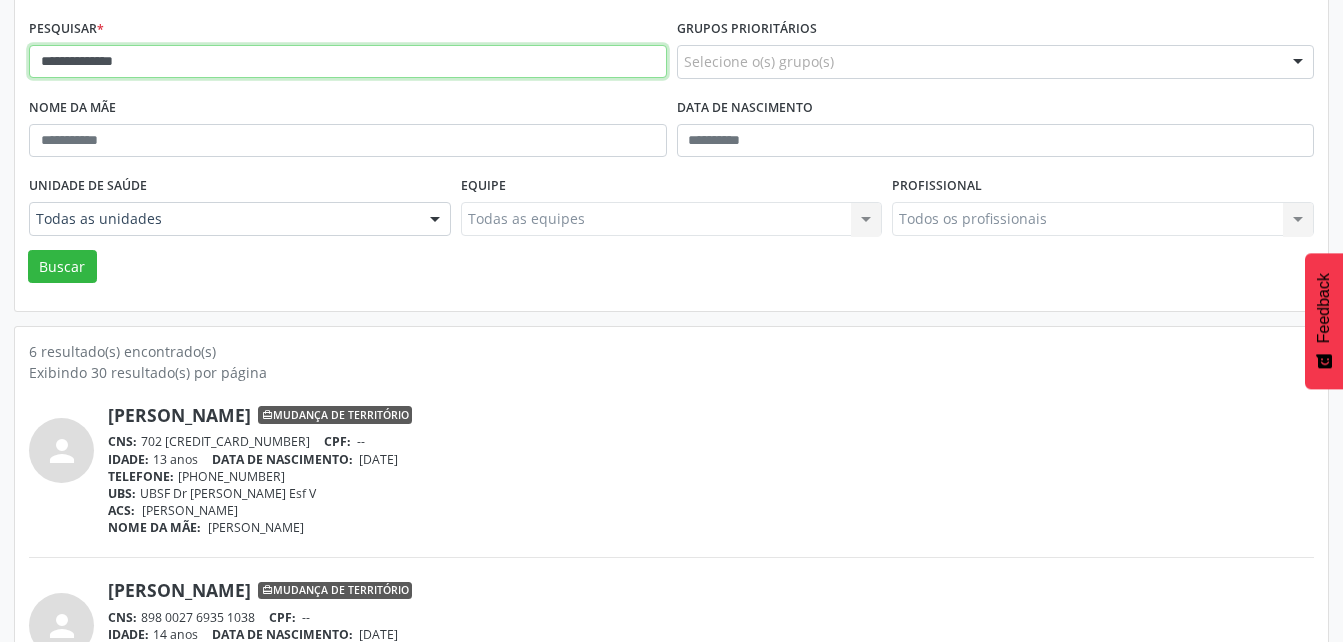 click on "Buscar" at bounding box center (62, 267) 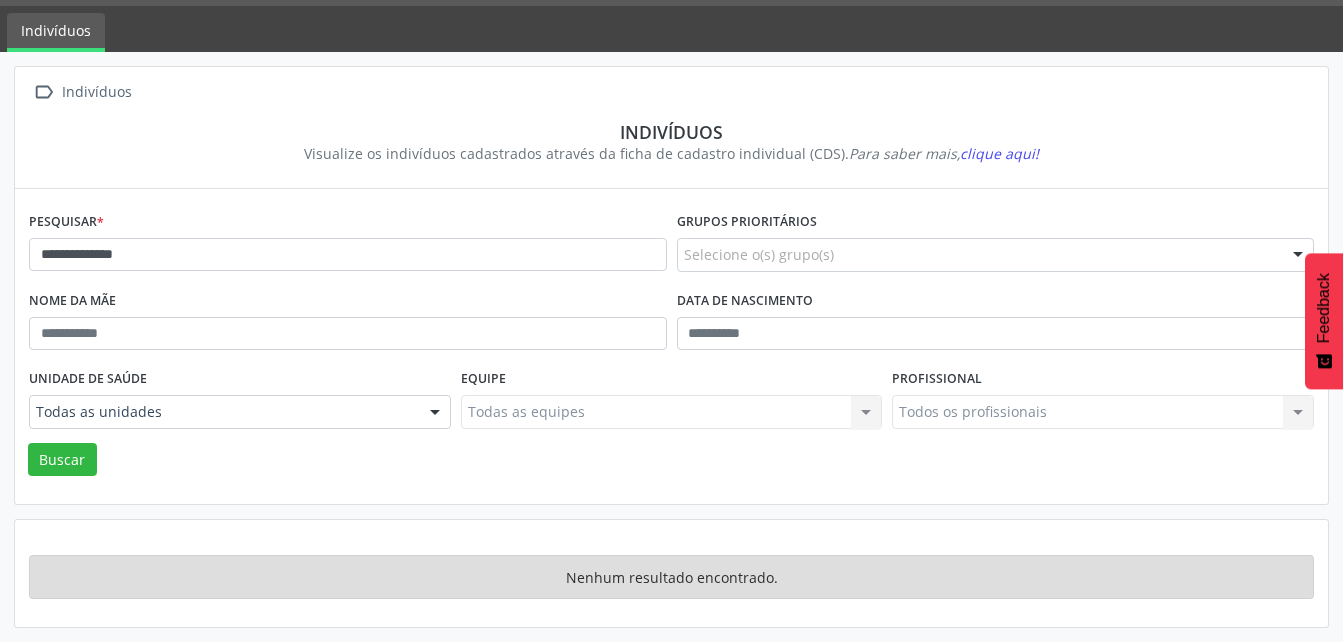 scroll, scrollTop: 58, scrollLeft: 0, axis: vertical 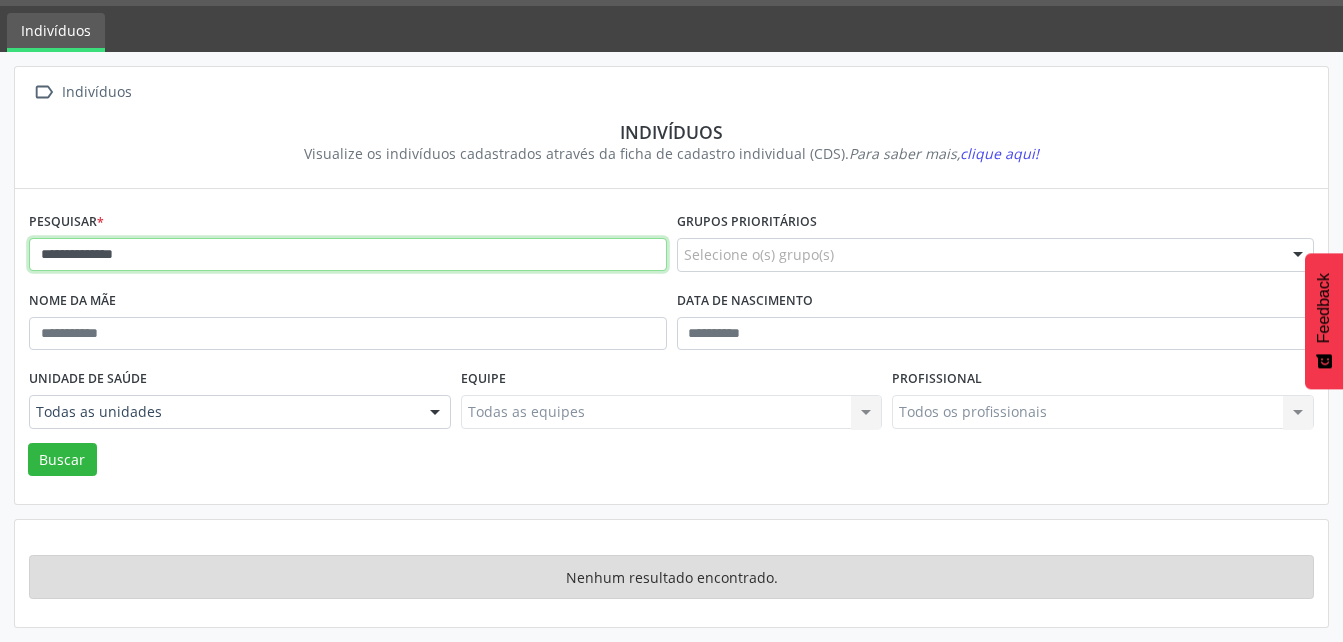 click on "**********" at bounding box center (348, 255) 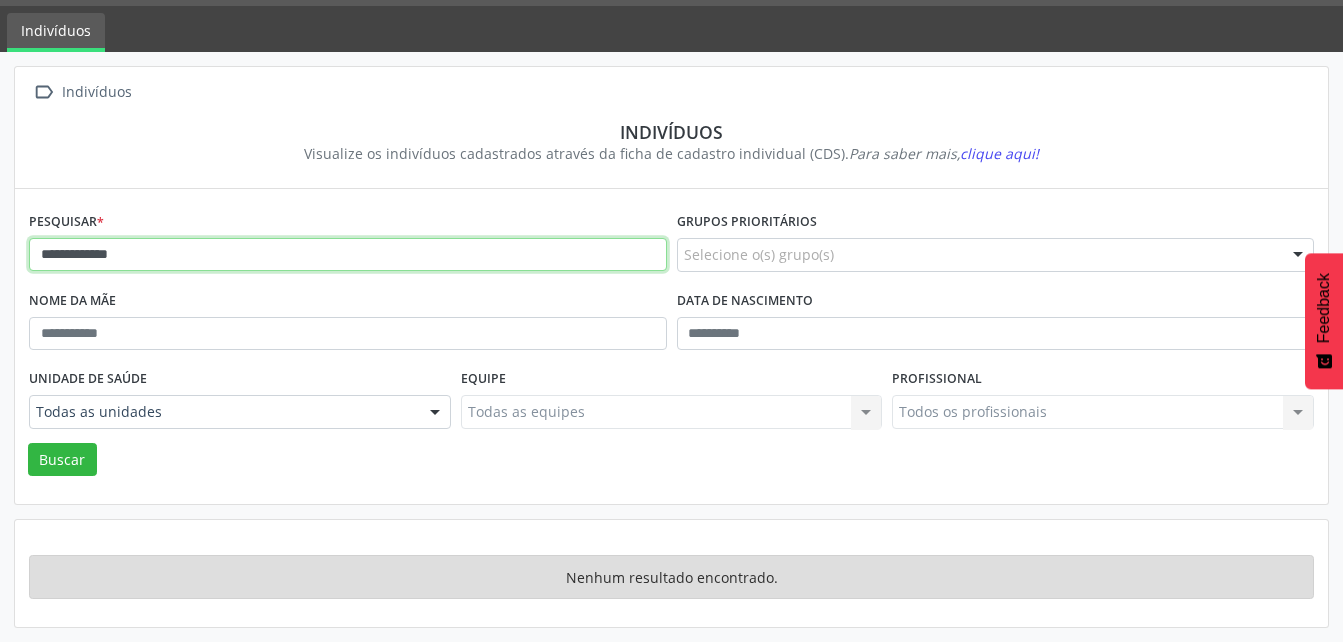 click on "Buscar" at bounding box center [62, 460] 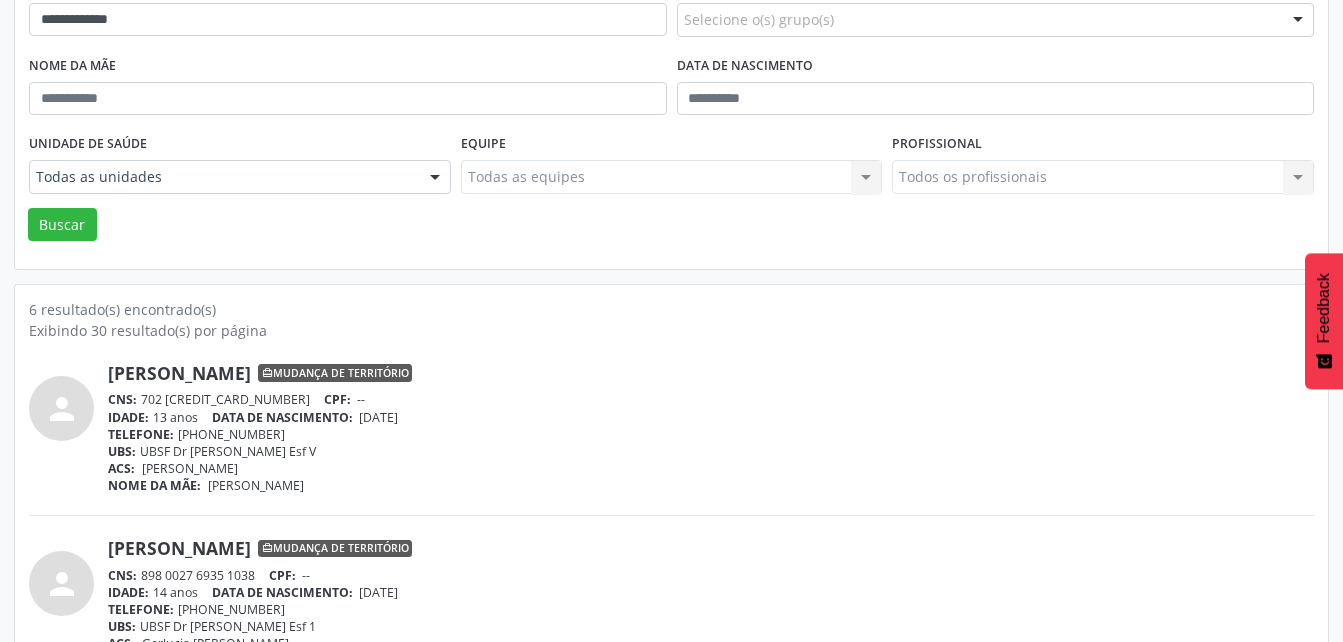 scroll, scrollTop: 258, scrollLeft: 0, axis: vertical 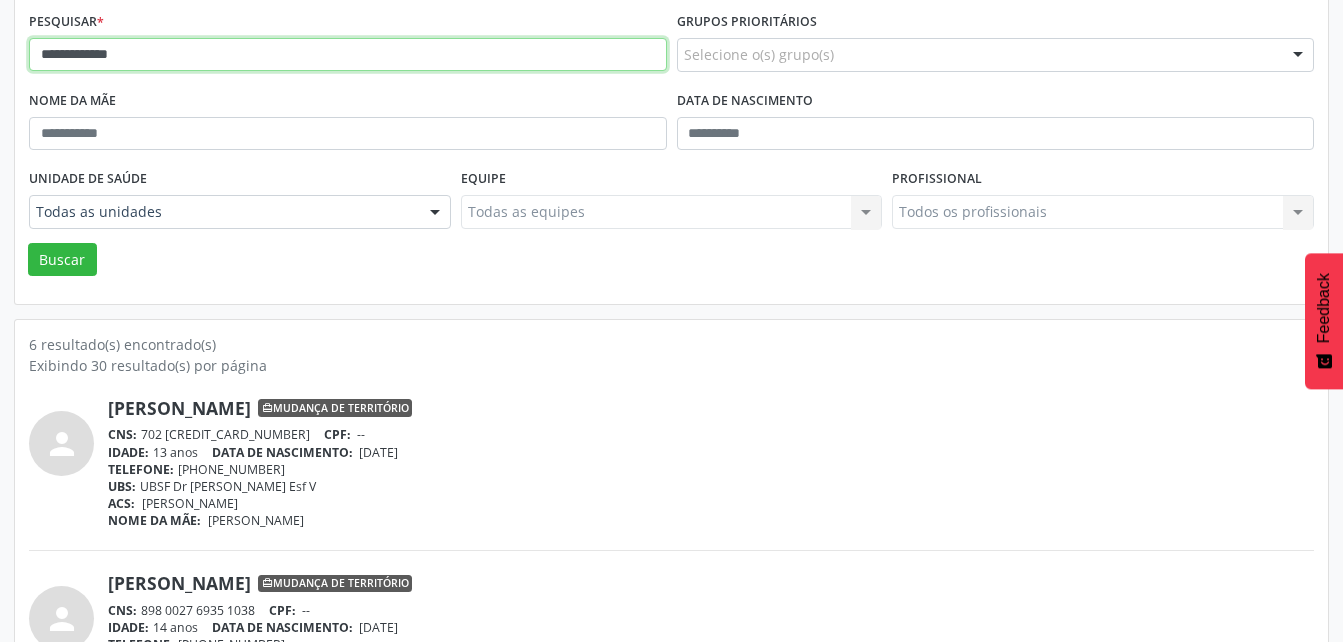 drag, startPoint x: 221, startPoint y: 66, endPoint x: 0, endPoint y: 135, distance: 231.52106 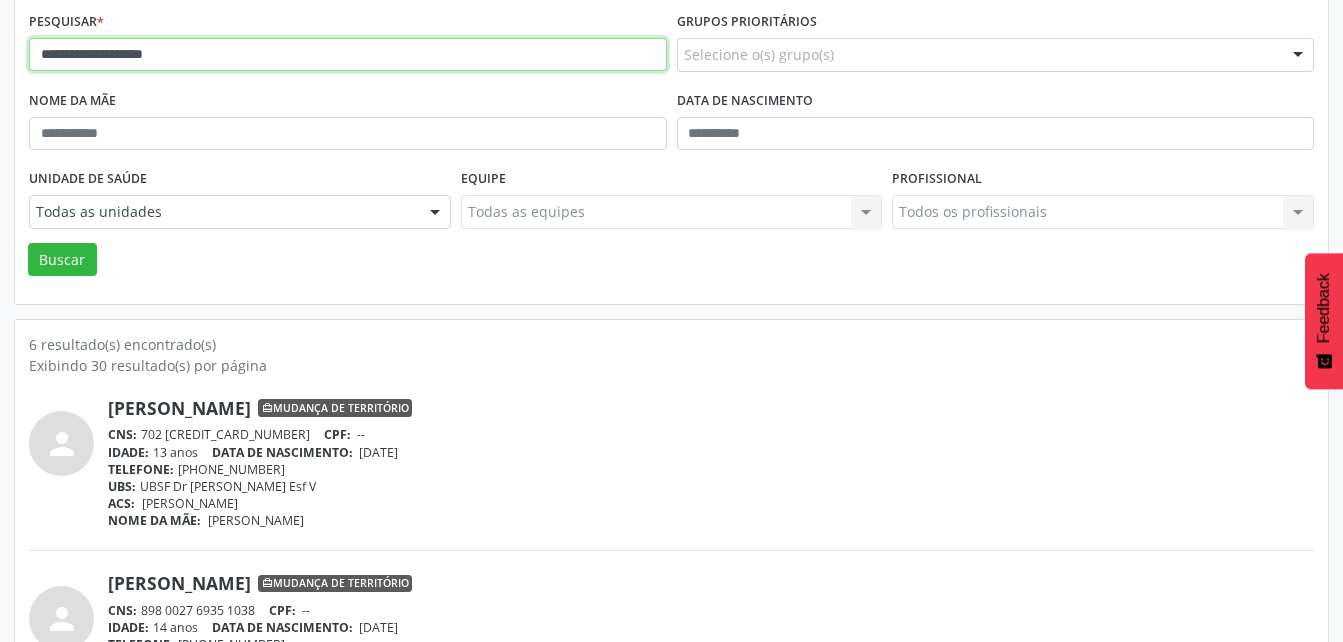 click on "Buscar" at bounding box center [62, 260] 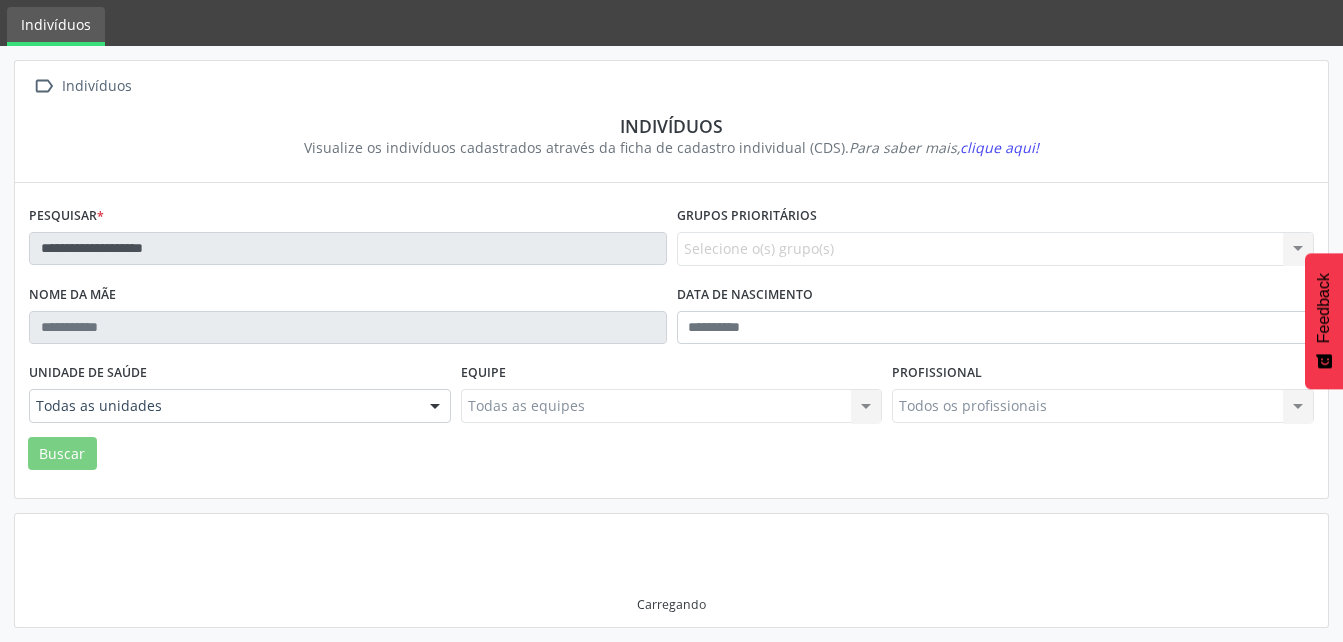 scroll, scrollTop: 58, scrollLeft: 0, axis: vertical 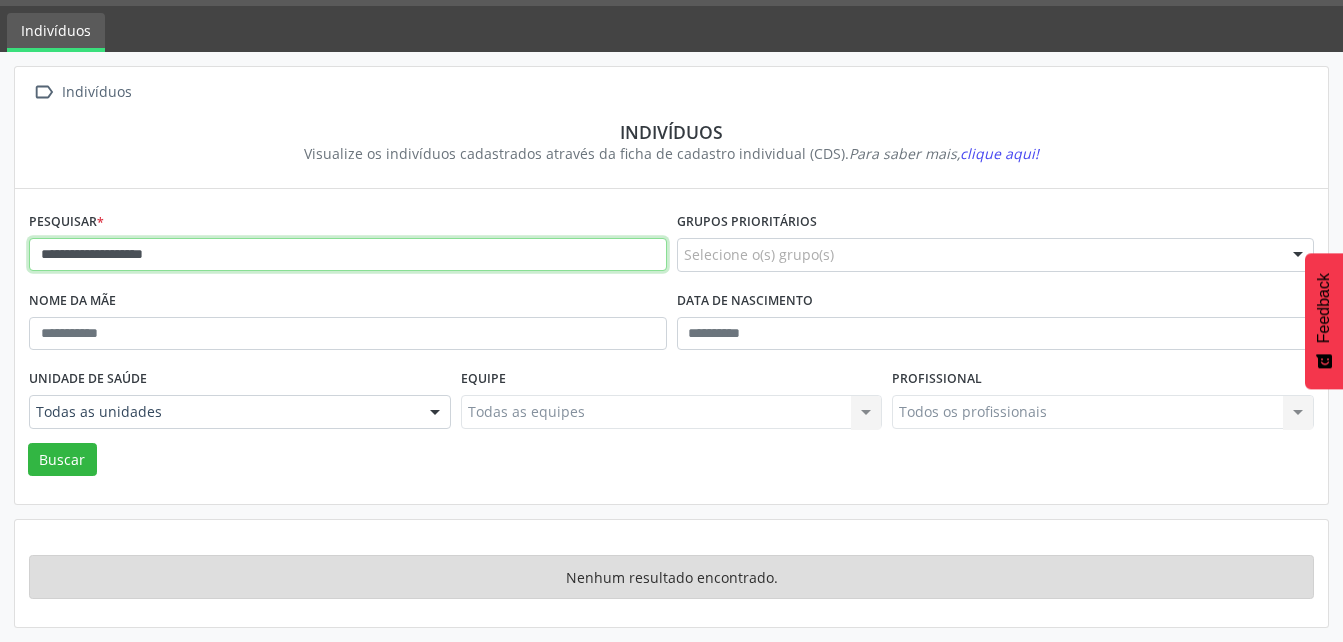 click on "**********" at bounding box center (348, 255) 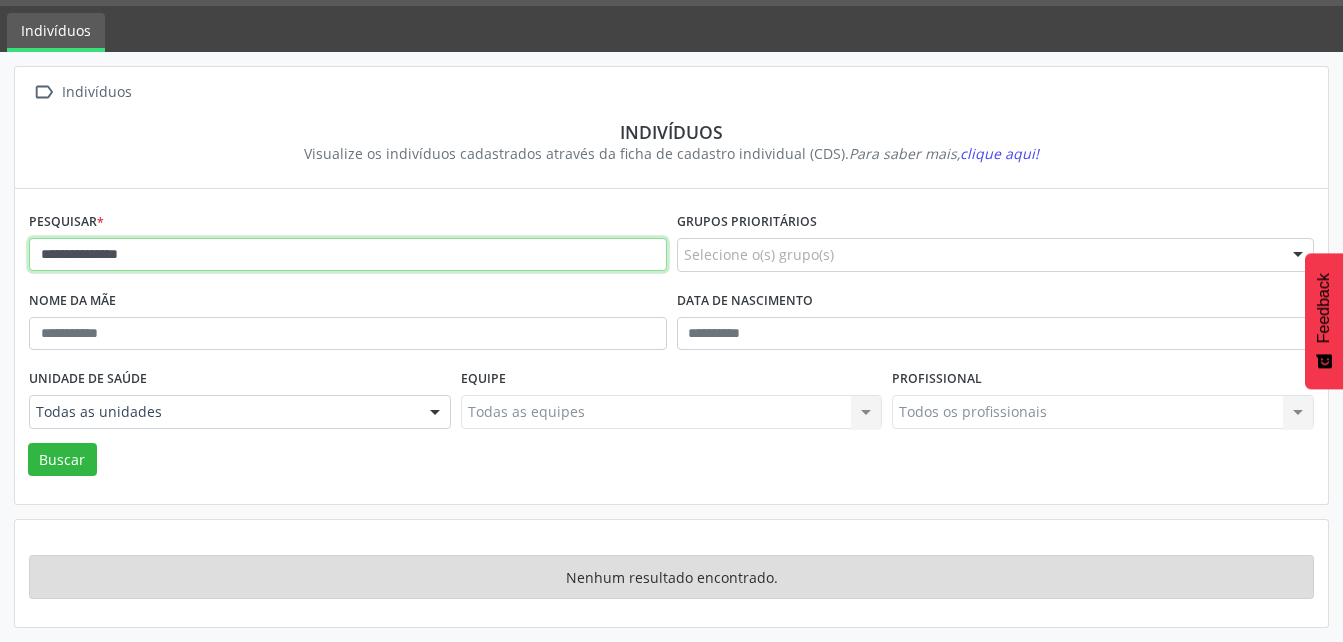 click on "Buscar" at bounding box center [62, 460] 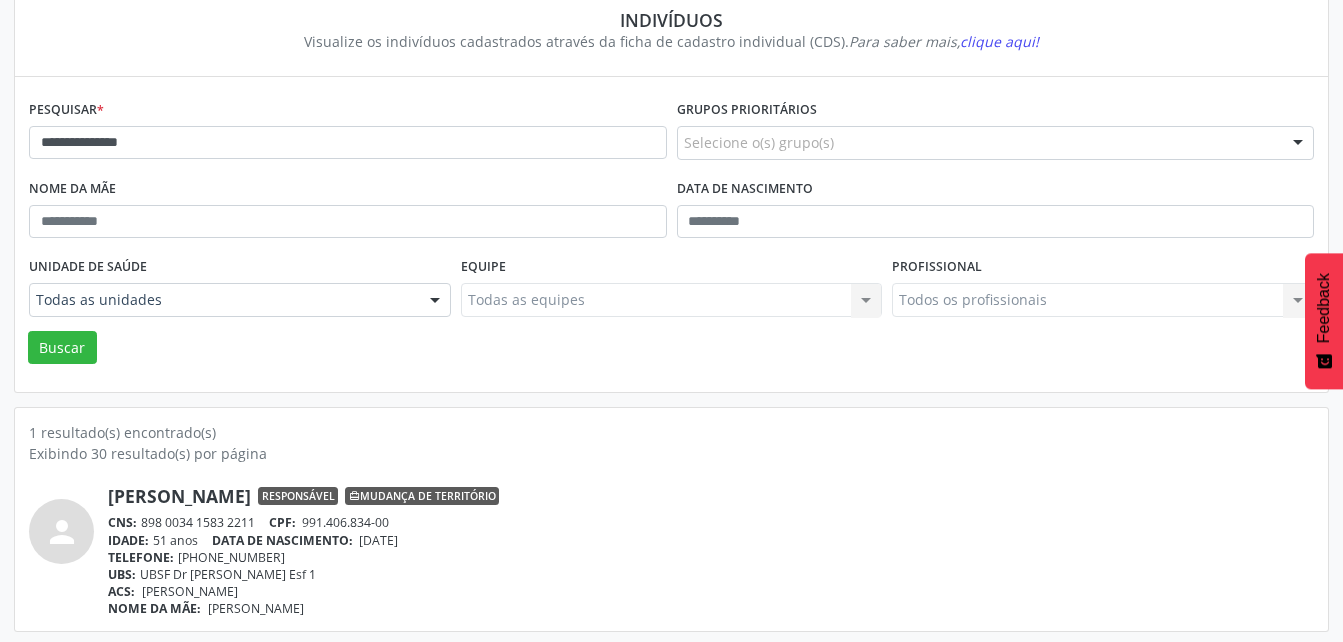 scroll, scrollTop: 174, scrollLeft: 0, axis: vertical 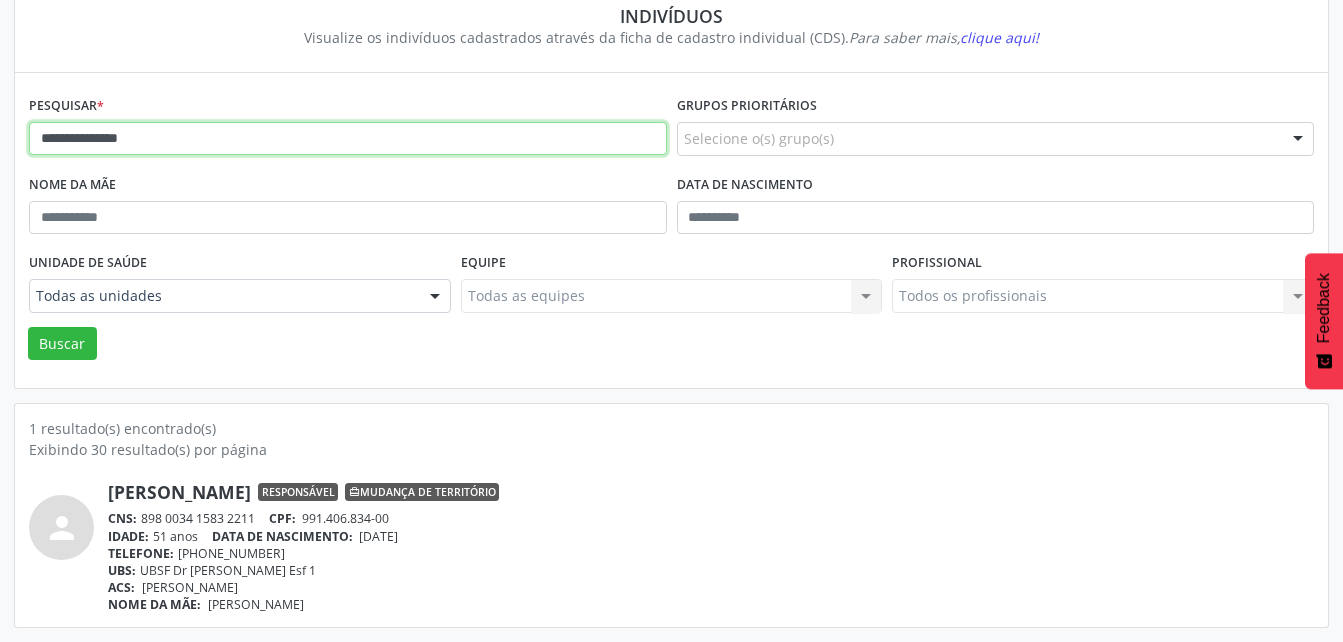 drag, startPoint x: 199, startPoint y: 142, endPoint x: 33, endPoint y: 140, distance: 166.01205 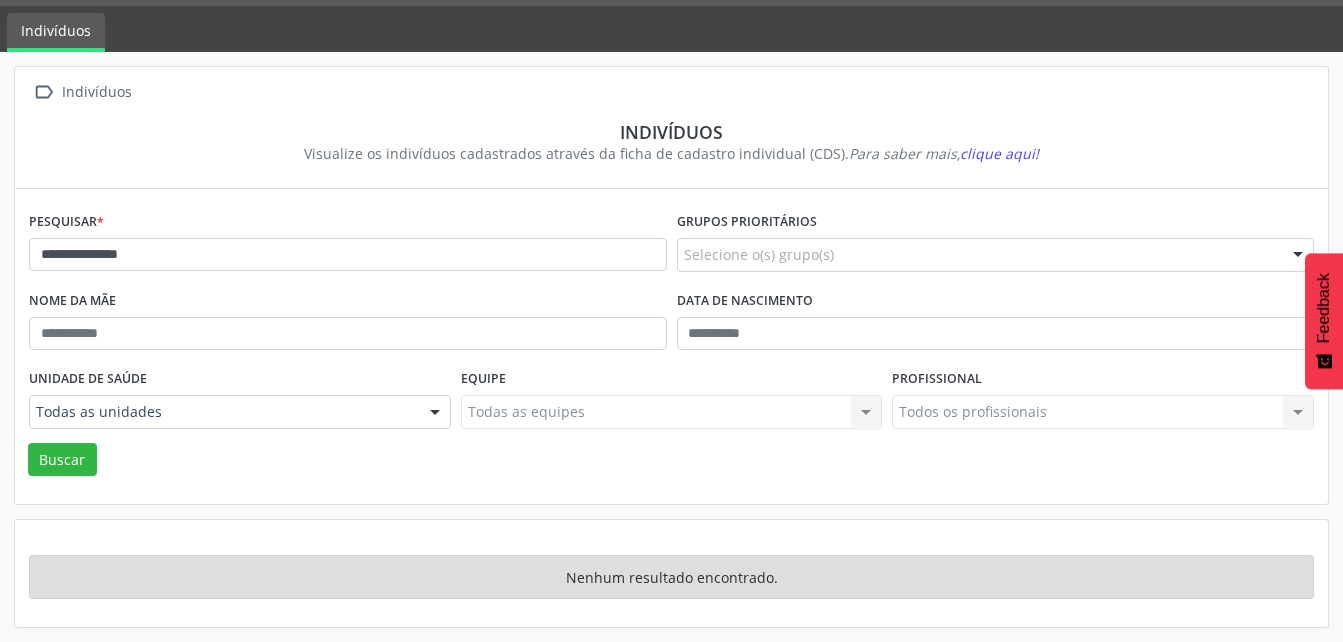 scroll, scrollTop: 58, scrollLeft: 0, axis: vertical 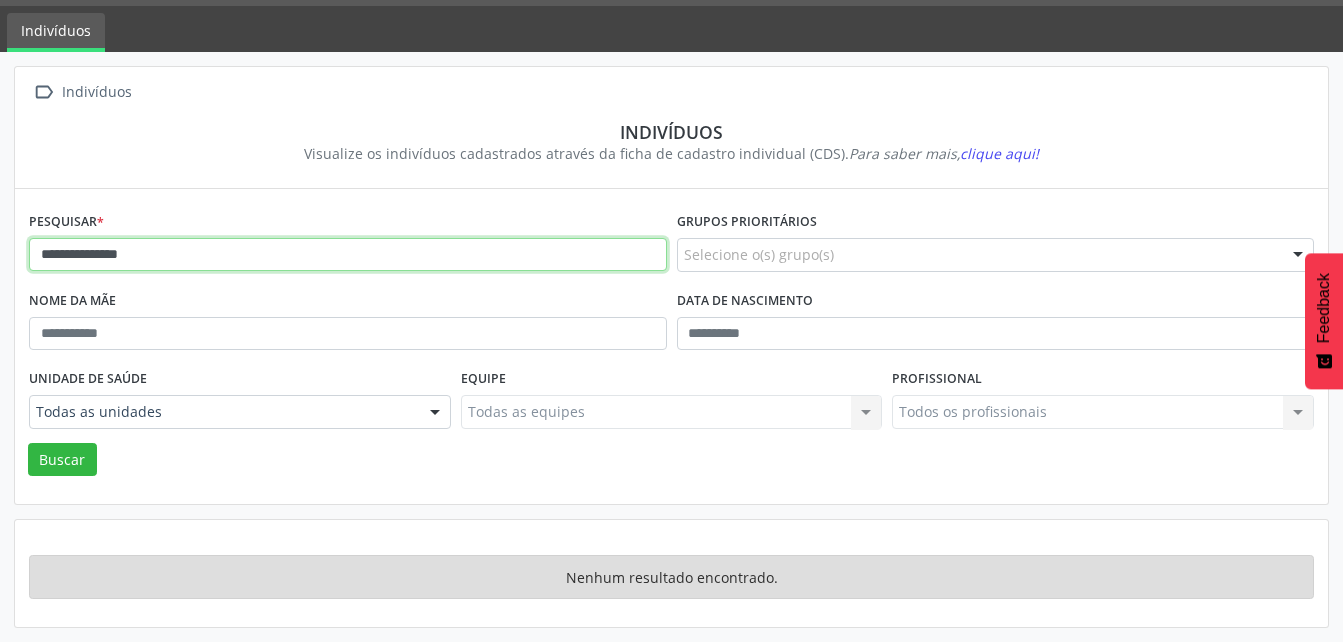 drag, startPoint x: 194, startPoint y: 260, endPoint x: 0, endPoint y: 353, distance: 215.1395 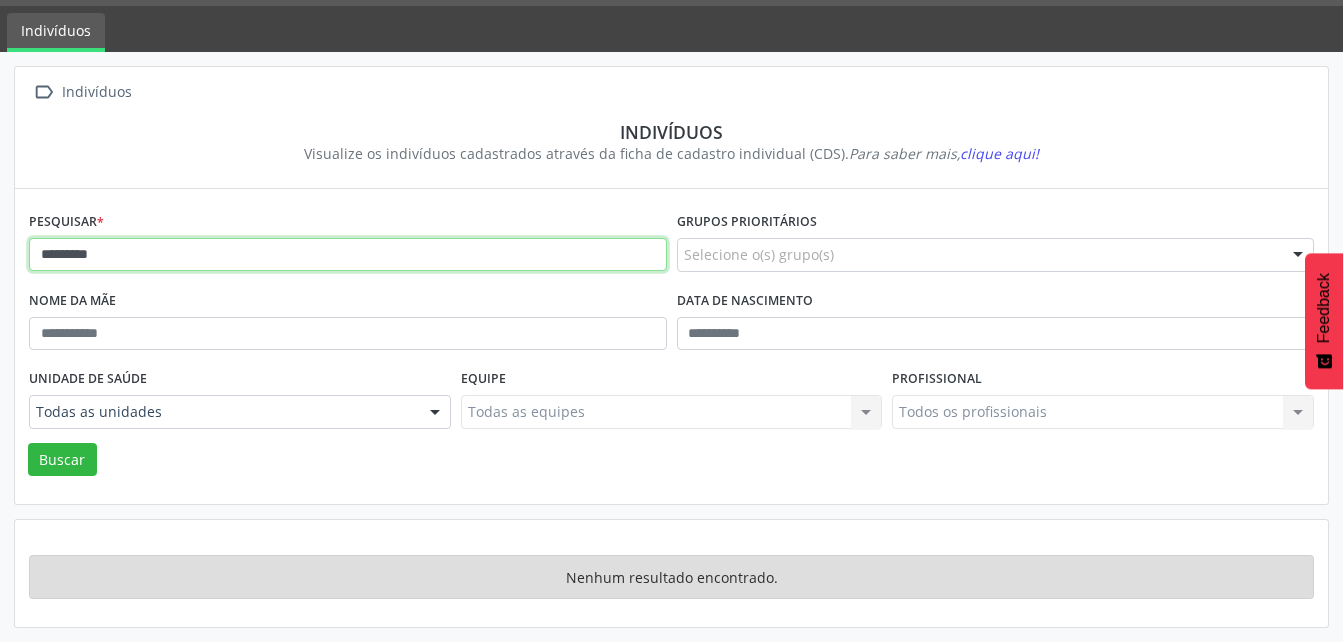 click on "Buscar" at bounding box center (62, 460) 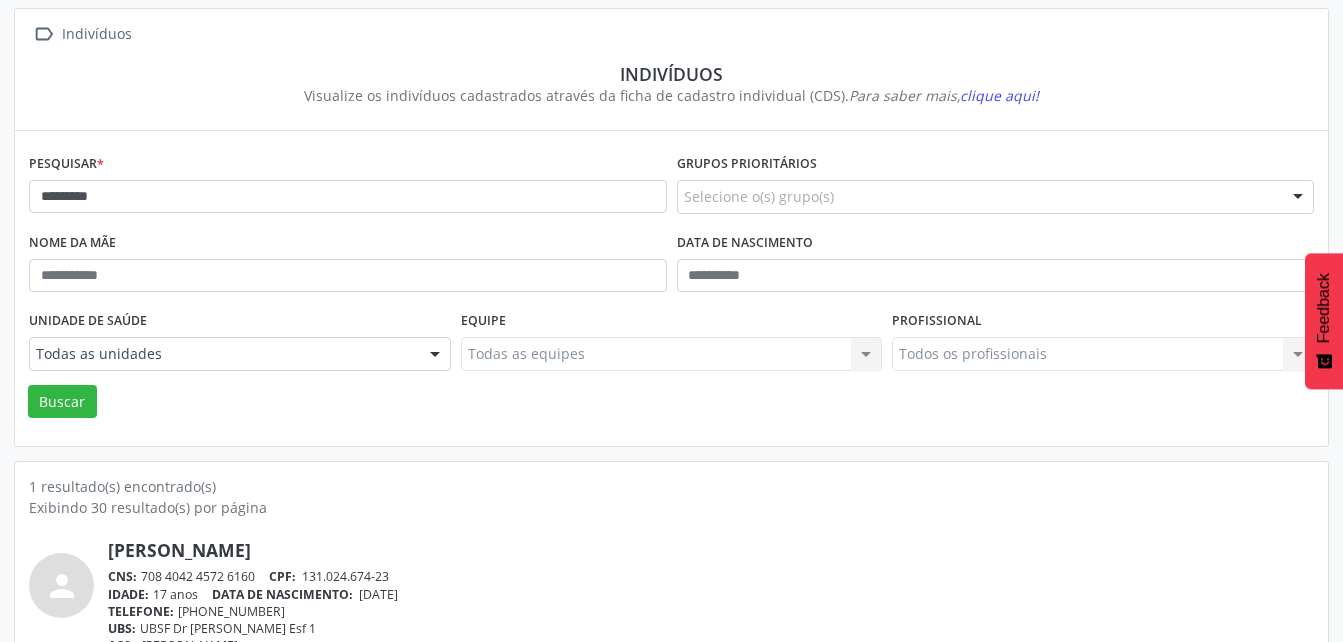scroll, scrollTop: 174, scrollLeft: 0, axis: vertical 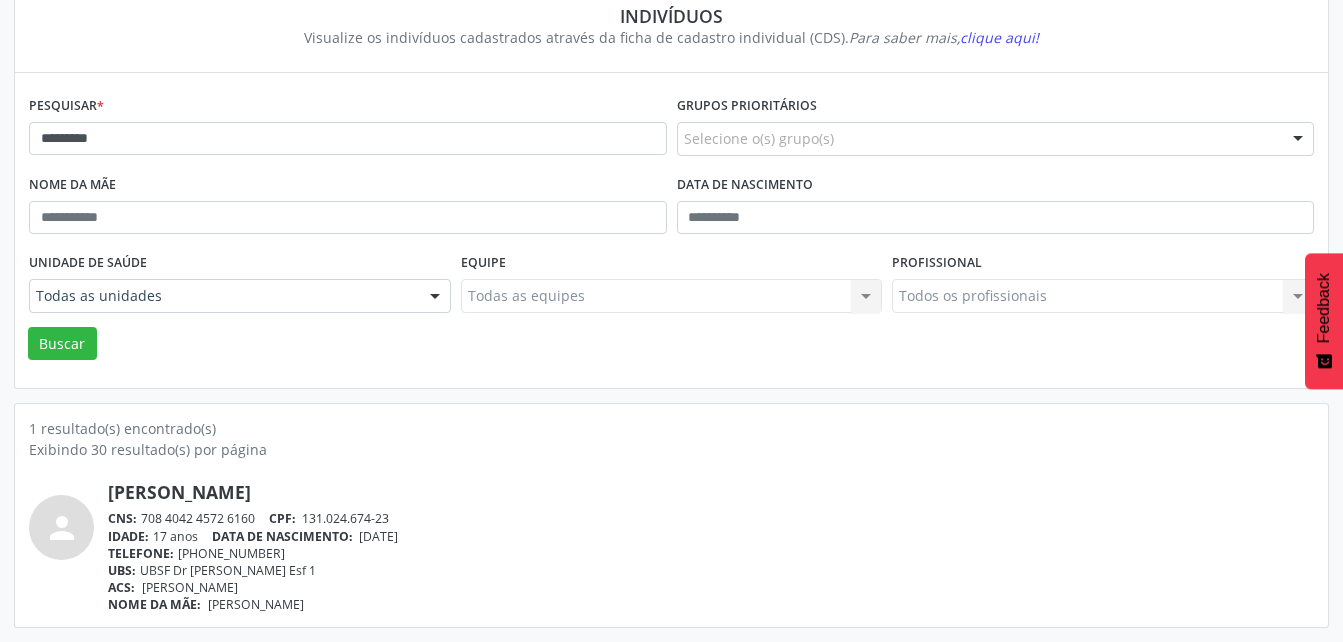 drag, startPoint x: 144, startPoint y: 516, endPoint x: 264, endPoint y: 520, distance: 120.06665 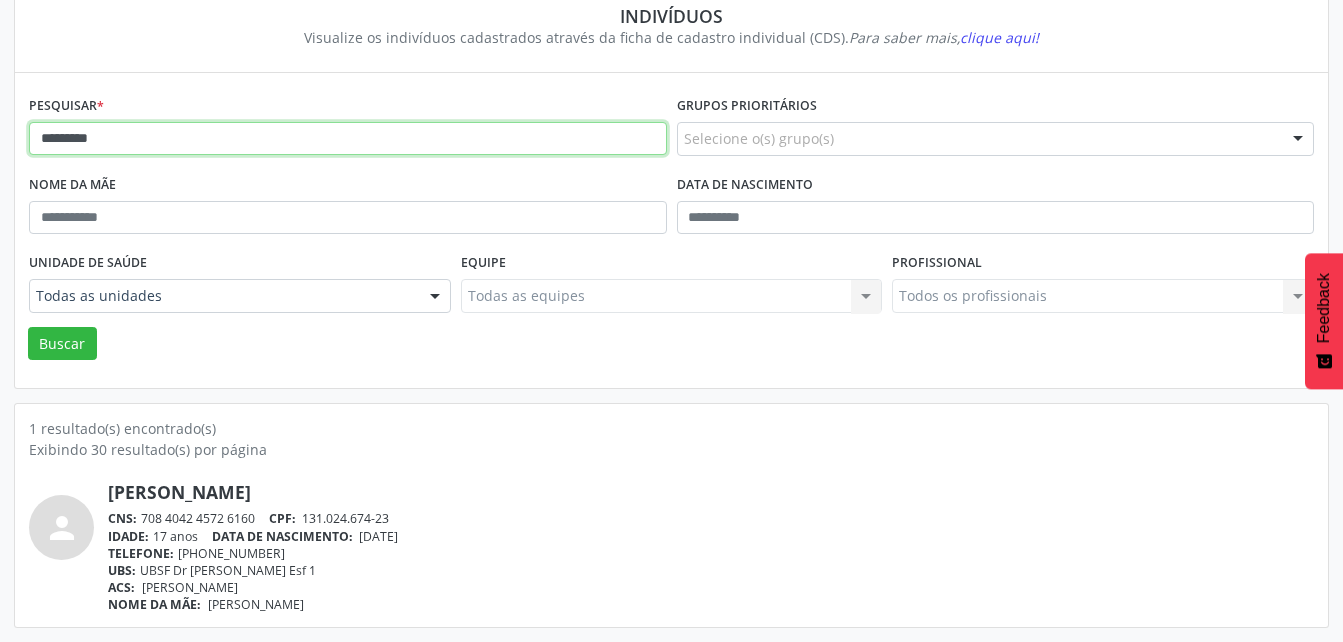drag, startPoint x: 211, startPoint y: 148, endPoint x: -4, endPoint y: 187, distance: 218.50858 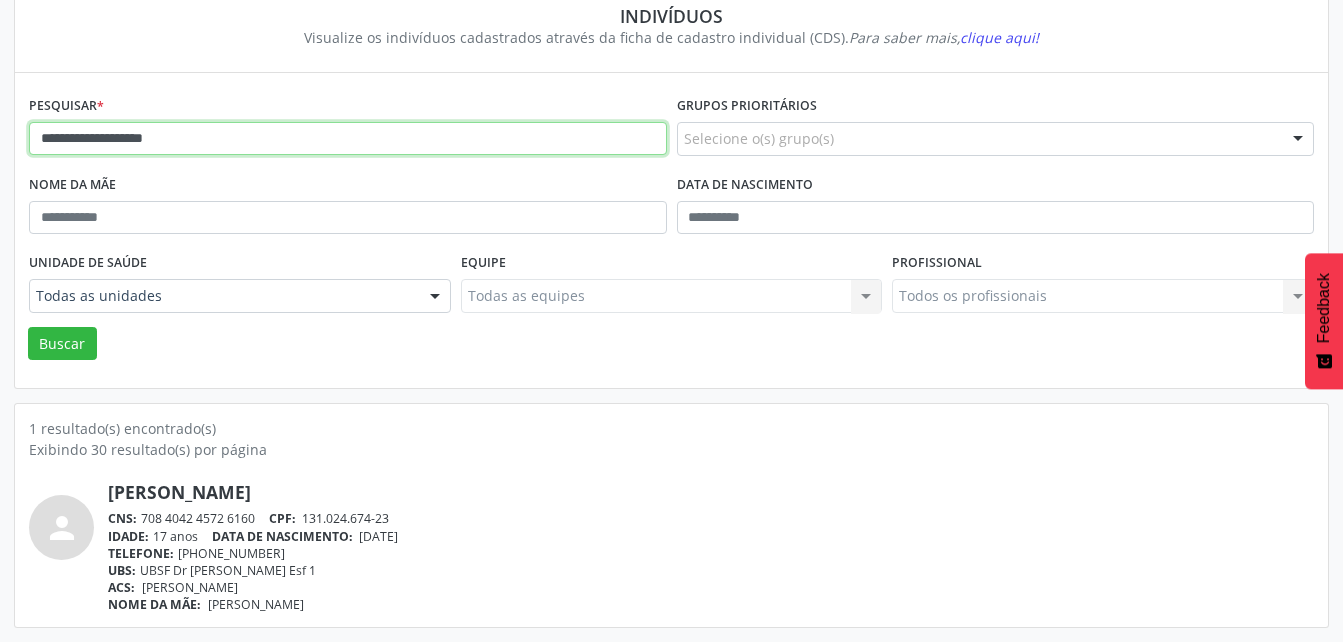 click on "Buscar" at bounding box center [62, 344] 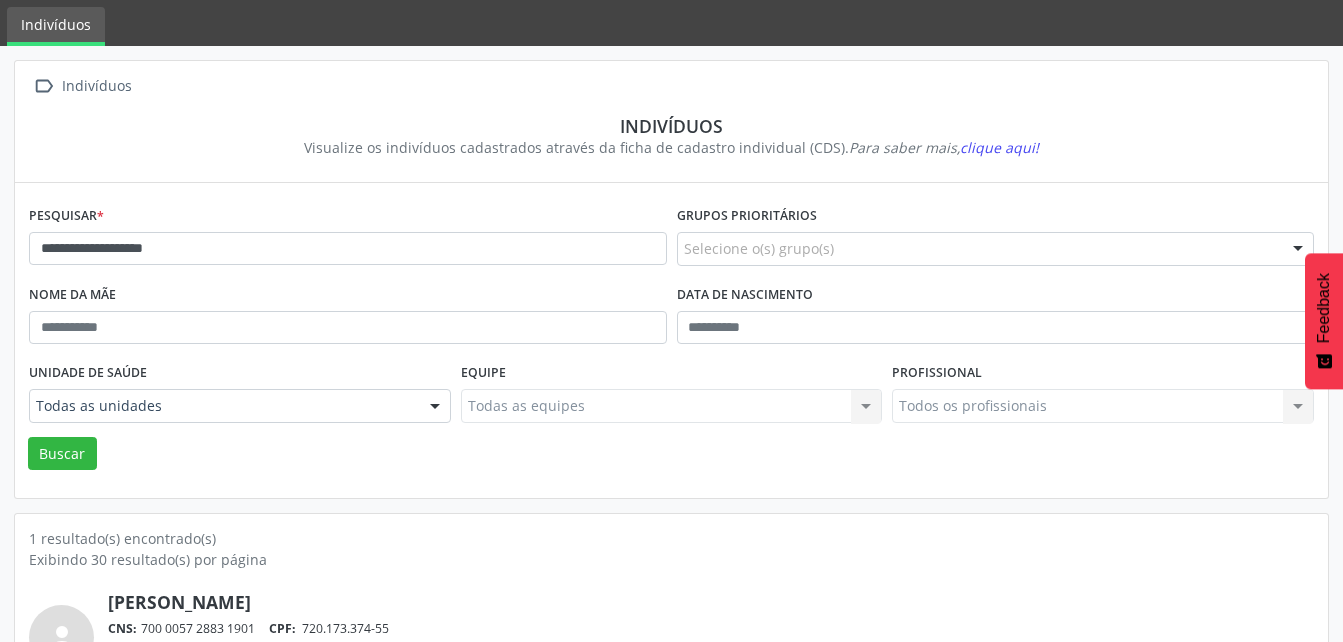 scroll, scrollTop: 174, scrollLeft: 0, axis: vertical 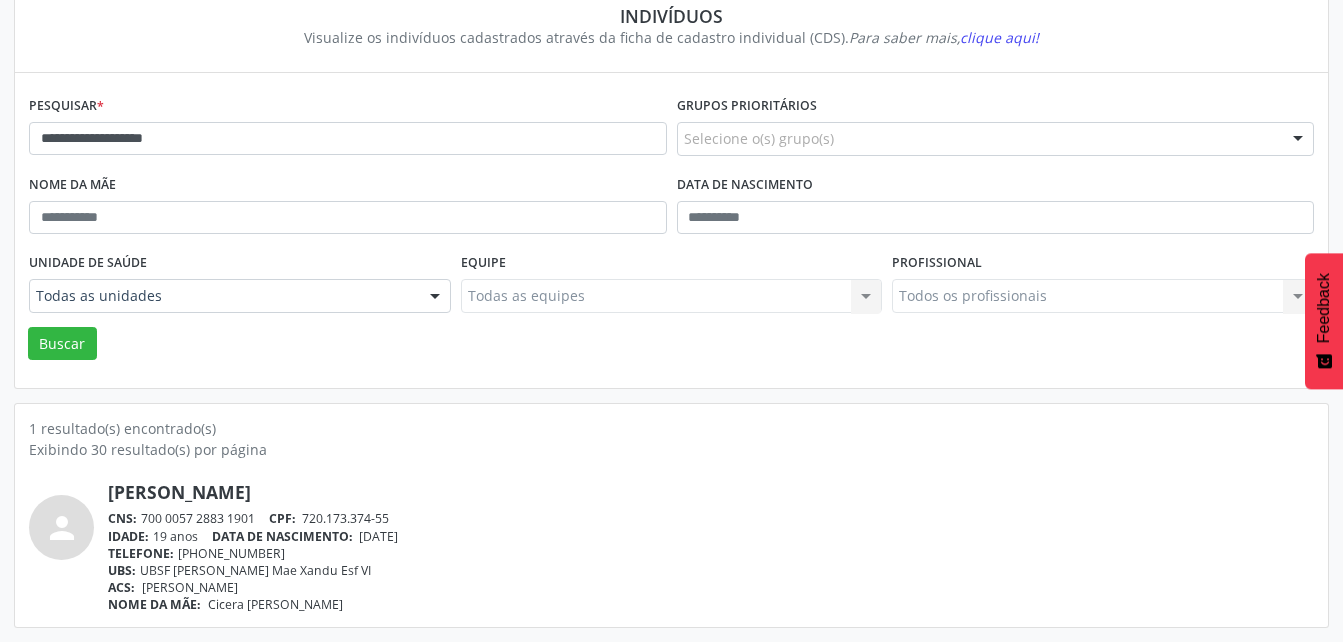 drag, startPoint x: 145, startPoint y: 517, endPoint x: 255, endPoint y: 522, distance: 110.11358 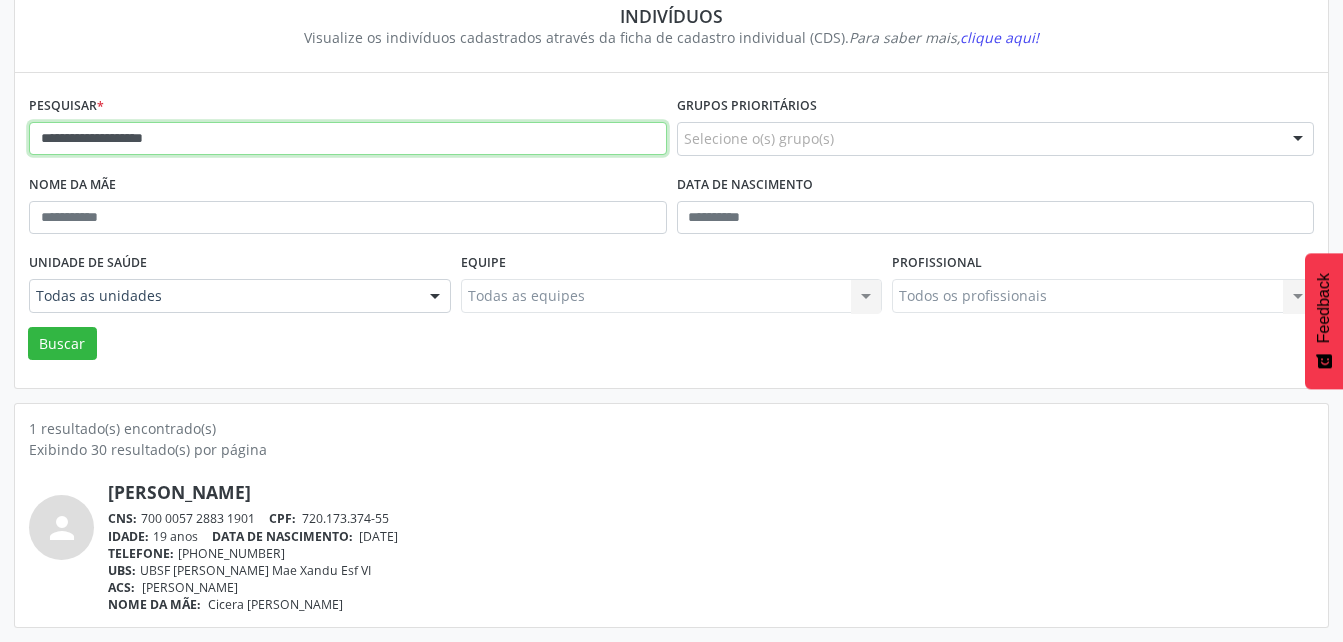 drag, startPoint x: 204, startPoint y: 141, endPoint x: -4, endPoint y: 123, distance: 208.77739 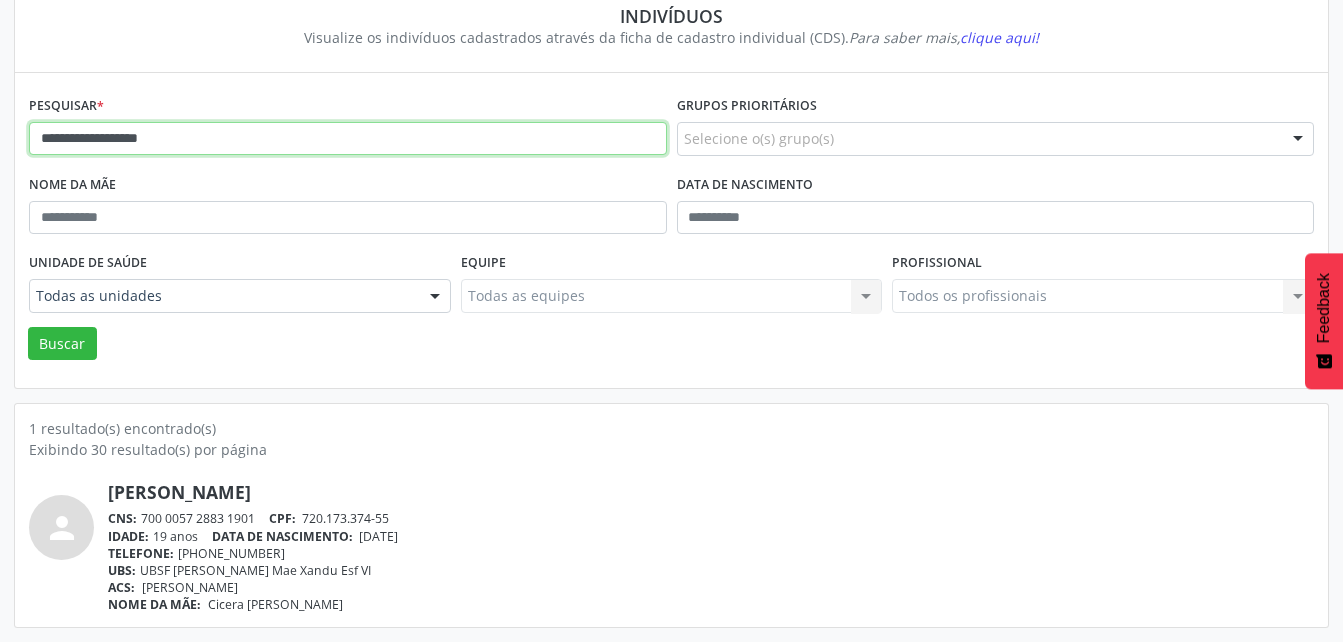 click on "Buscar" at bounding box center [62, 344] 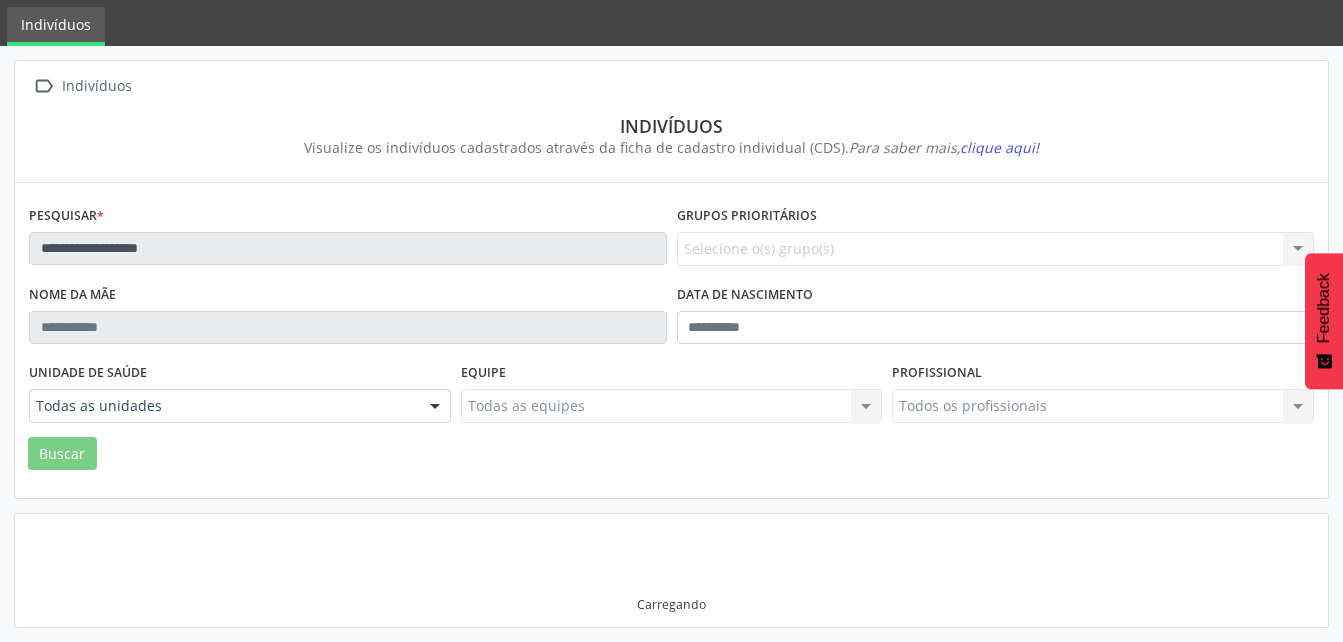 scroll, scrollTop: 58, scrollLeft: 0, axis: vertical 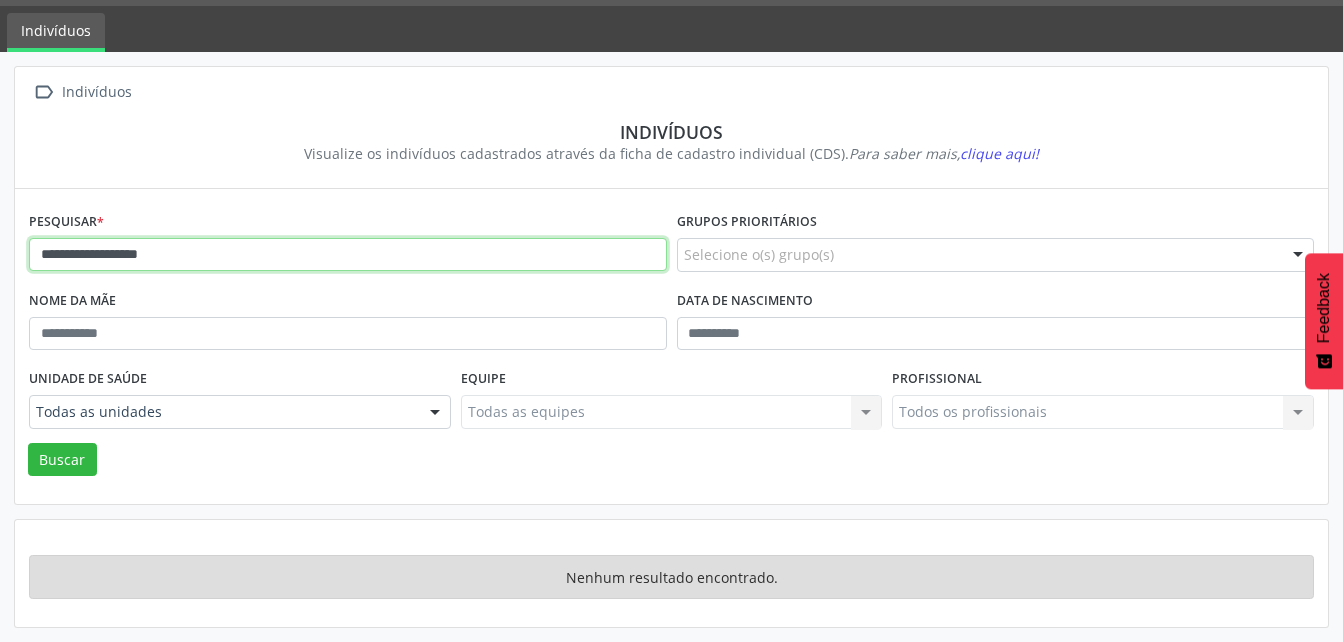 click on "**********" at bounding box center [348, 255] 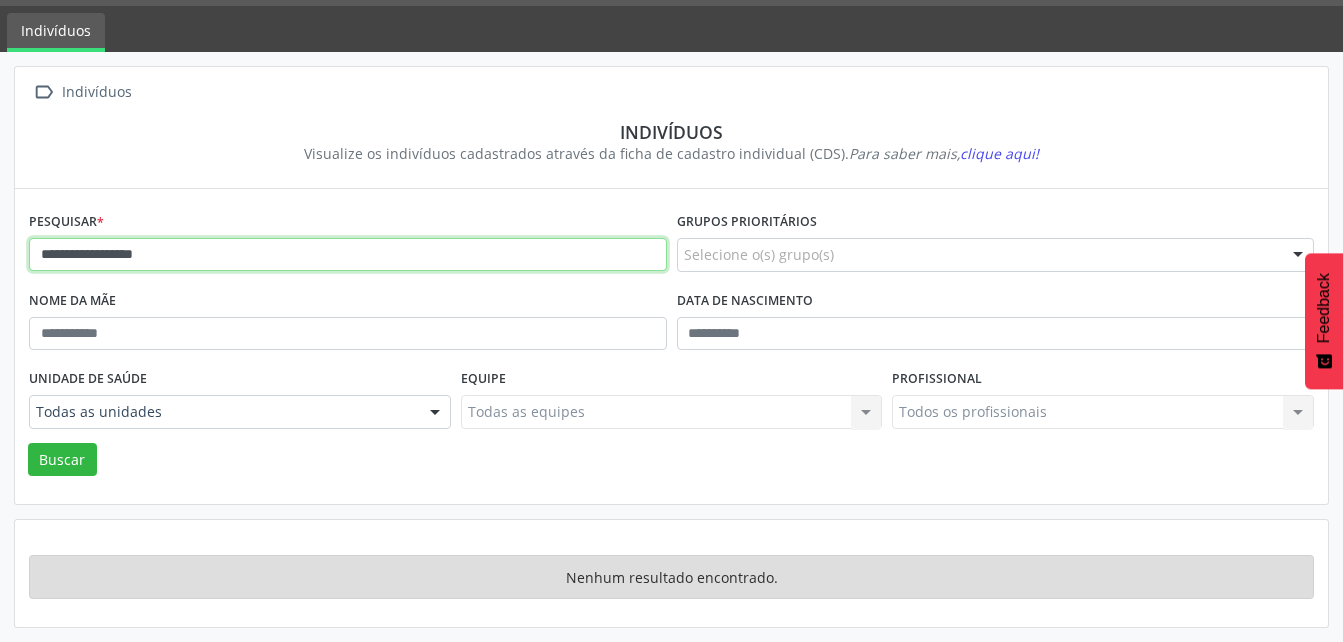 click on "Buscar" at bounding box center [62, 460] 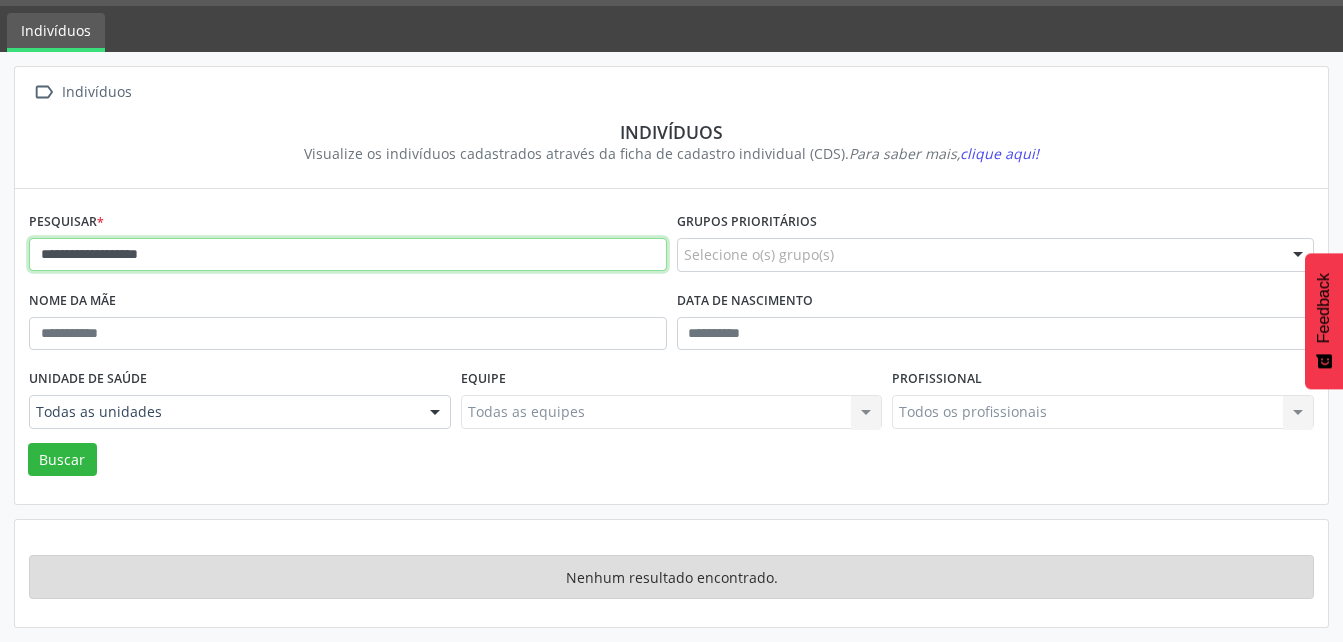 click on "Buscar" at bounding box center [62, 460] 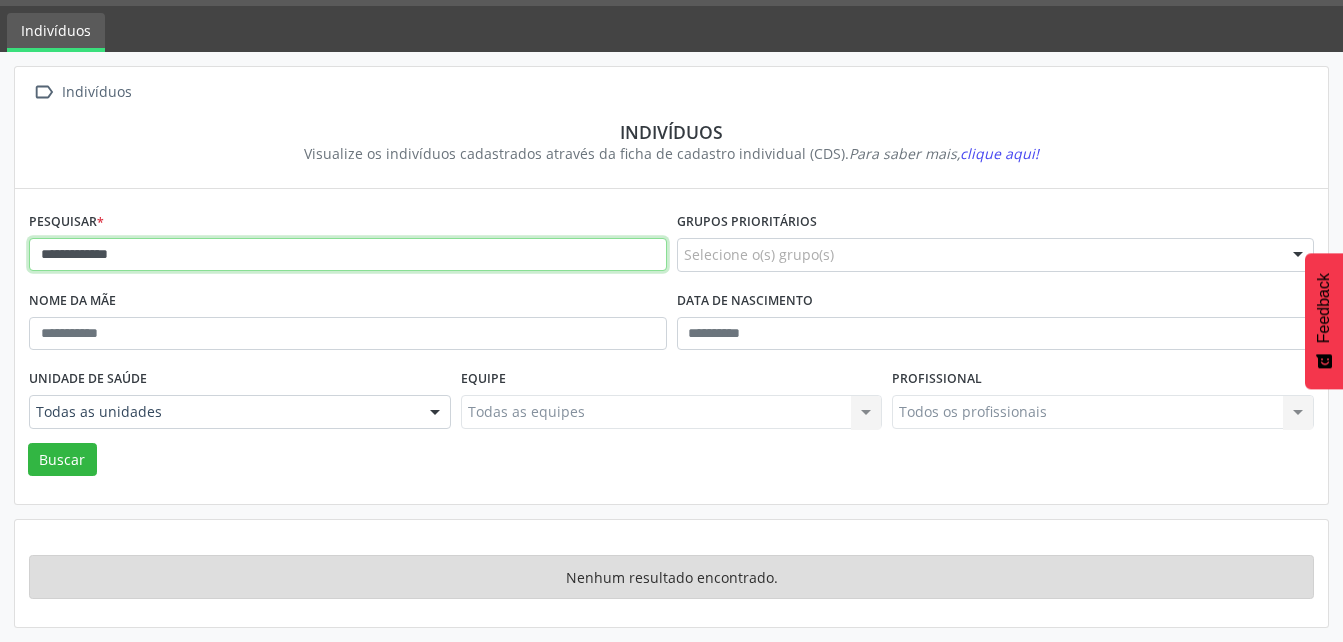 click on "Buscar" at bounding box center [62, 460] 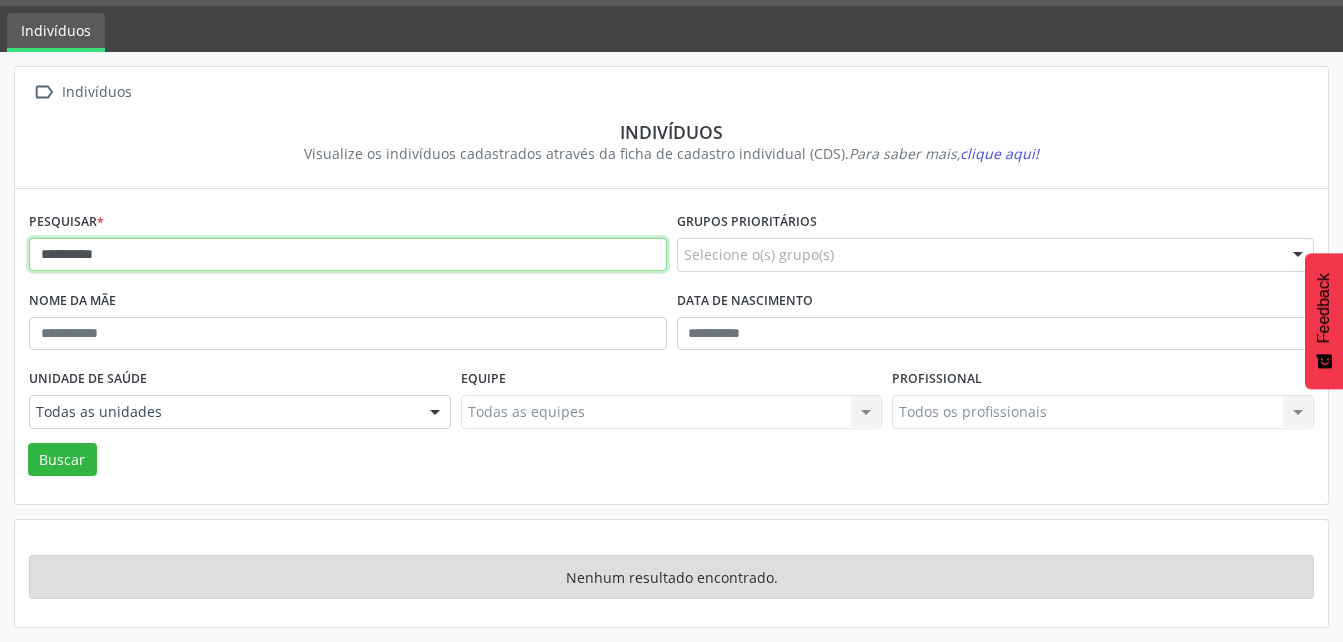 click on "Buscar" at bounding box center [62, 460] 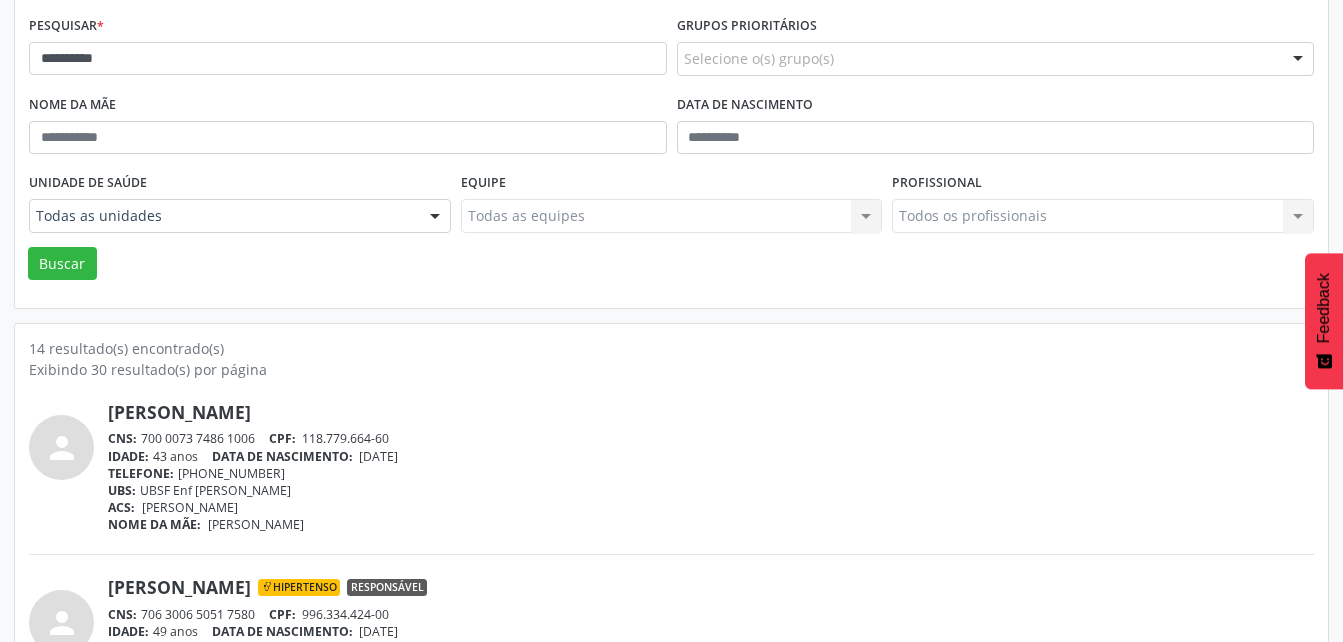 scroll, scrollTop: 0, scrollLeft: 0, axis: both 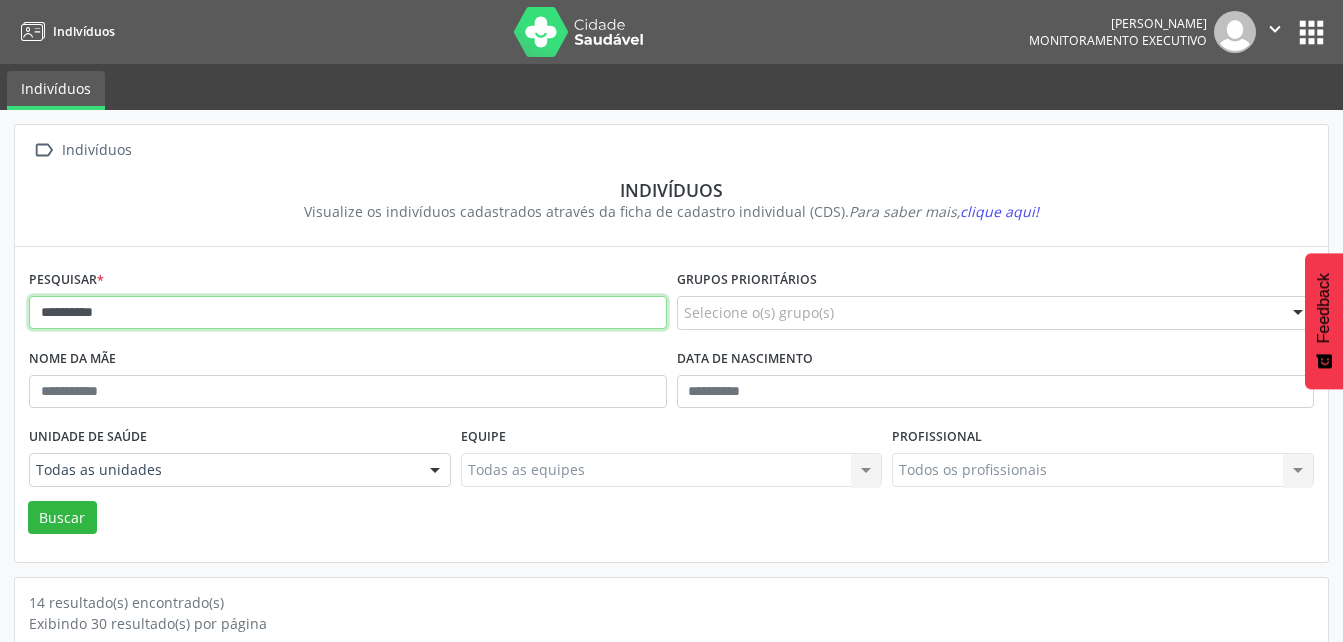 click on "**********" at bounding box center [348, 313] 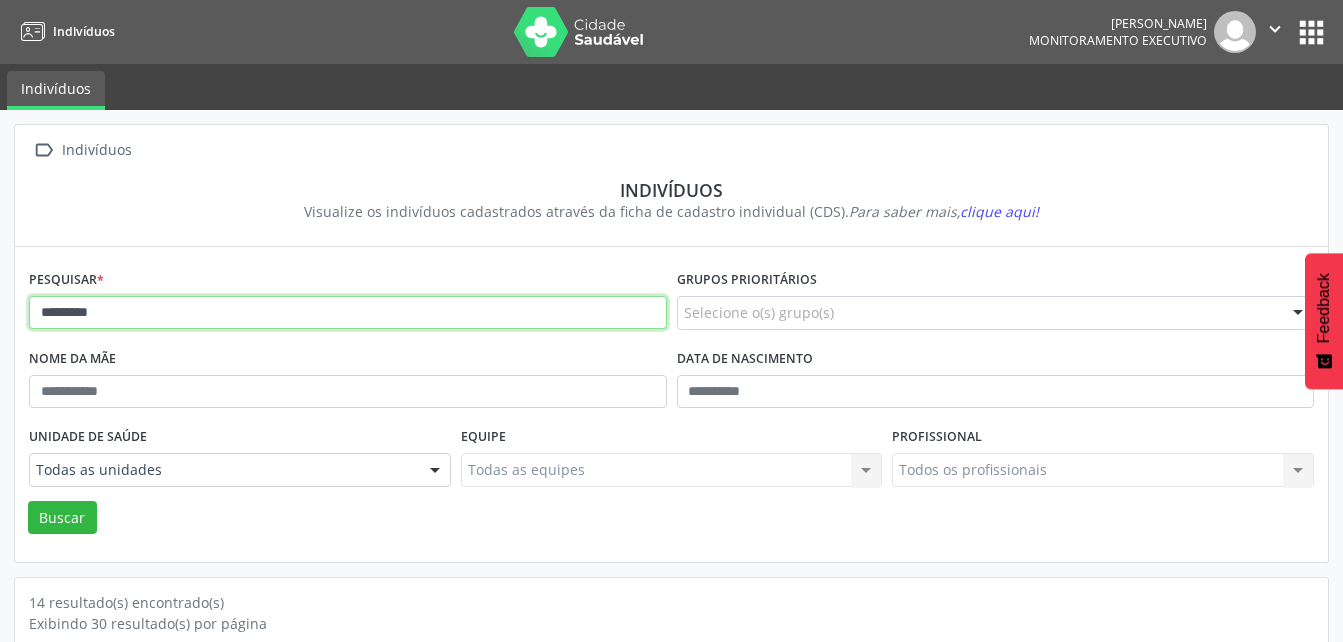 click on "Buscar" at bounding box center [62, 518] 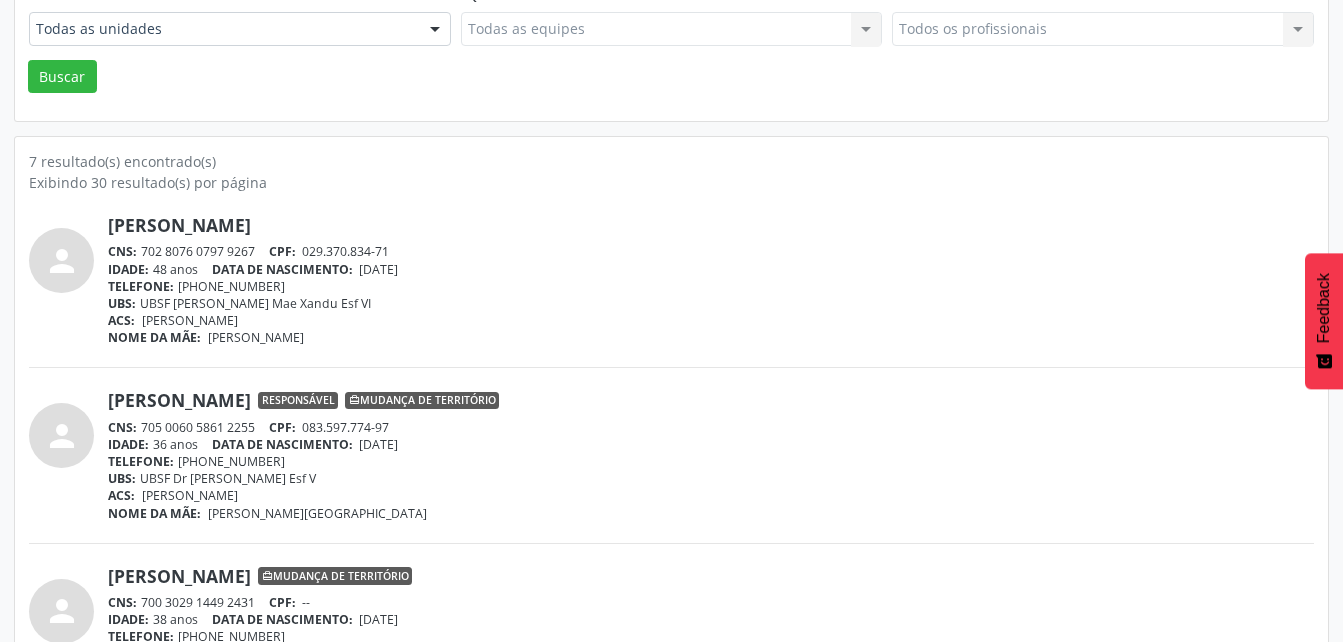 scroll, scrollTop: 226, scrollLeft: 0, axis: vertical 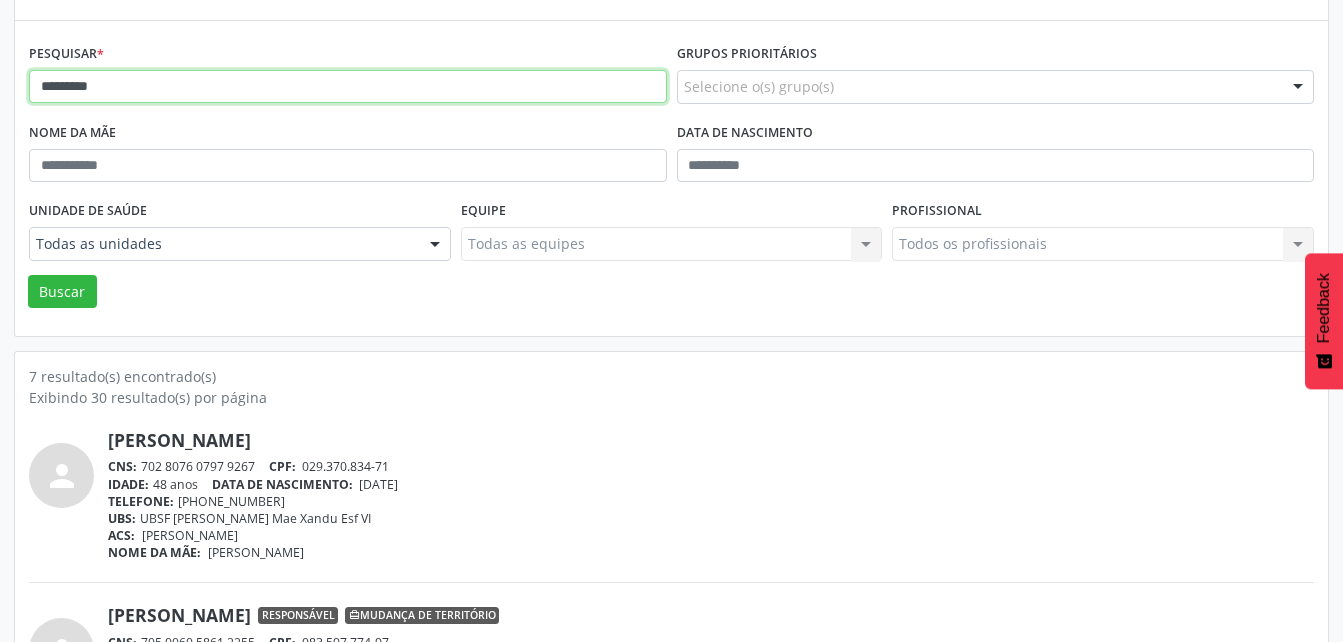 click on "*********" at bounding box center [348, 87] 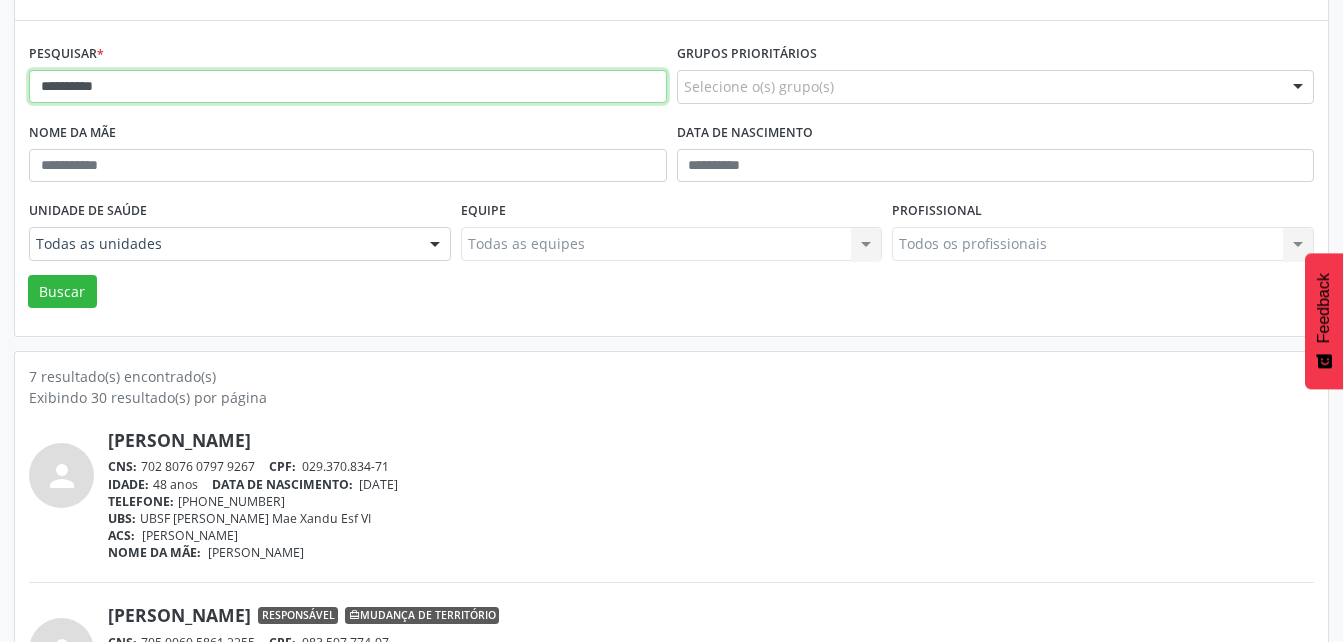 click on "Buscar" at bounding box center [62, 292] 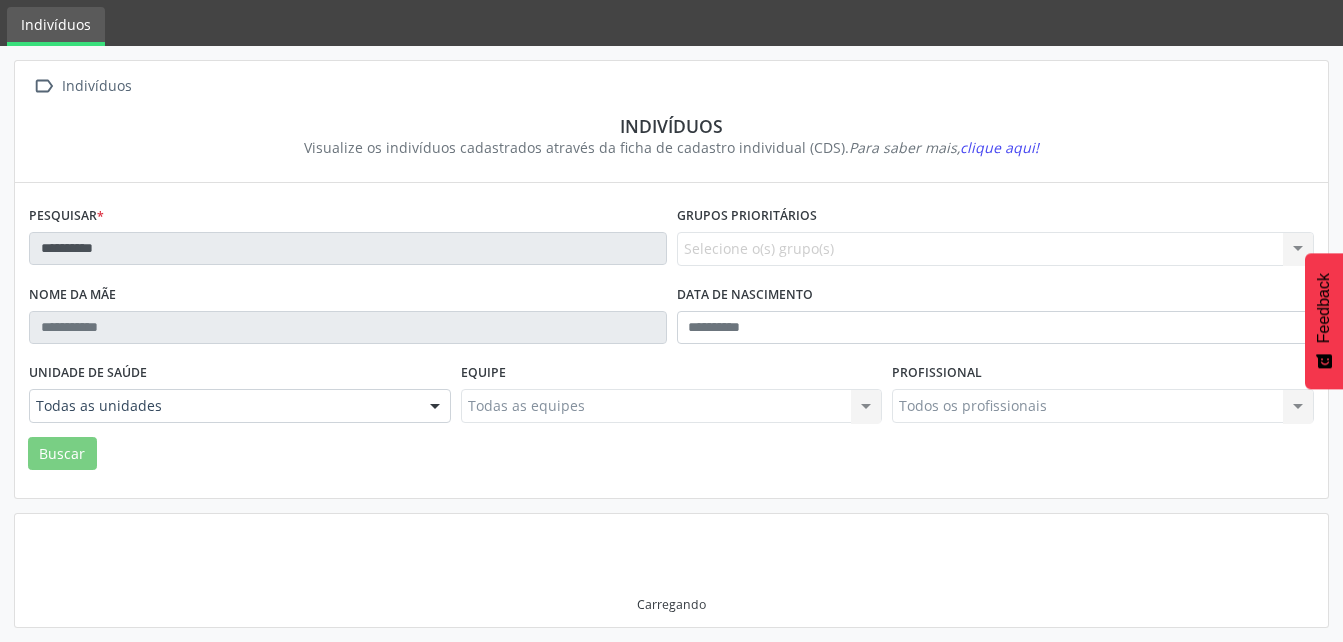 scroll, scrollTop: 226, scrollLeft: 0, axis: vertical 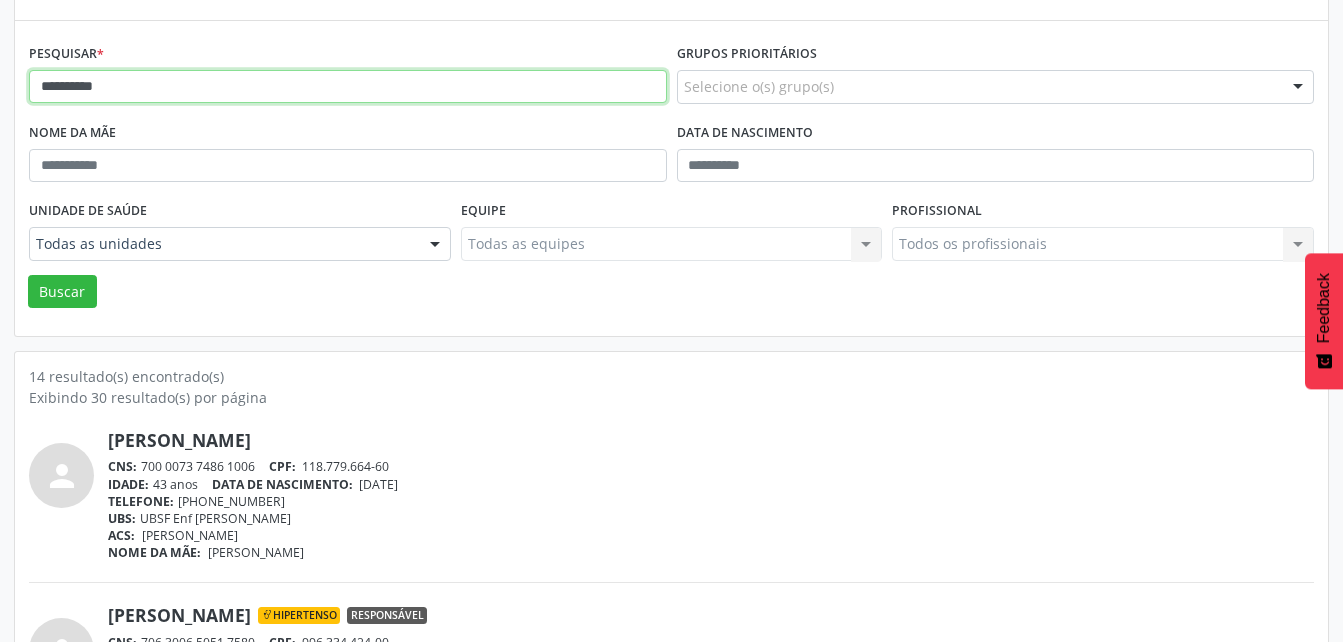 click on "**********" at bounding box center (348, 87) 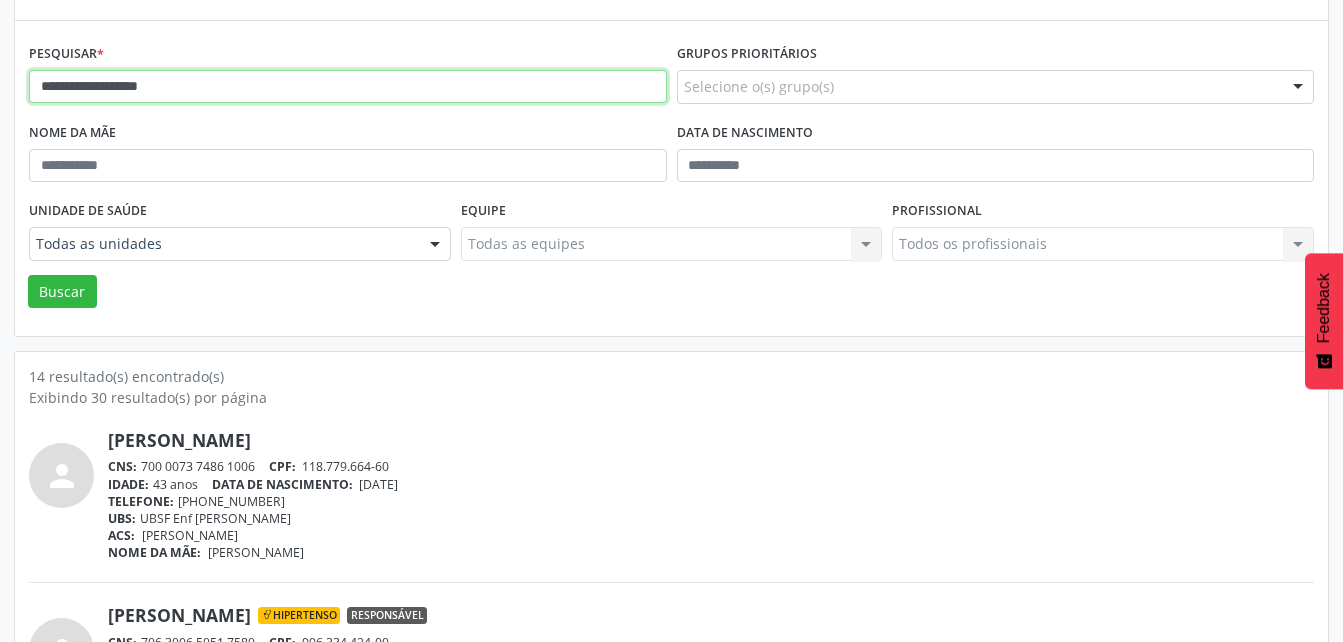click on "Buscar" at bounding box center (62, 292) 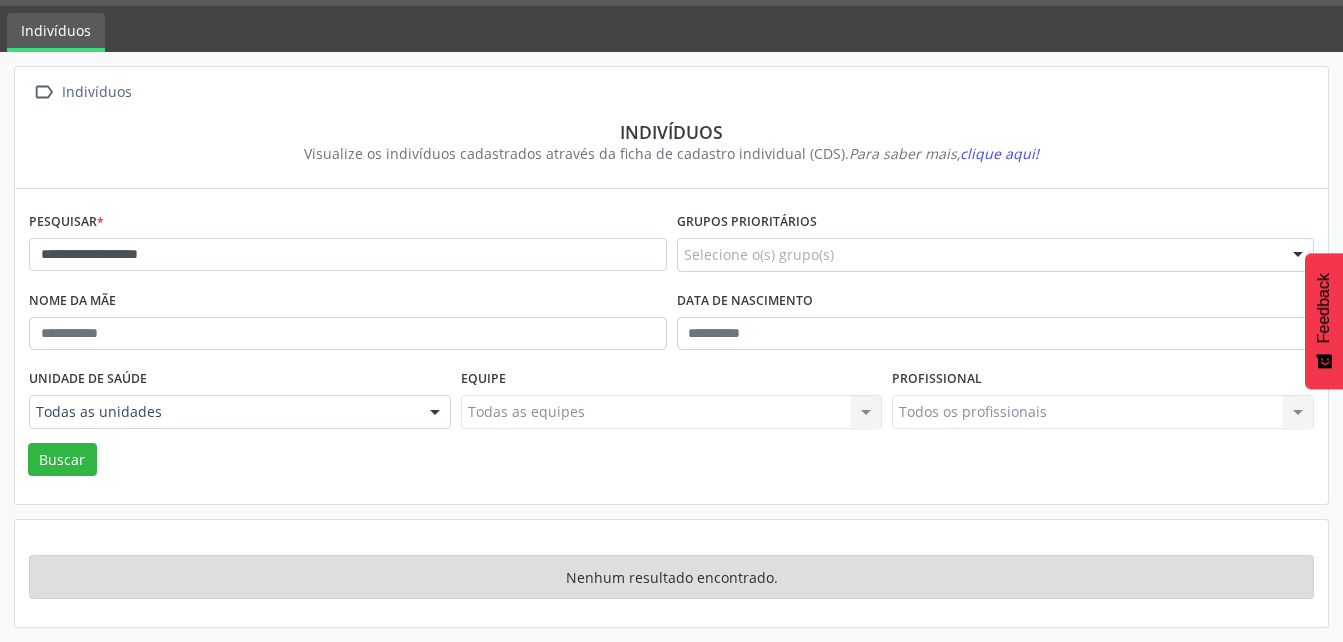 scroll, scrollTop: 58, scrollLeft: 0, axis: vertical 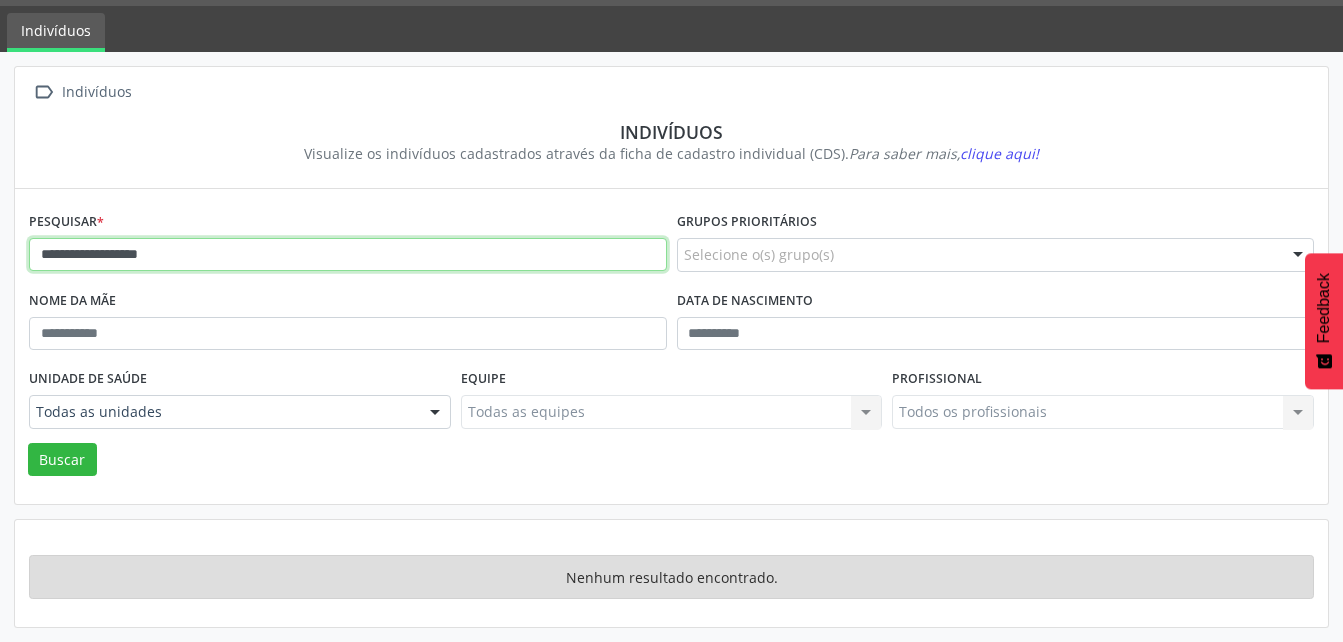 click on "**********" at bounding box center [348, 255] 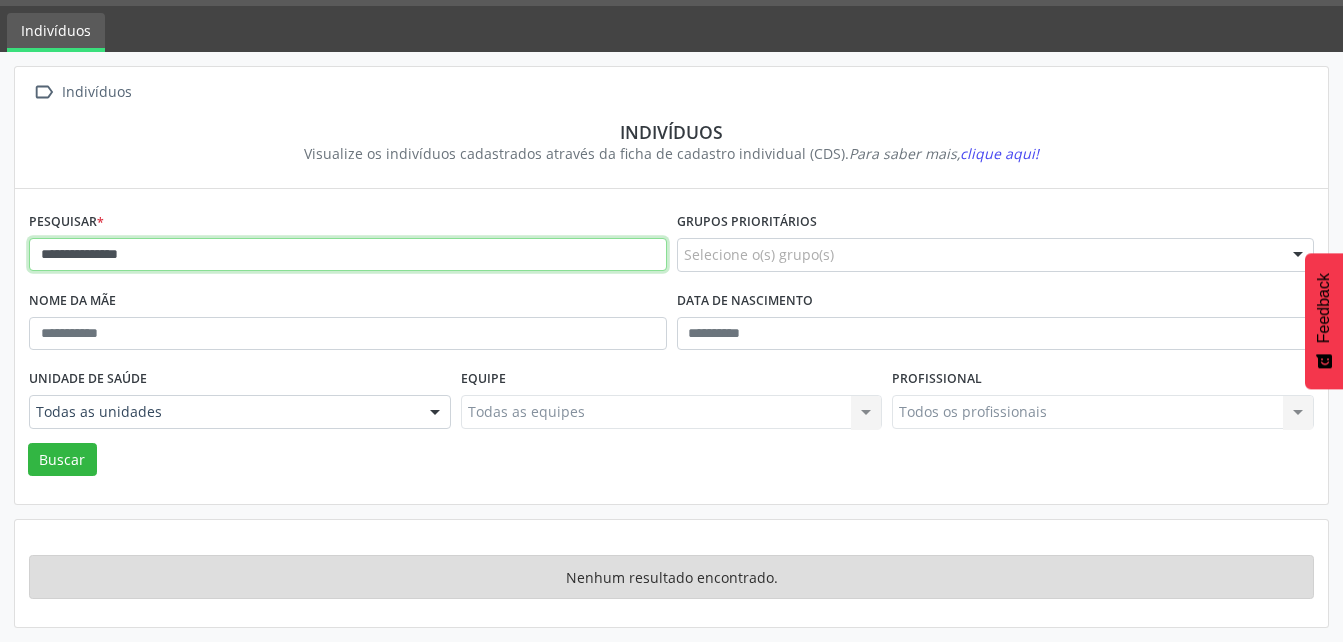 click on "Buscar" at bounding box center (62, 460) 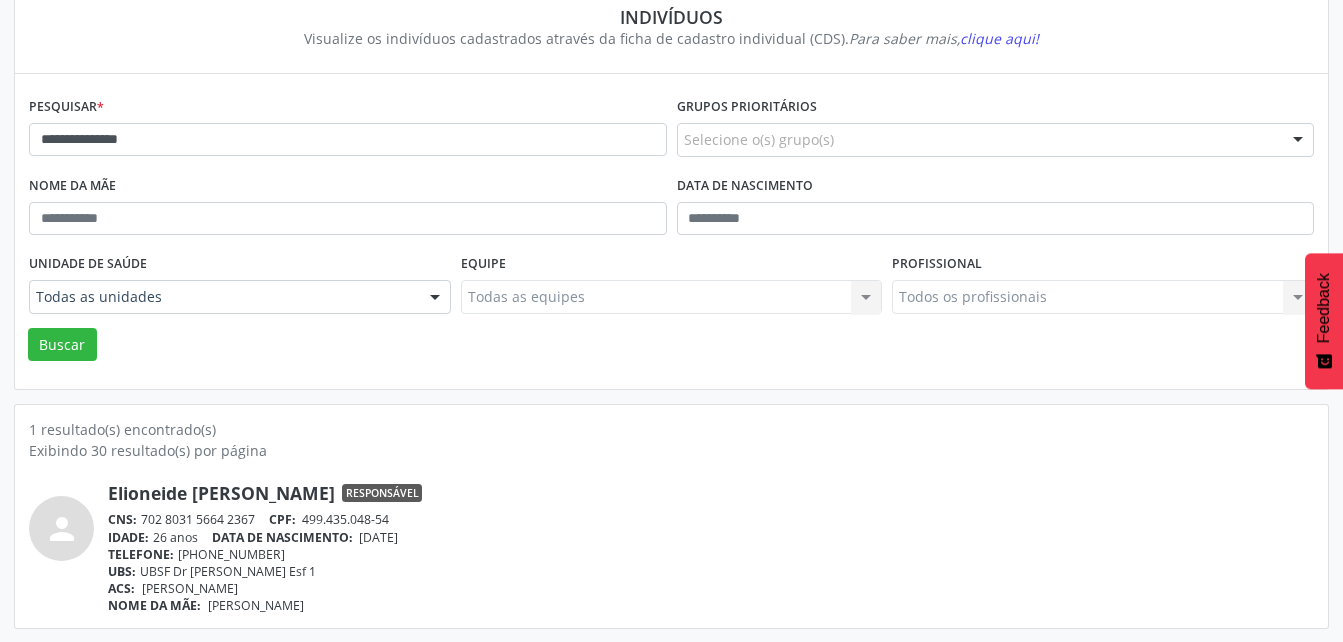 scroll, scrollTop: 174, scrollLeft: 0, axis: vertical 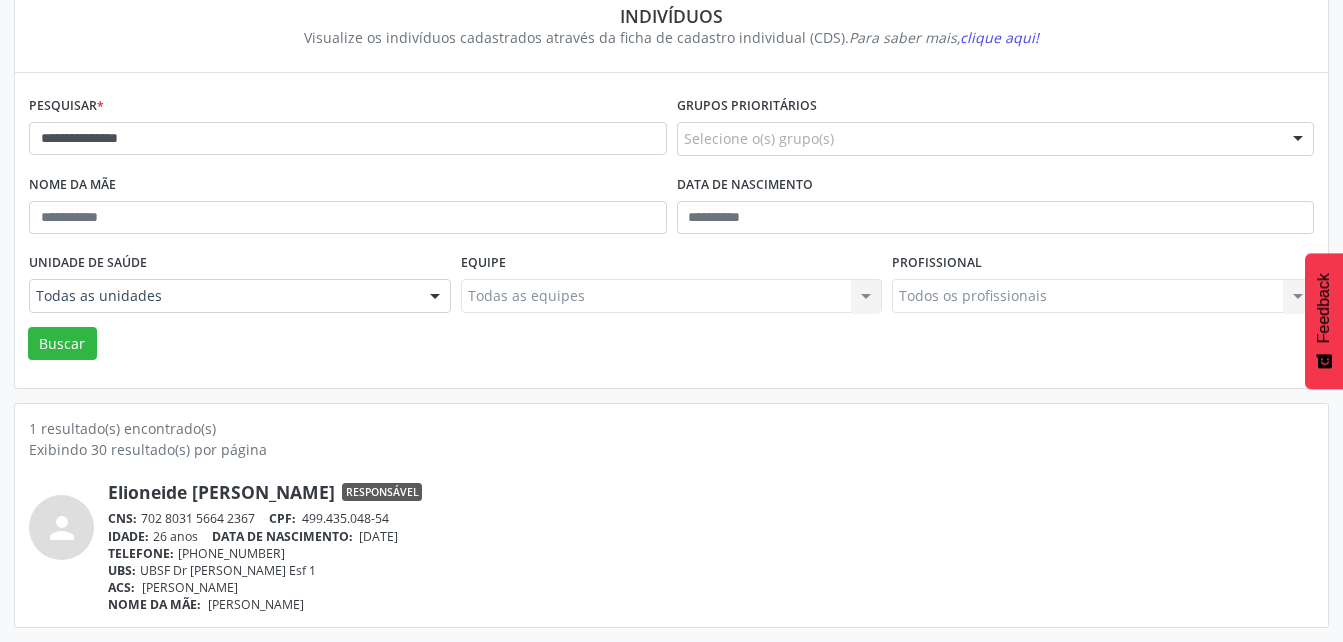 drag, startPoint x: 366, startPoint y: 540, endPoint x: 459, endPoint y: 533, distance: 93.26307 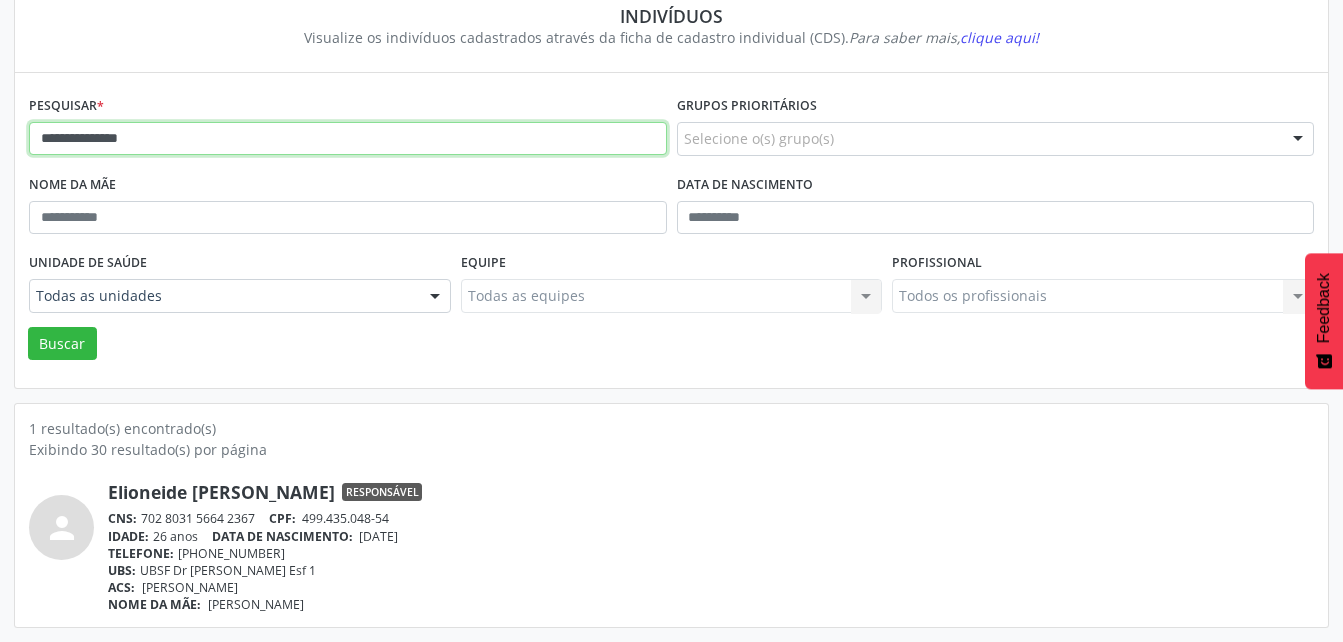 drag, startPoint x: 171, startPoint y: 137, endPoint x: 19, endPoint y: 184, distance: 159.1006 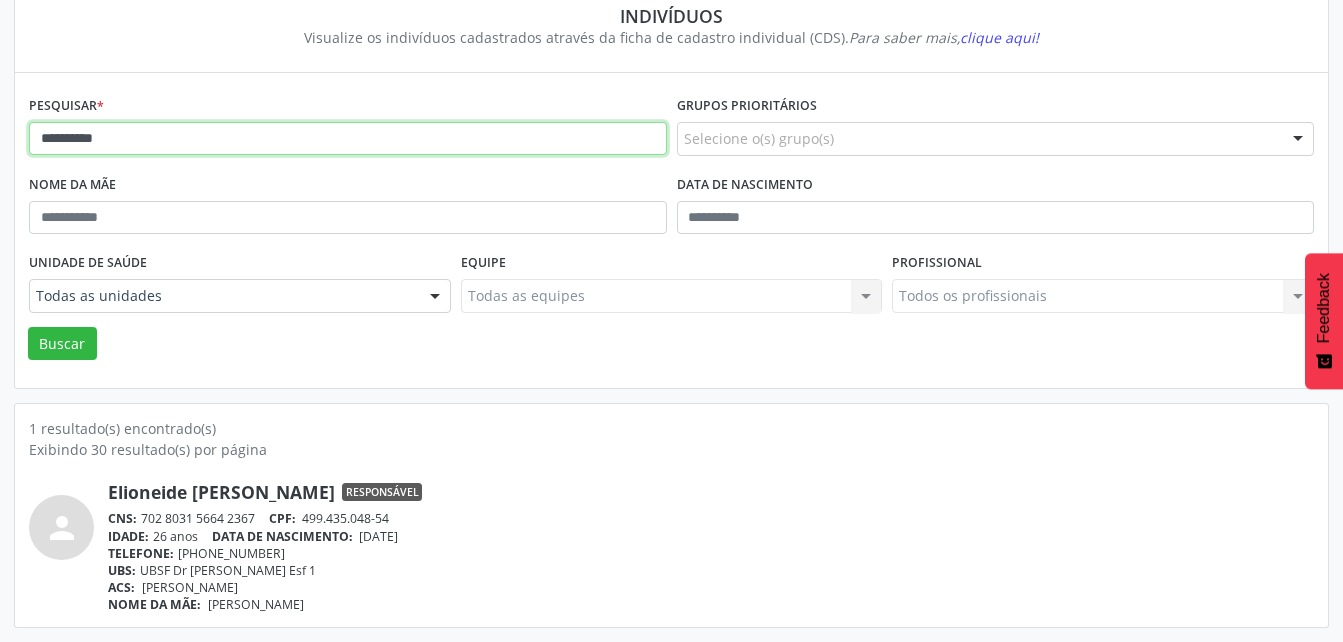click on "Buscar" at bounding box center (62, 344) 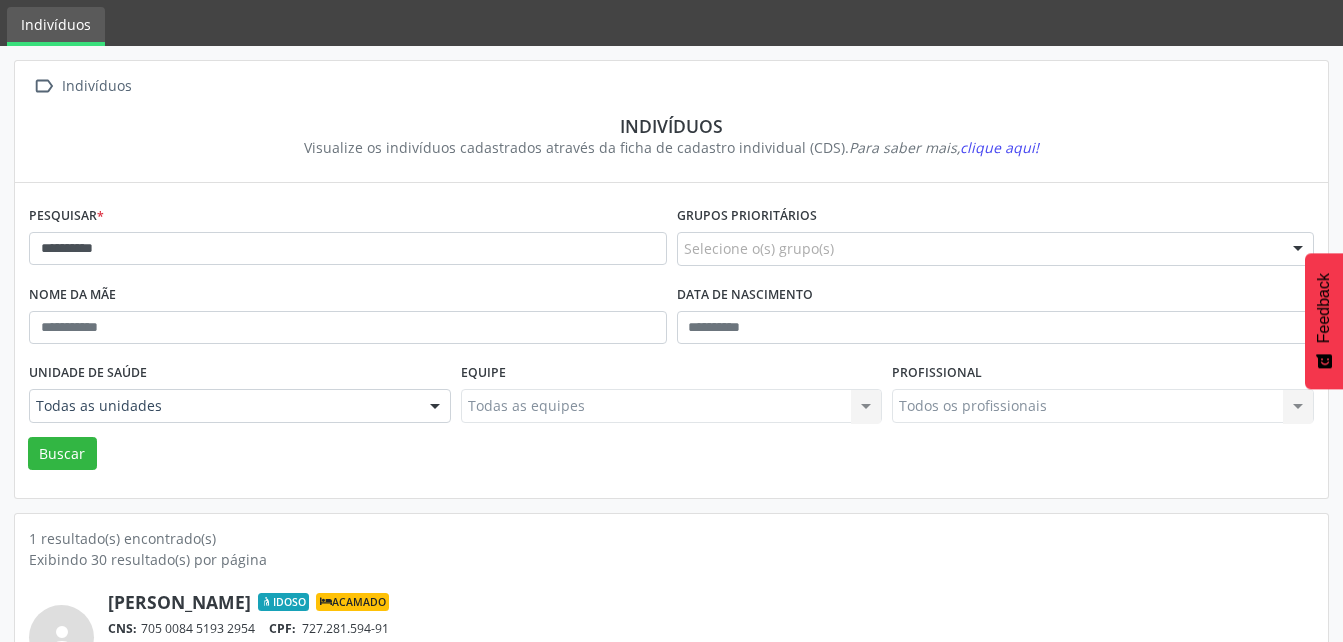 scroll, scrollTop: 174, scrollLeft: 0, axis: vertical 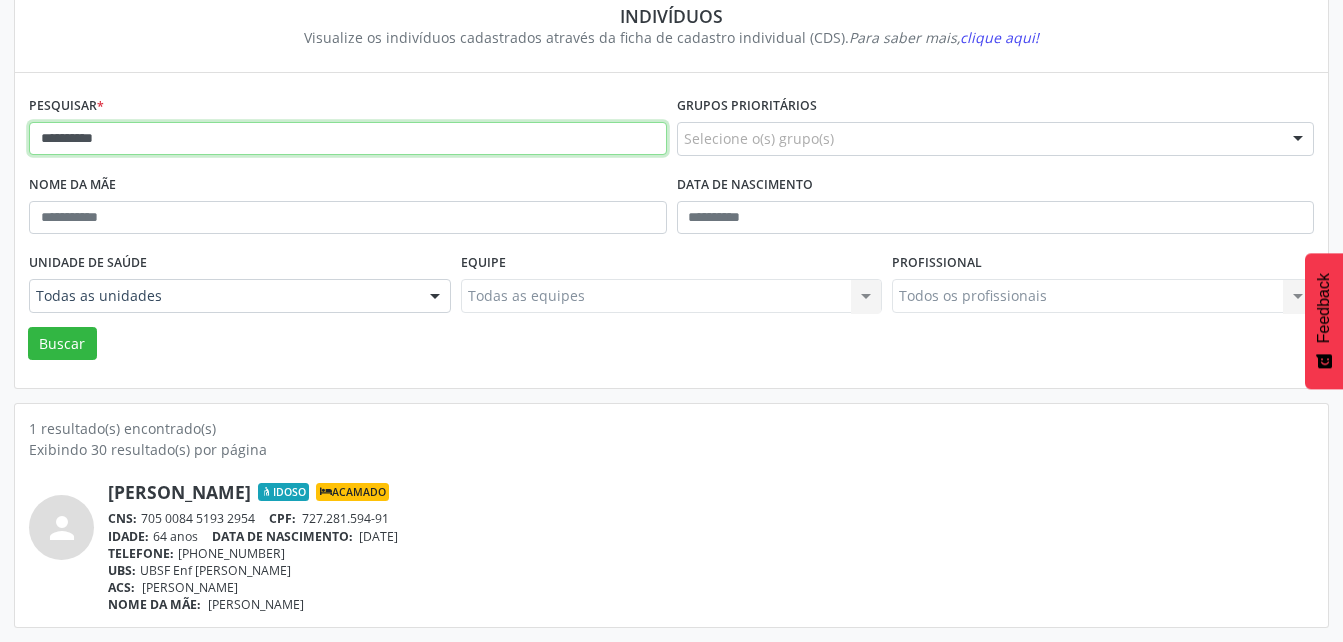 click on "**********" at bounding box center [348, 139] 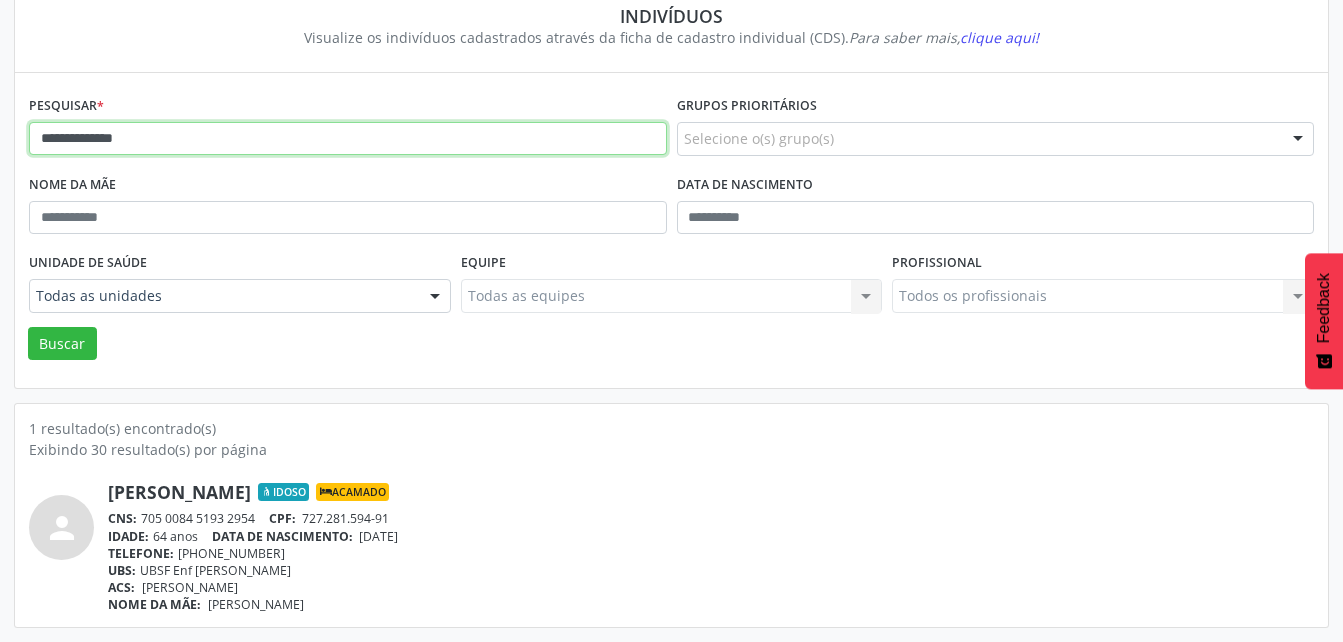 click on "Buscar" at bounding box center [62, 344] 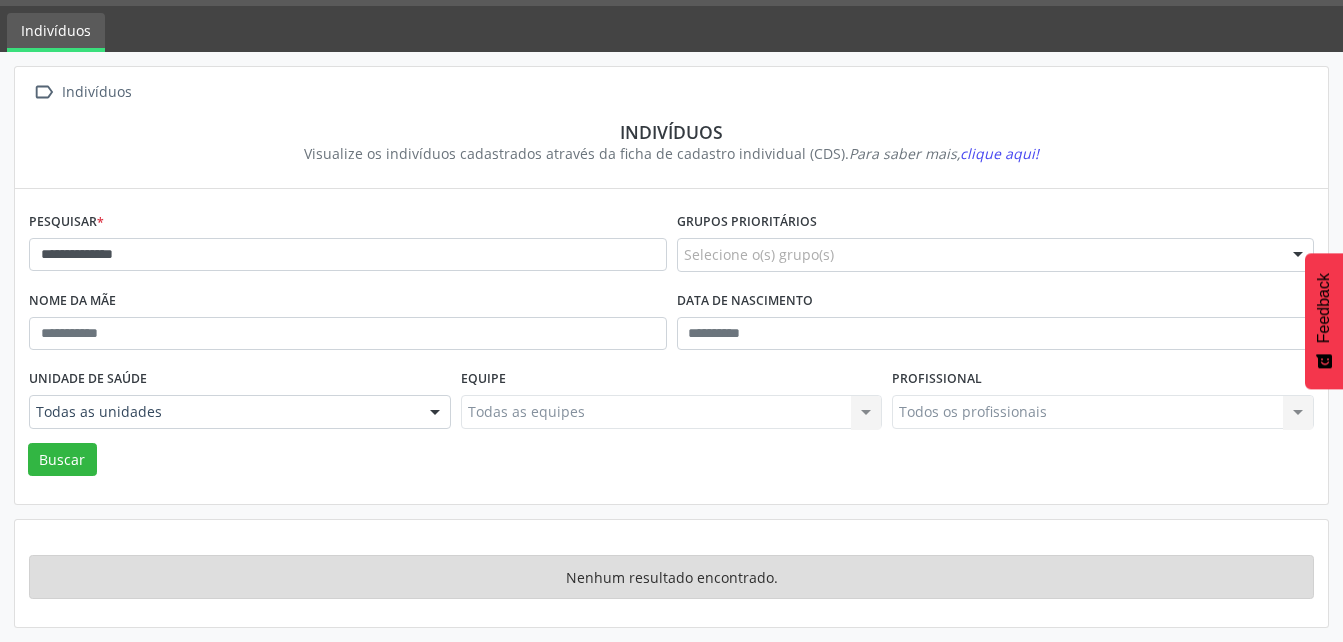 scroll, scrollTop: 58, scrollLeft: 0, axis: vertical 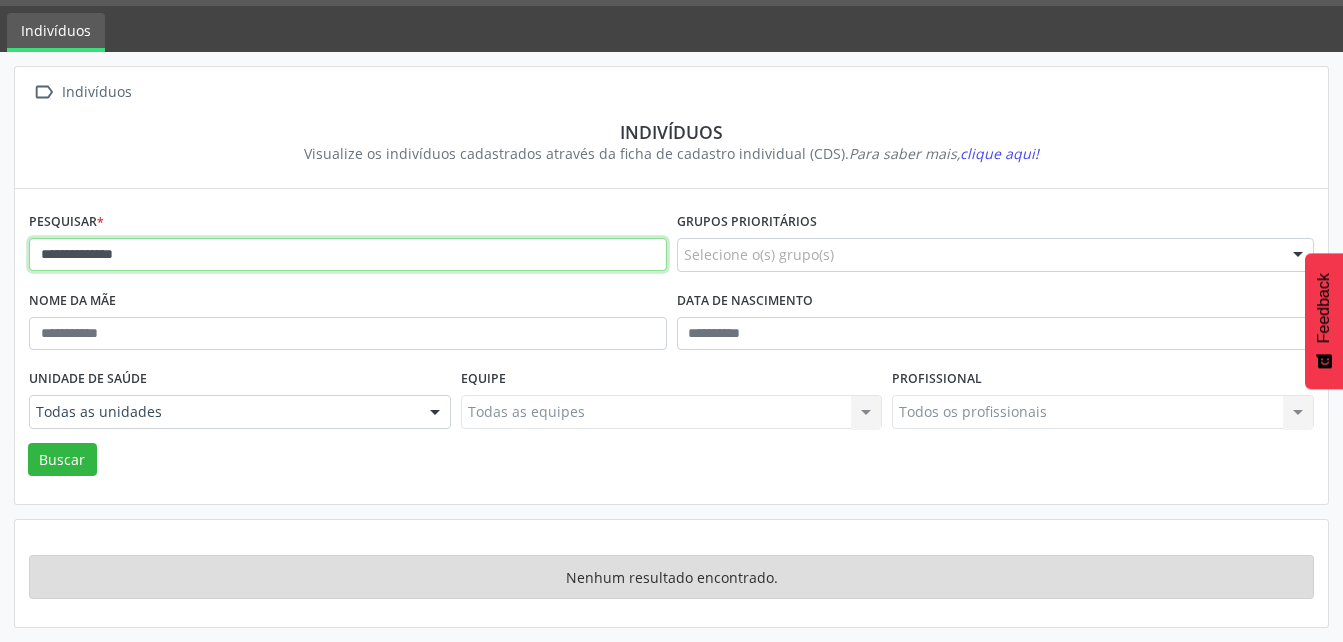 drag, startPoint x: 179, startPoint y: 260, endPoint x: 93, endPoint y: 271, distance: 86.70064 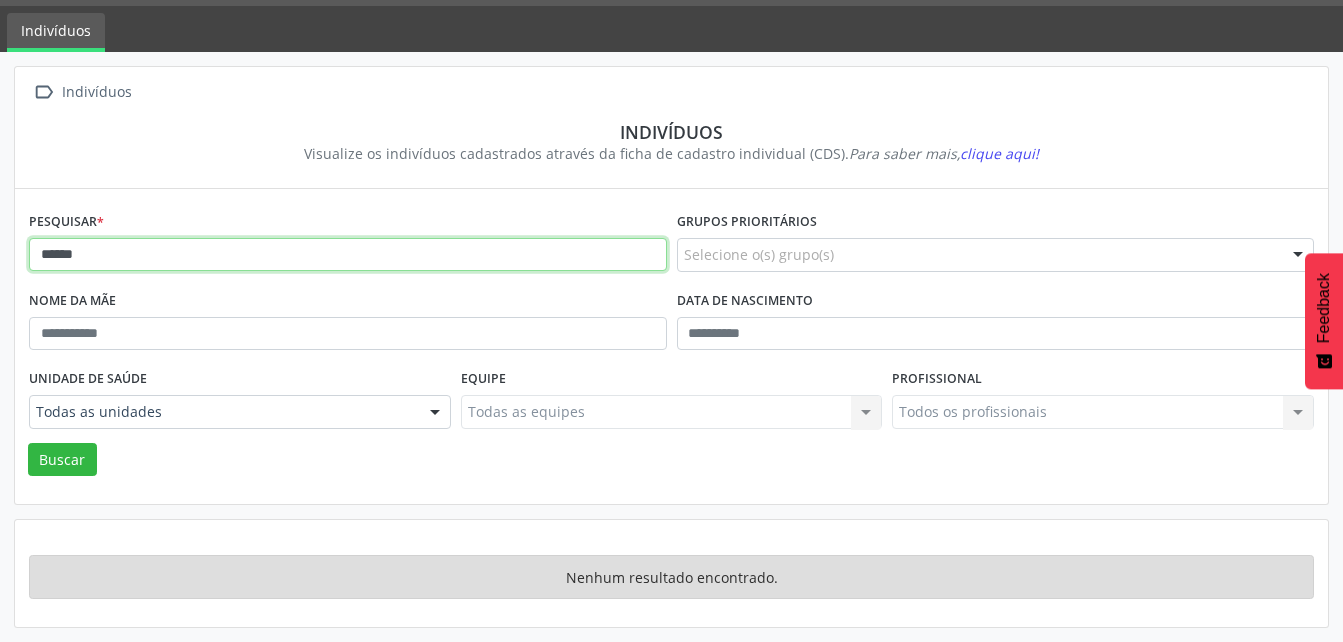 click on "******" at bounding box center (348, 255) 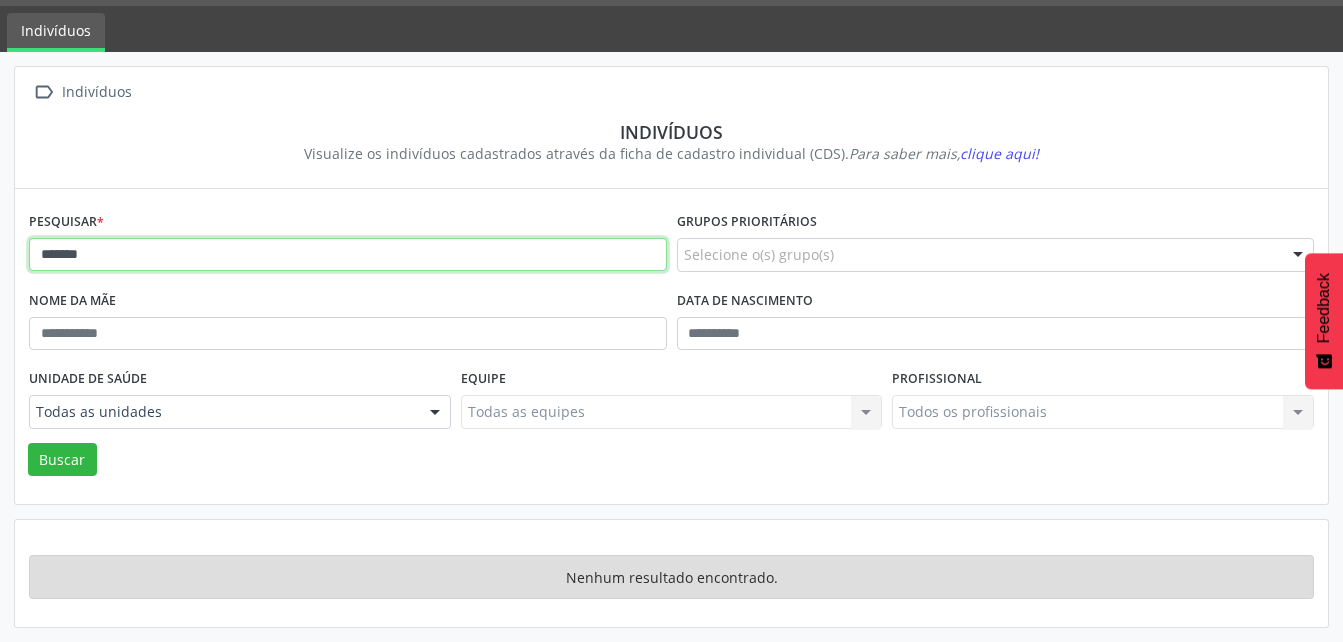 click on "Buscar" at bounding box center (62, 460) 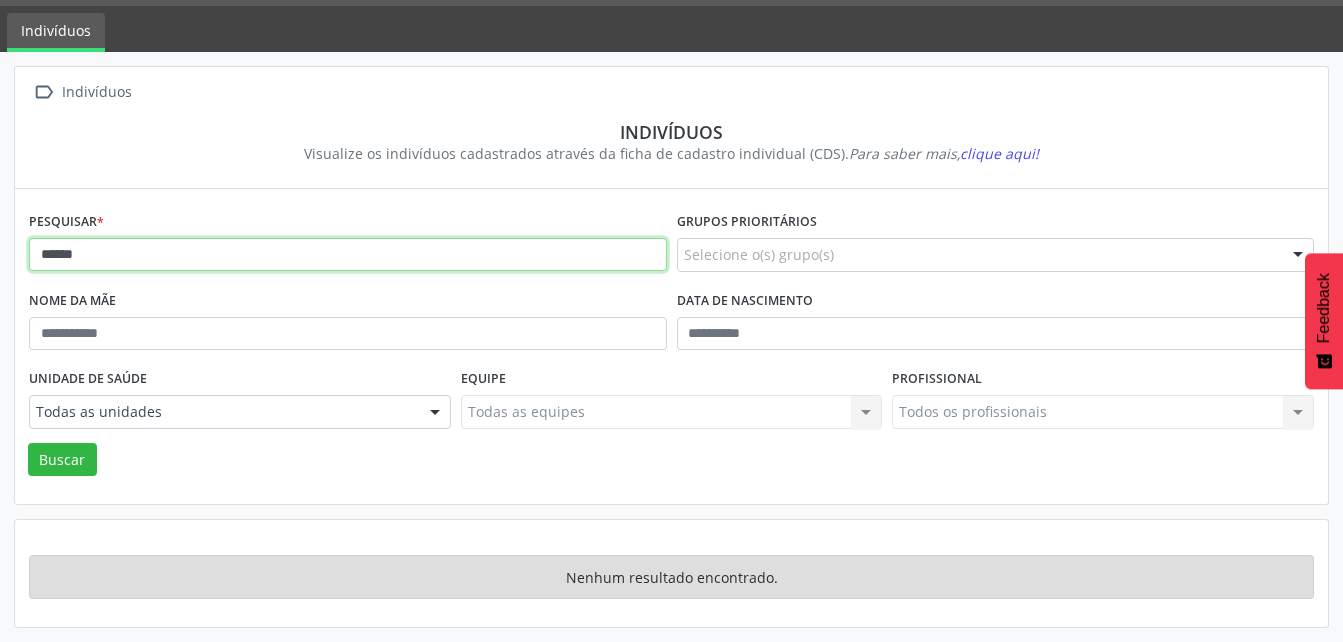 click on "Buscar" at bounding box center [62, 460] 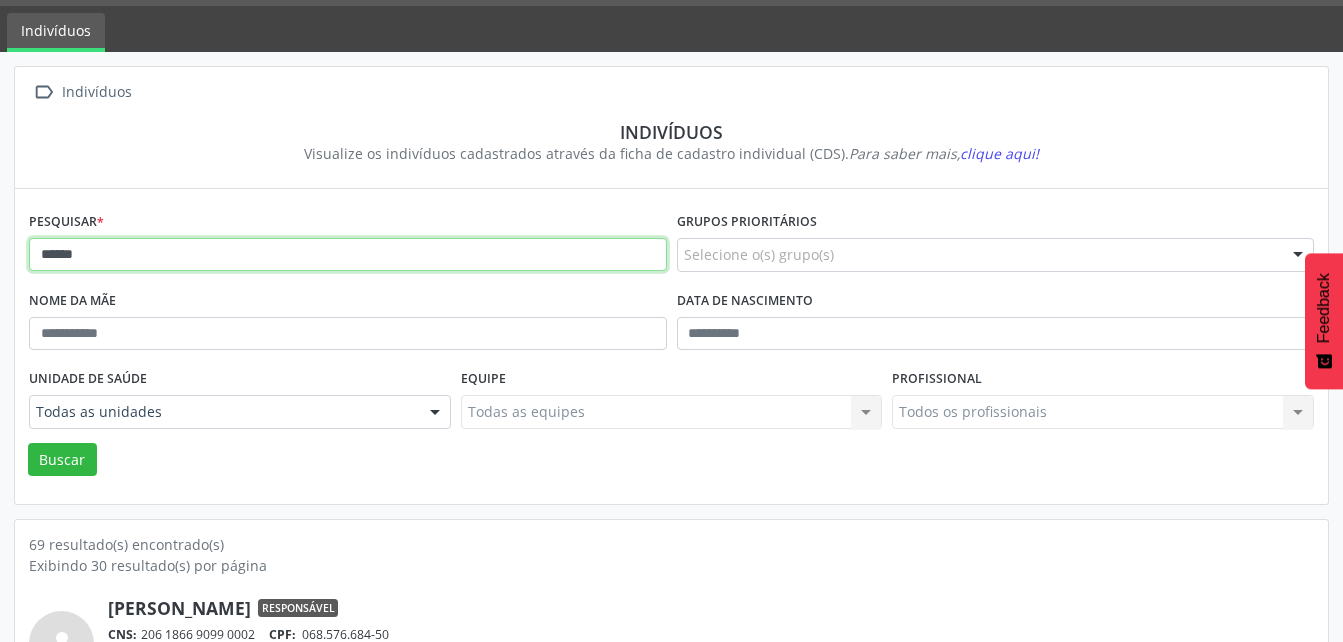 click on "******" at bounding box center [348, 255] 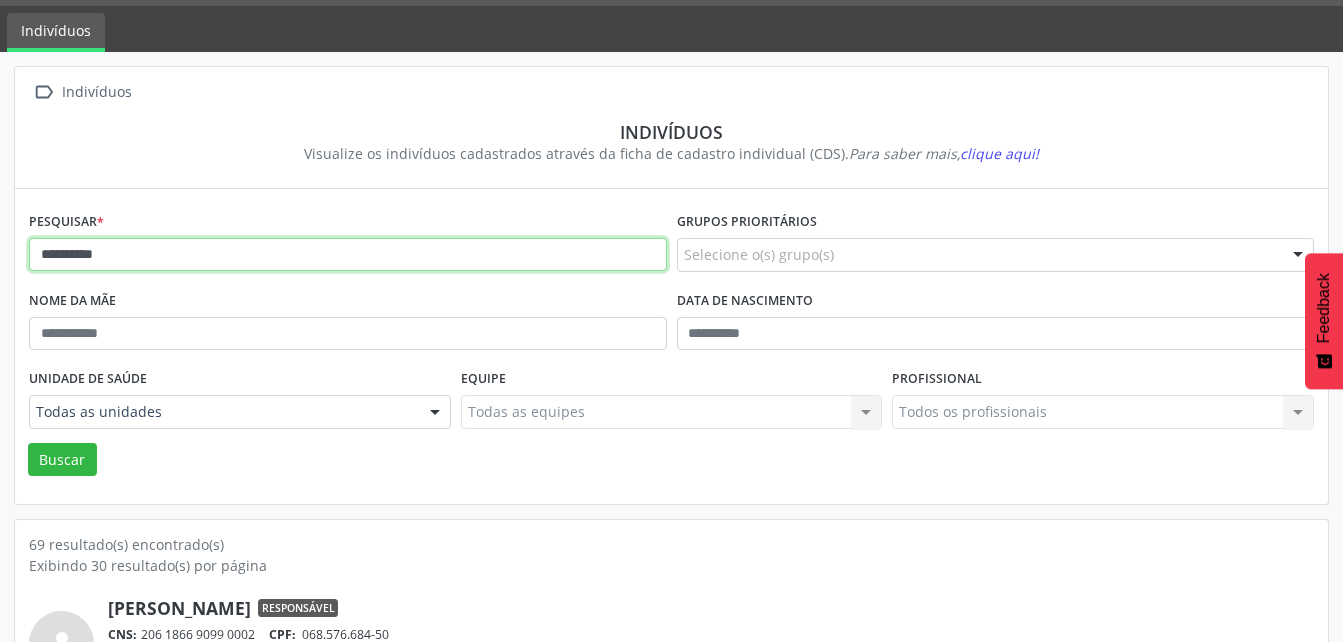 click on "Buscar" at bounding box center (62, 460) 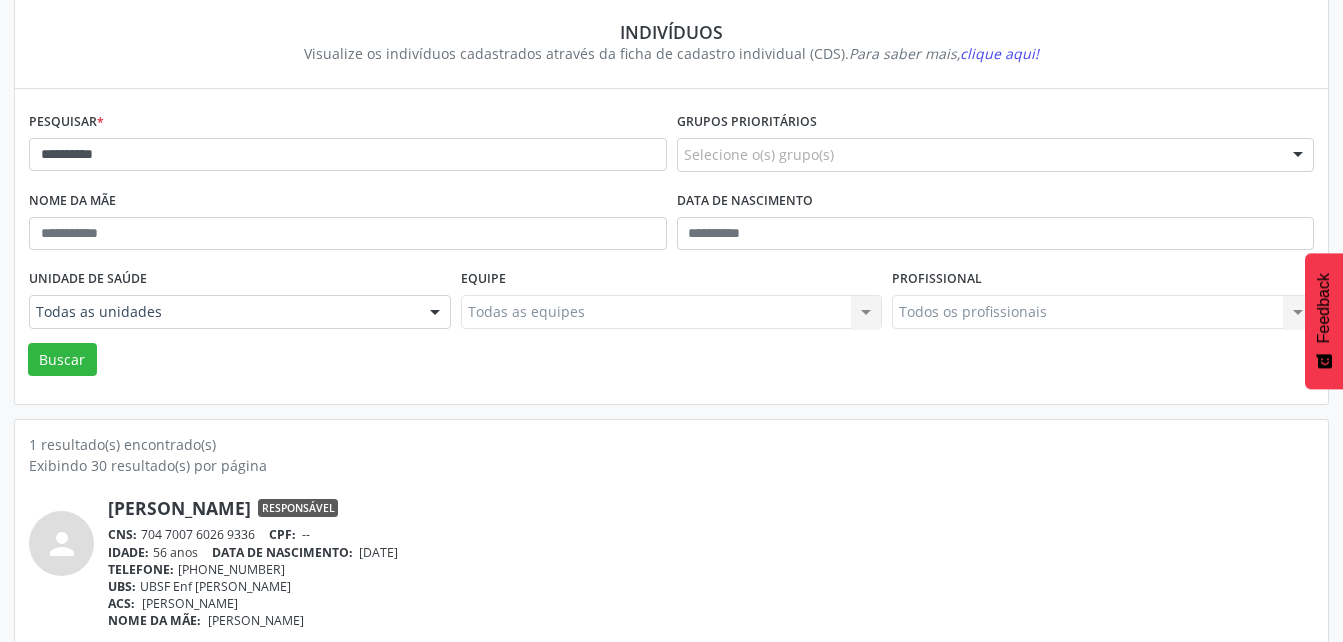 scroll, scrollTop: 174, scrollLeft: 0, axis: vertical 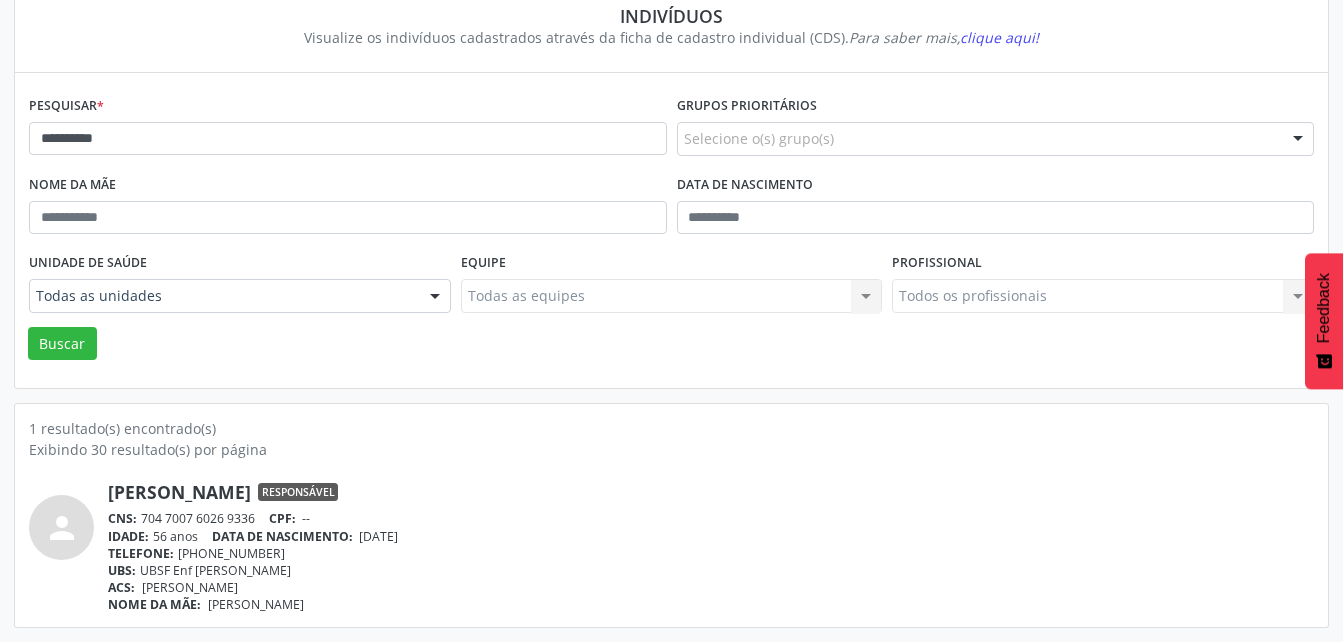 drag, startPoint x: 162, startPoint y: 517, endPoint x: 256, endPoint y: 517, distance: 94 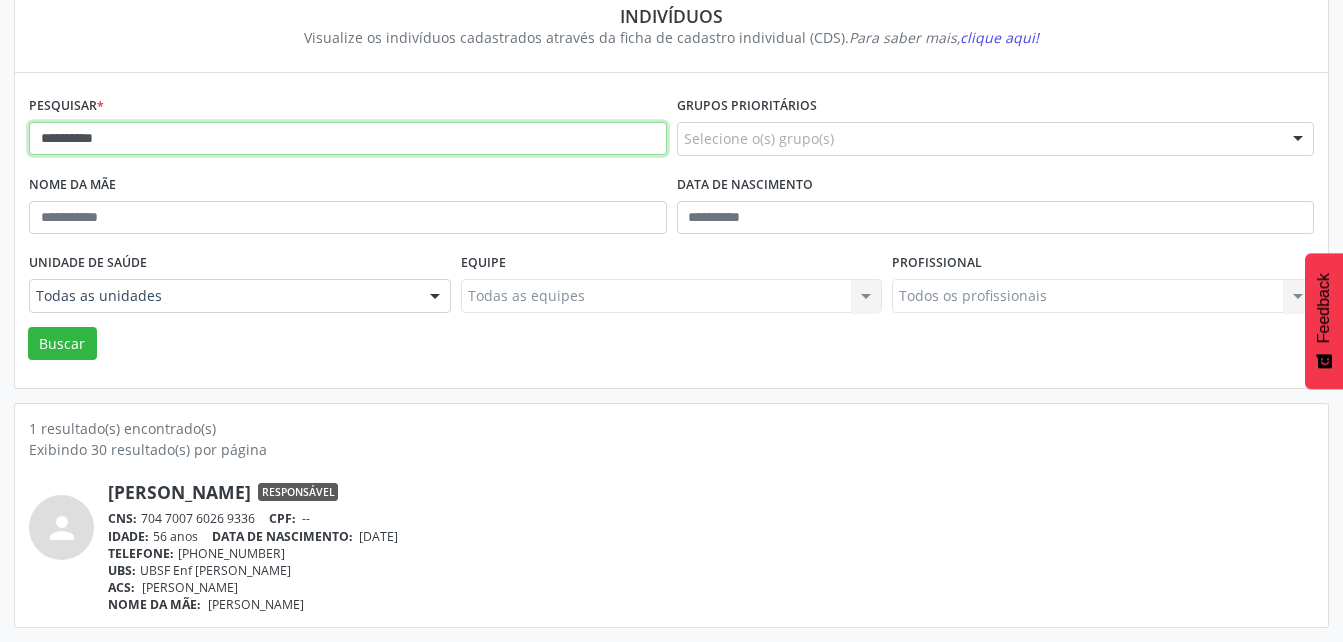 drag, startPoint x: 149, startPoint y: 134, endPoint x: -4, endPoint y: 177, distance: 158.92766 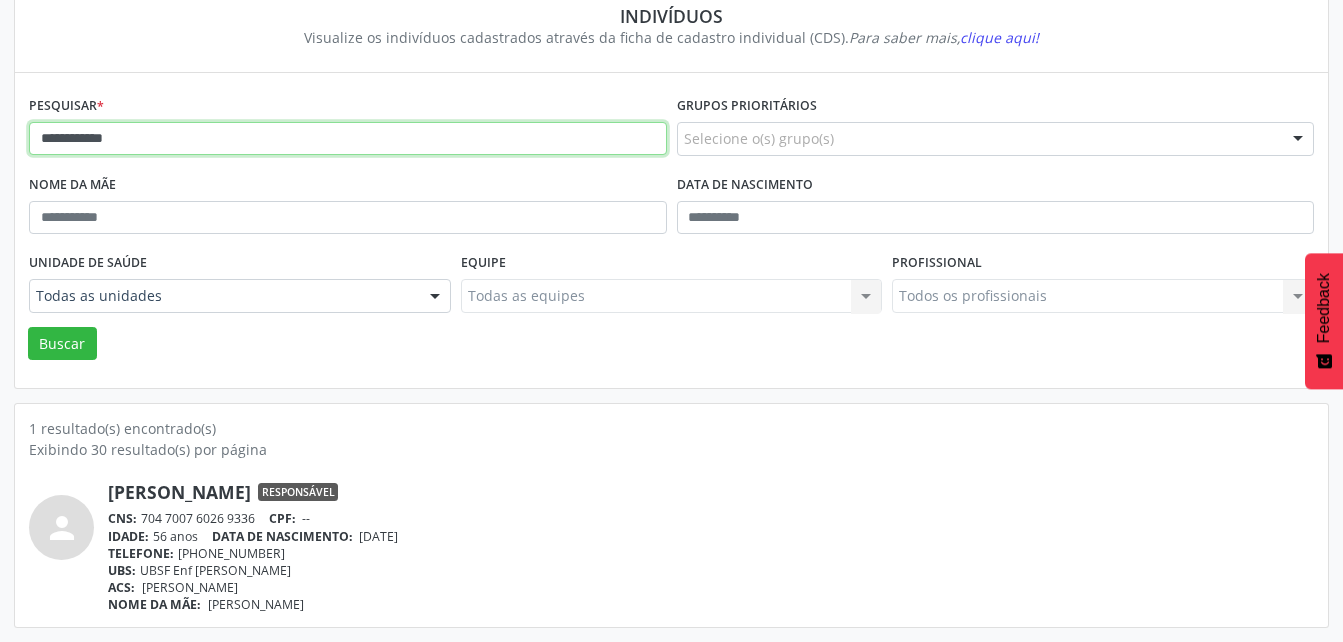 click on "Buscar" at bounding box center (62, 344) 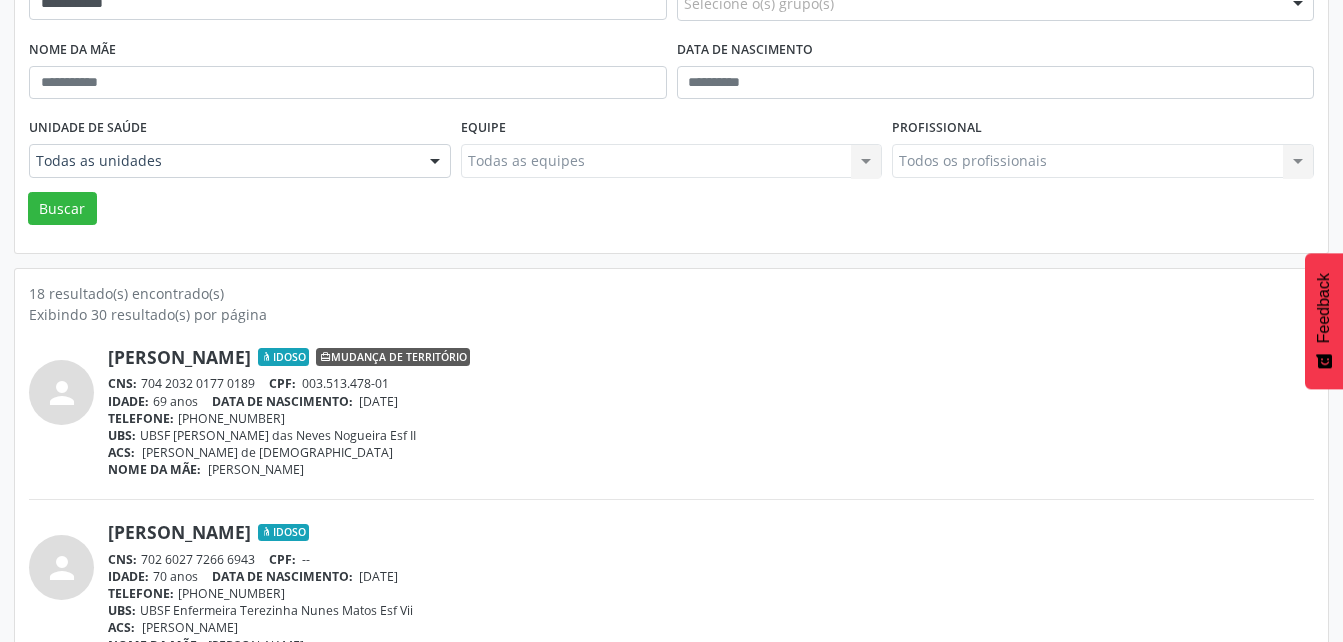 scroll, scrollTop: 274, scrollLeft: 0, axis: vertical 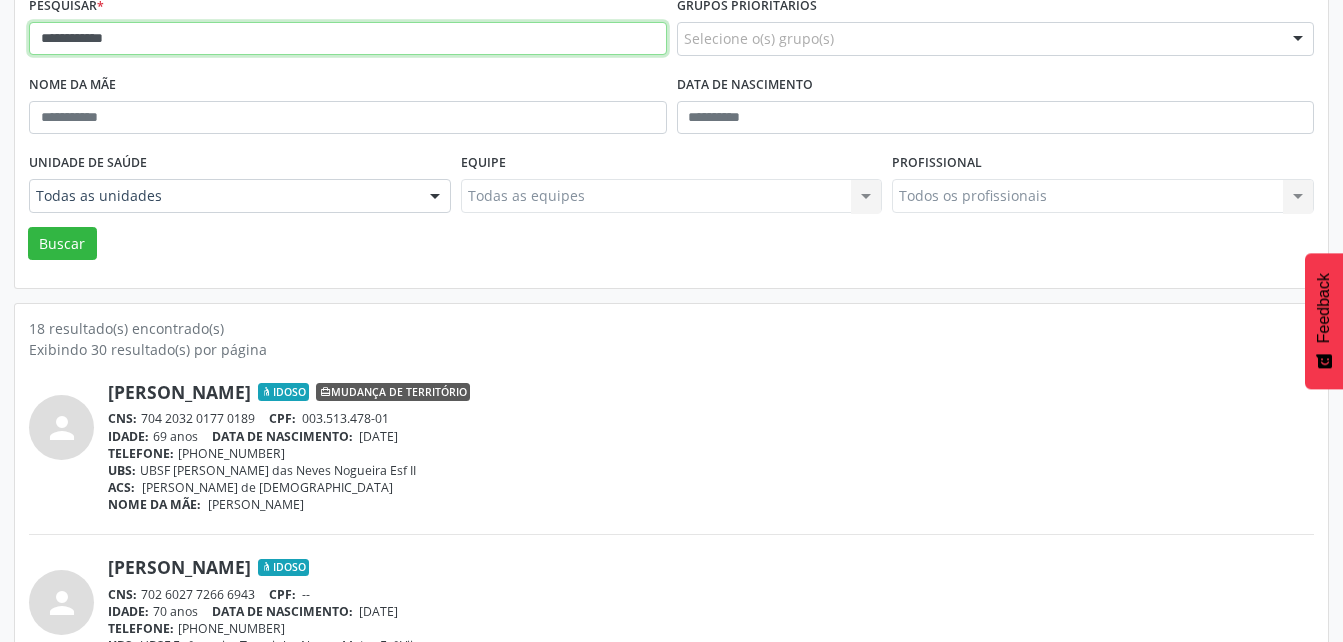 click on "**********" at bounding box center (348, 39) 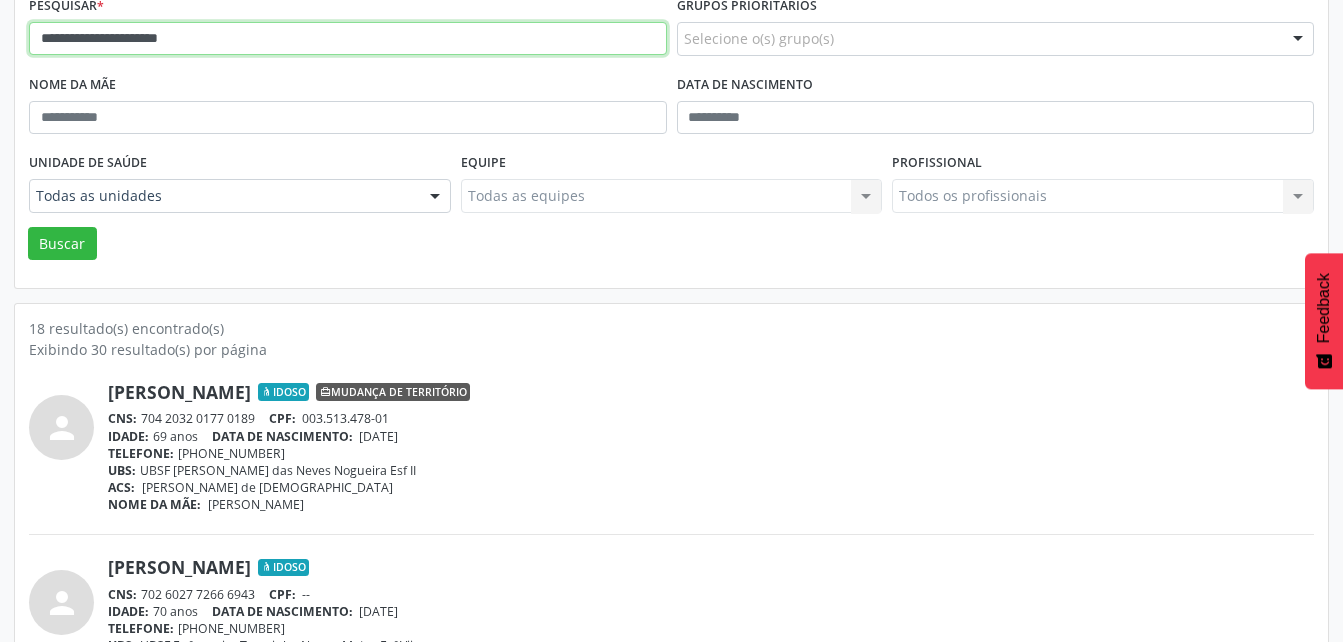 click on "Buscar" at bounding box center (62, 244) 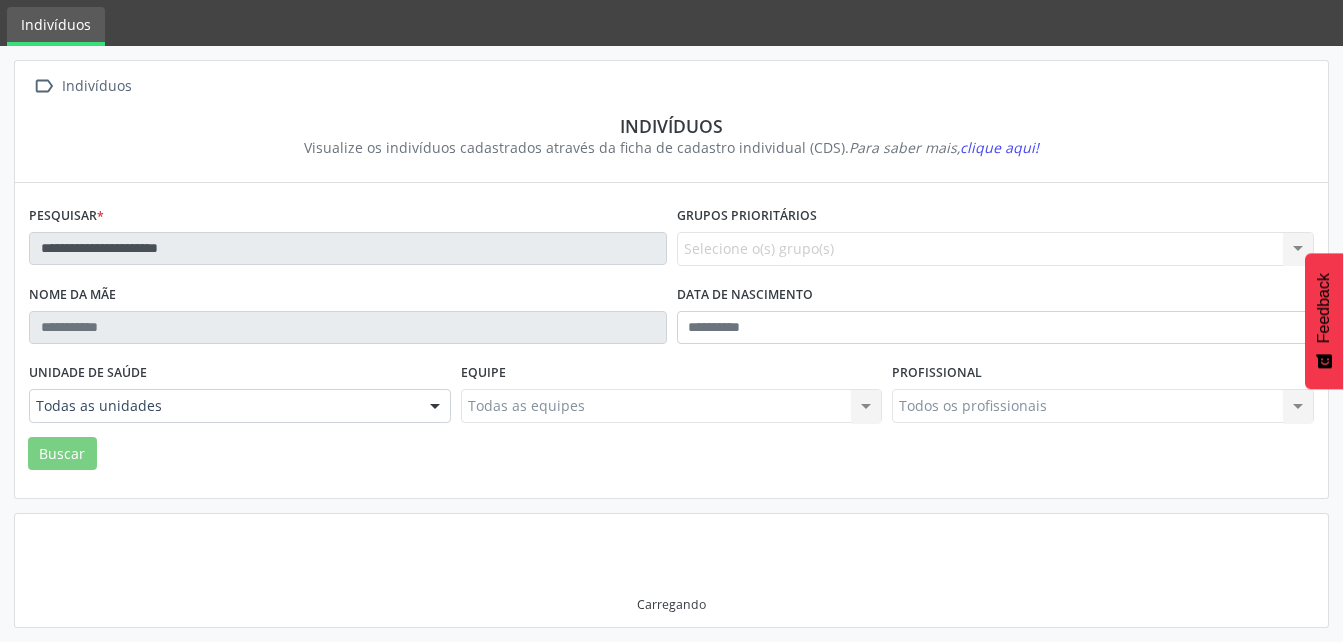 scroll, scrollTop: 274, scrollLeft: 0, axis: vertical 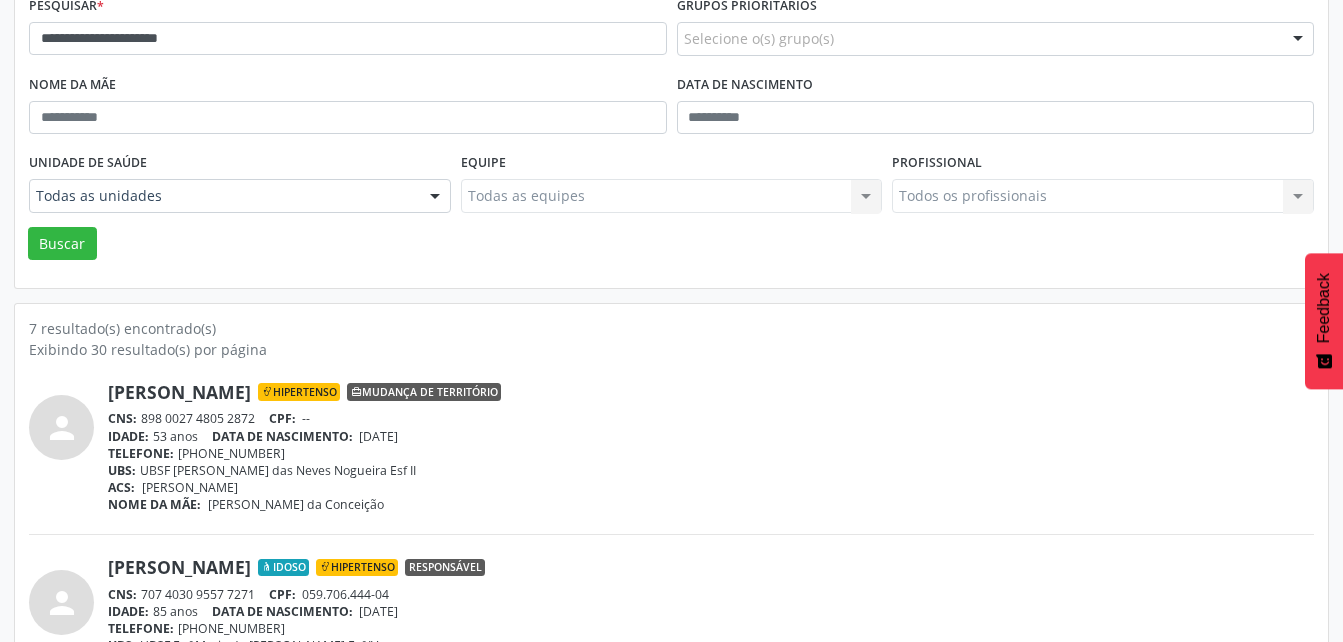 drag, startPoint x: 145, startPoint y: 420, endPoint x: 256, endPoint y: 425, distance: 111.11256 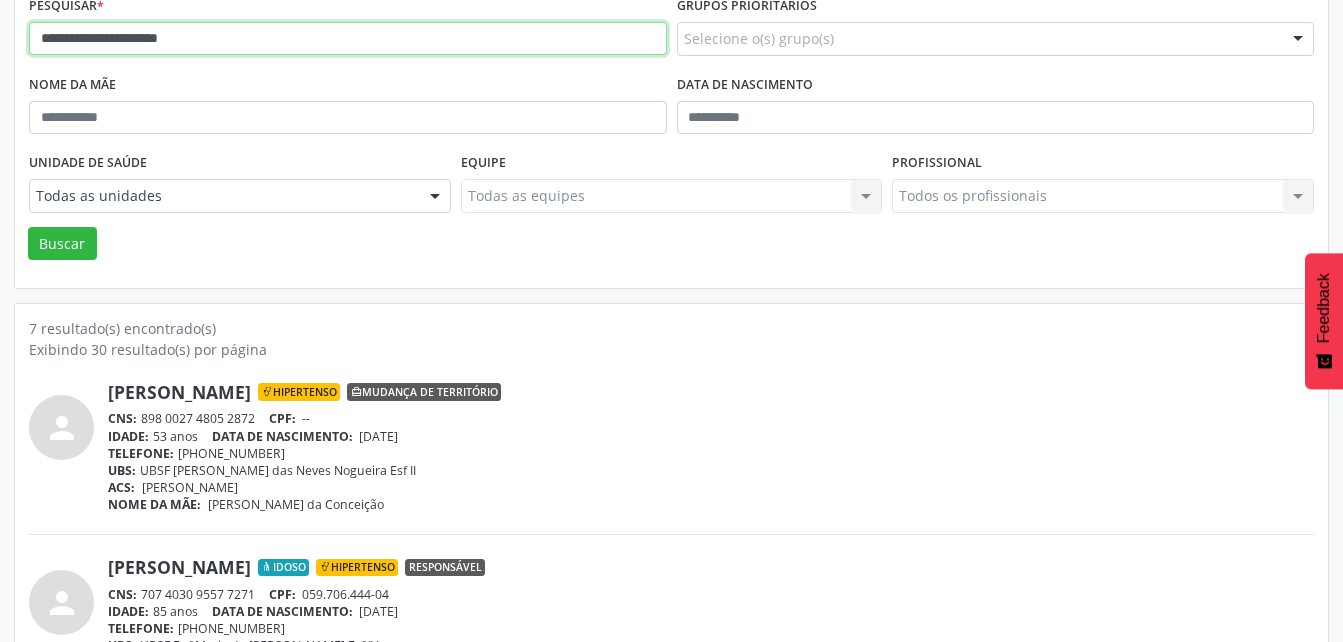 drag, startPoint x: 224, startPoint y: 44, endPoint x: 49, endPoint y: 49, distance: 175.07141 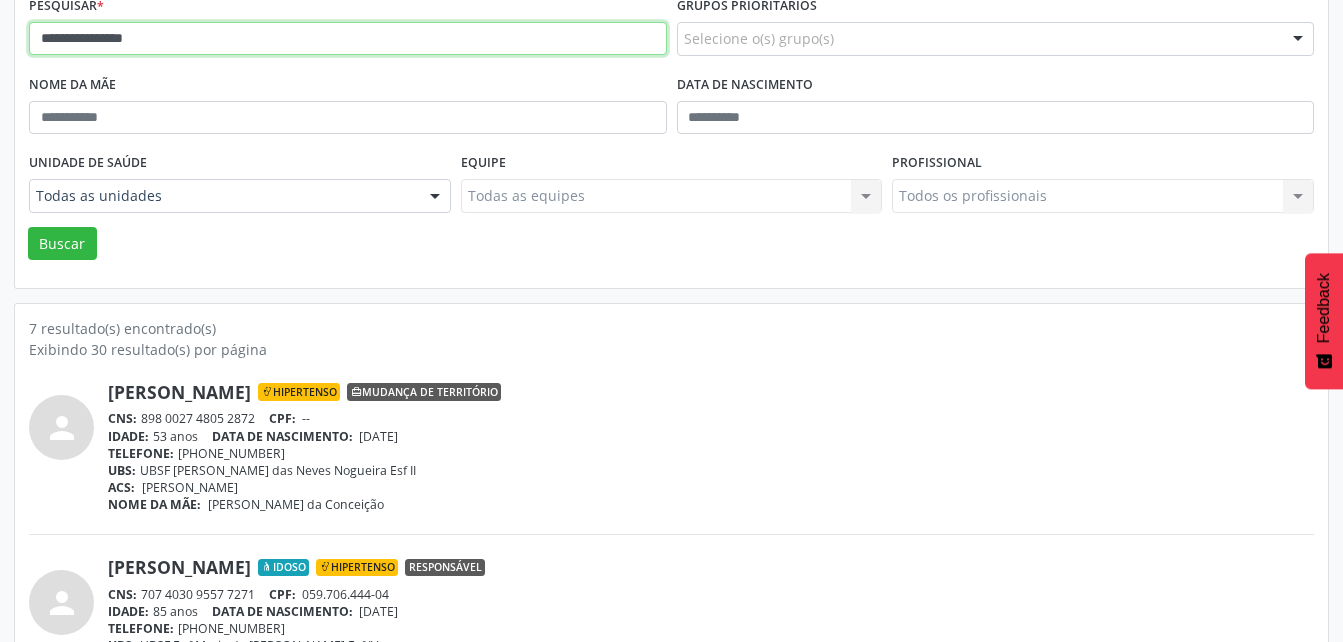 click on "Buscar" at bounding box center [62, 244] 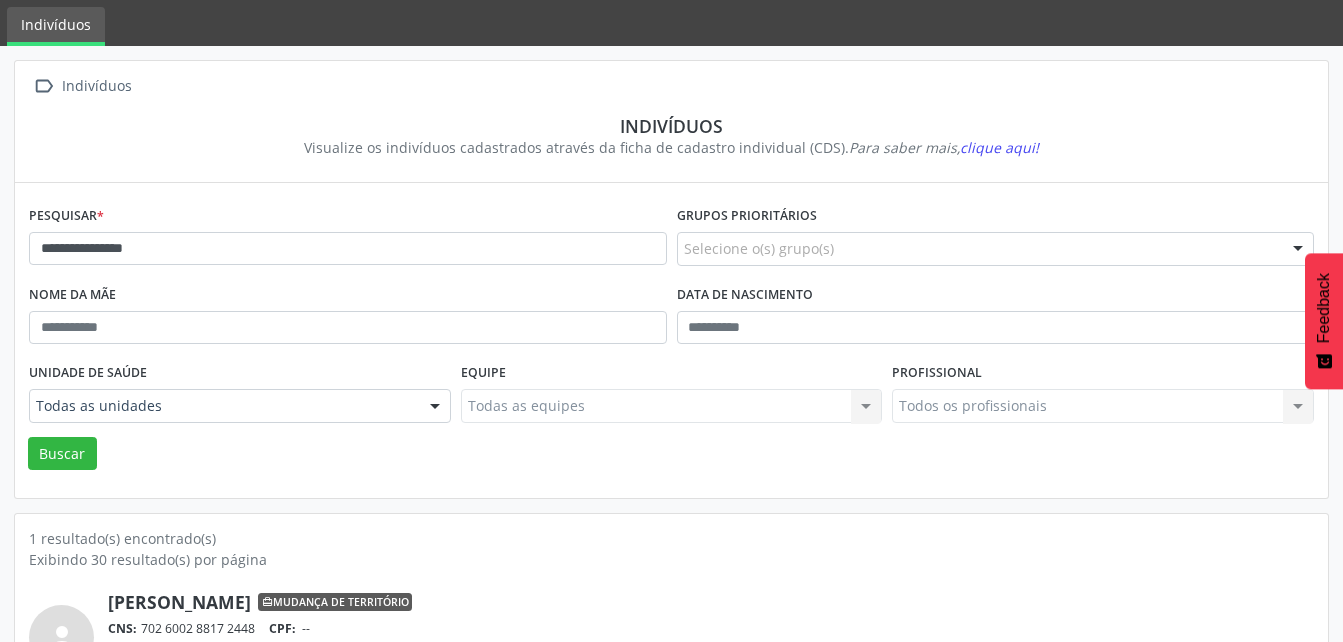 scroll, scrollTop: 174, scrollLeft: 0, axis: vertical 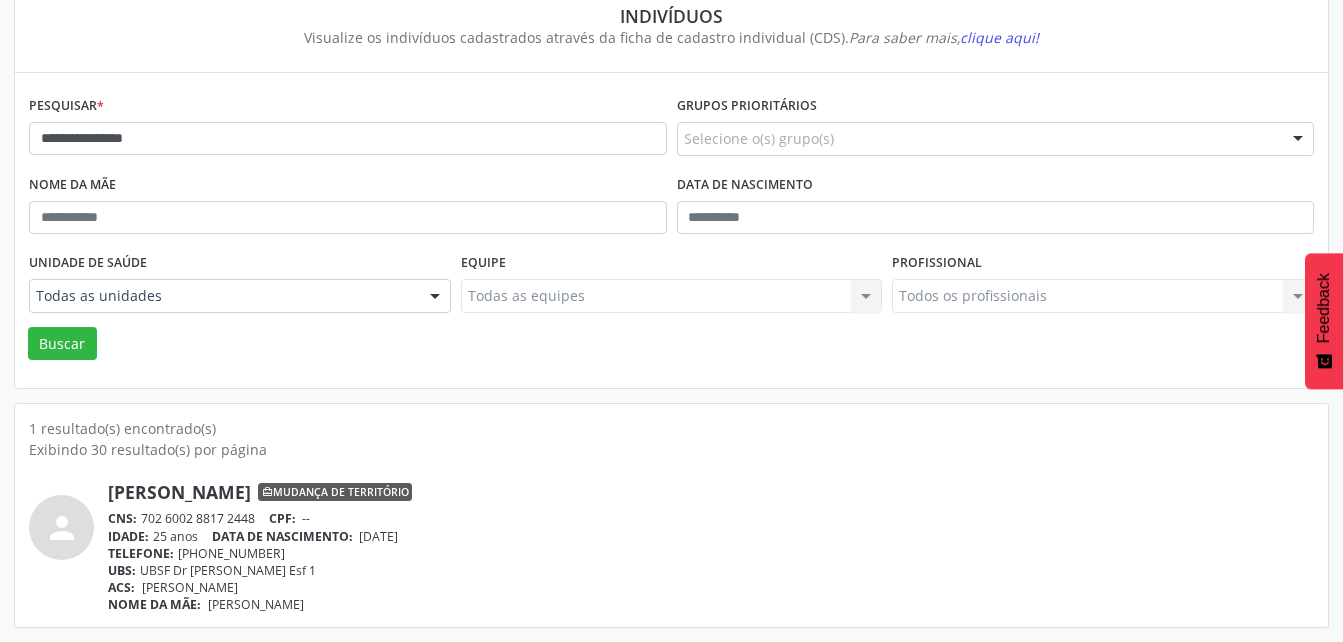 drag, startPoint x: 145, startPoint y: 521, endPoint x: 257, endPoint y: 515, distance: 112.1606 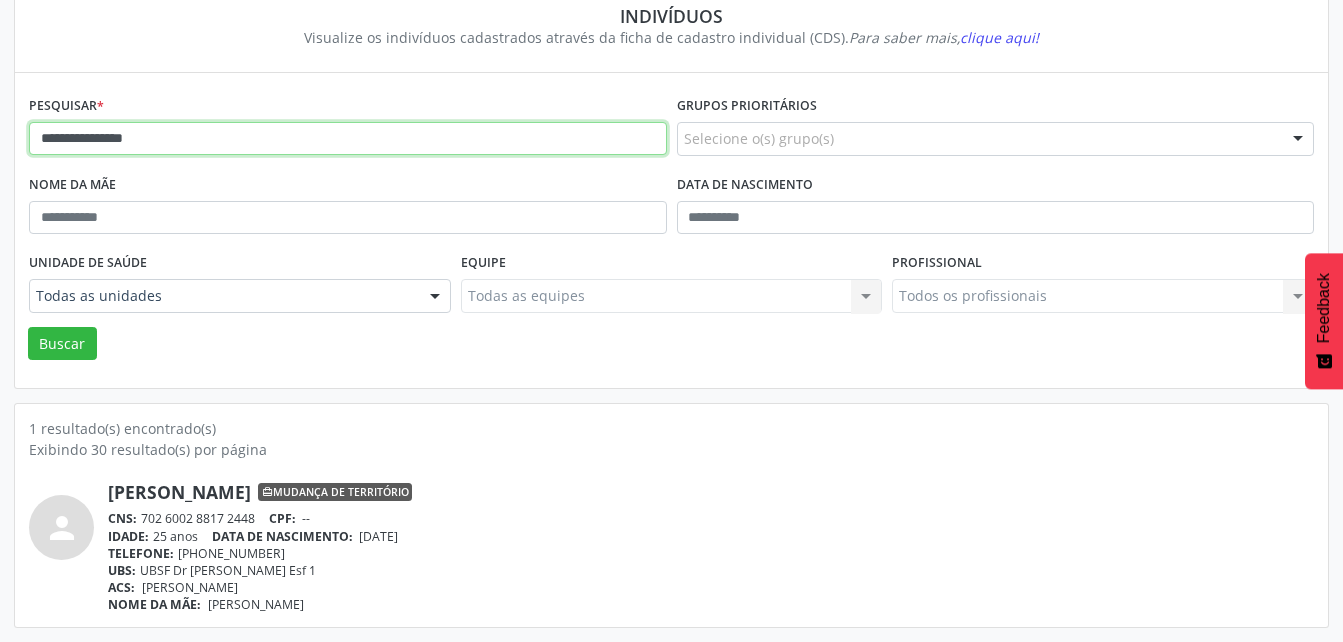 drag, startPoint x: 177, startPoint y: 147, endPoint x: -4, endPoint y: 134, distance: 181.46625 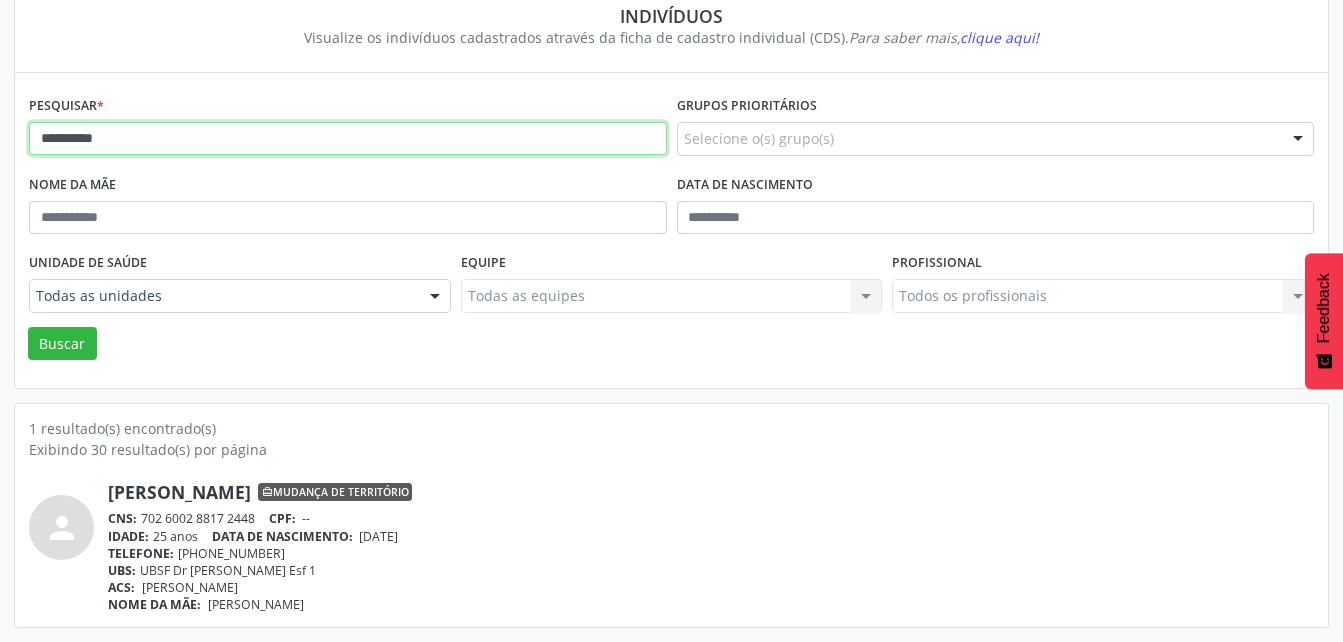 click on "Buscar" at bounding box center [62, 344] 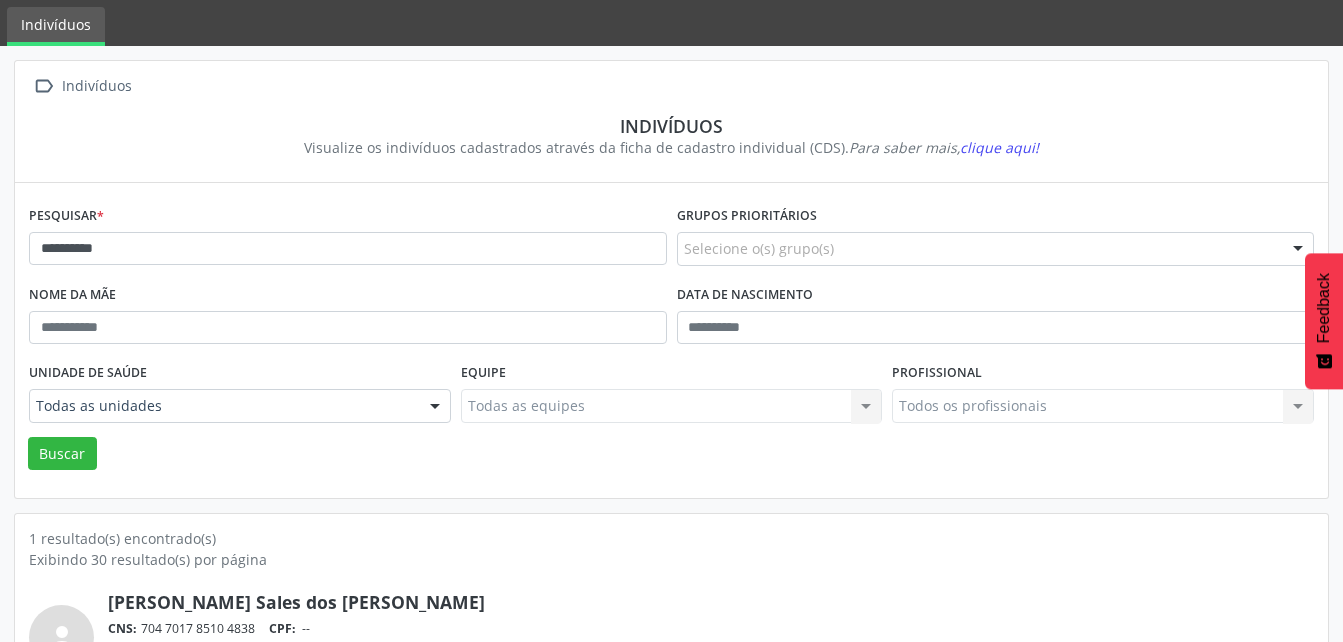 scroll, scrollTop: 174, scrollLeft: 0, axis: vertical 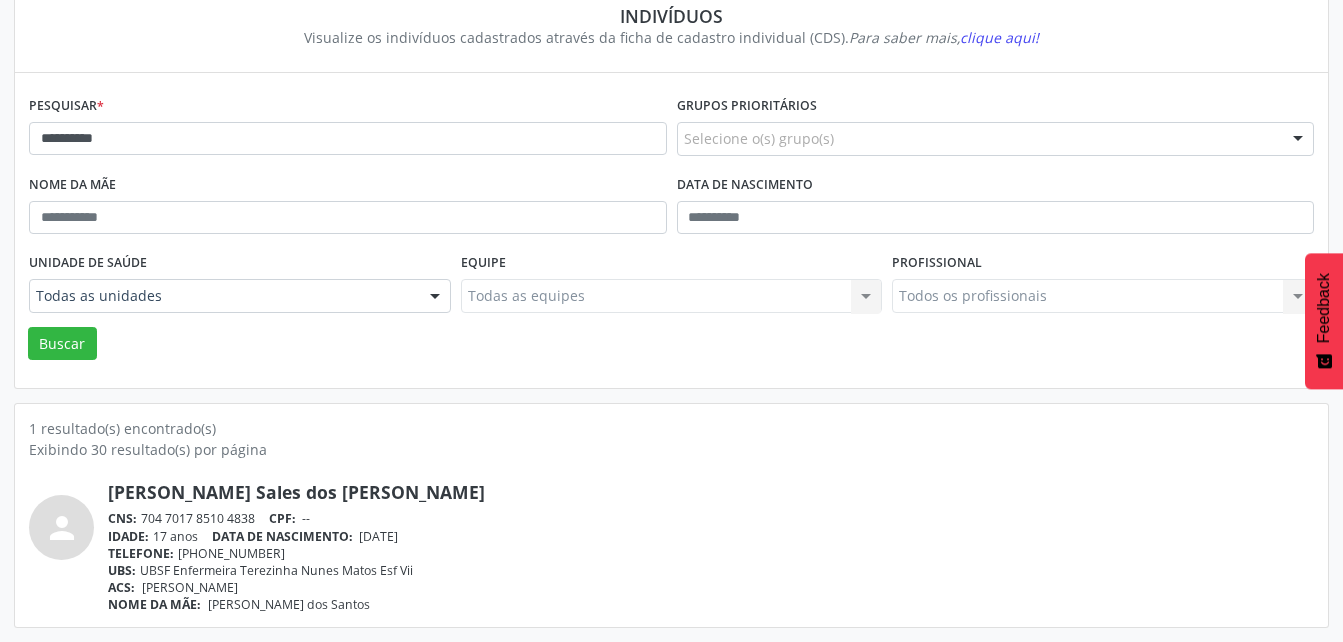 drag, startPoint x: 144, startPoint y: 516, endPoint x: 254, endPoint y: 519, distance: 110.0409 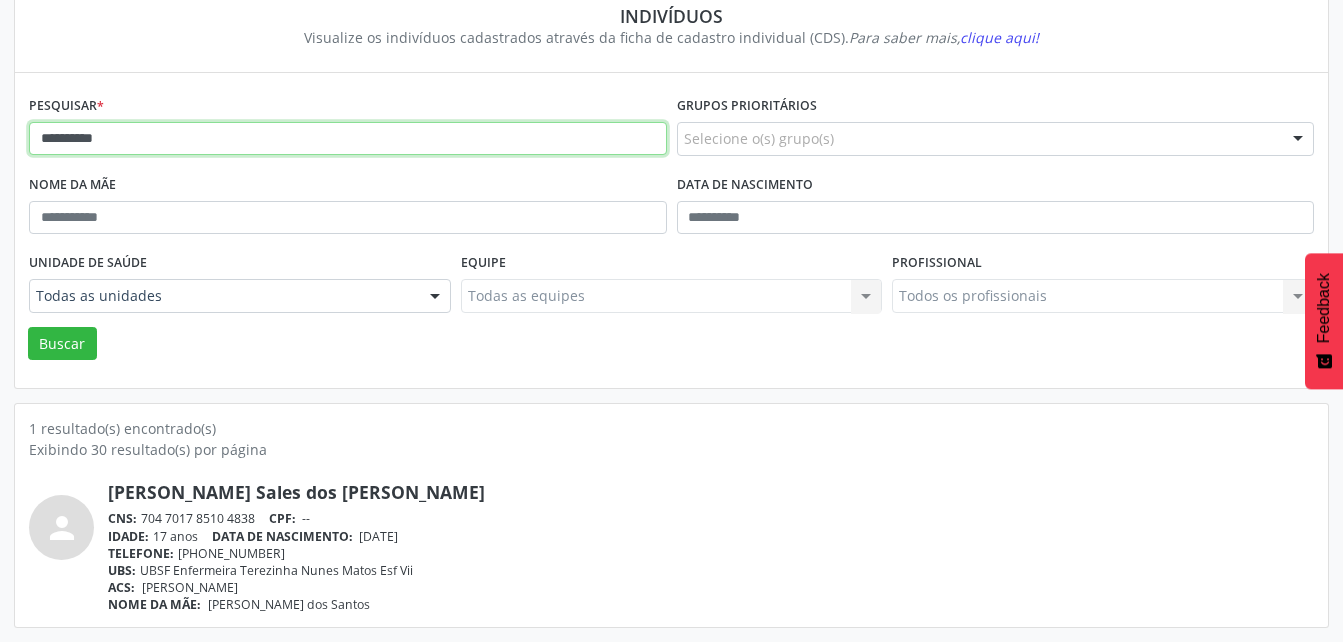 drag, startPoint x: 151, startPoint y: 139, endPoint x: 29, endPoint y: 175, distance: 127.20063 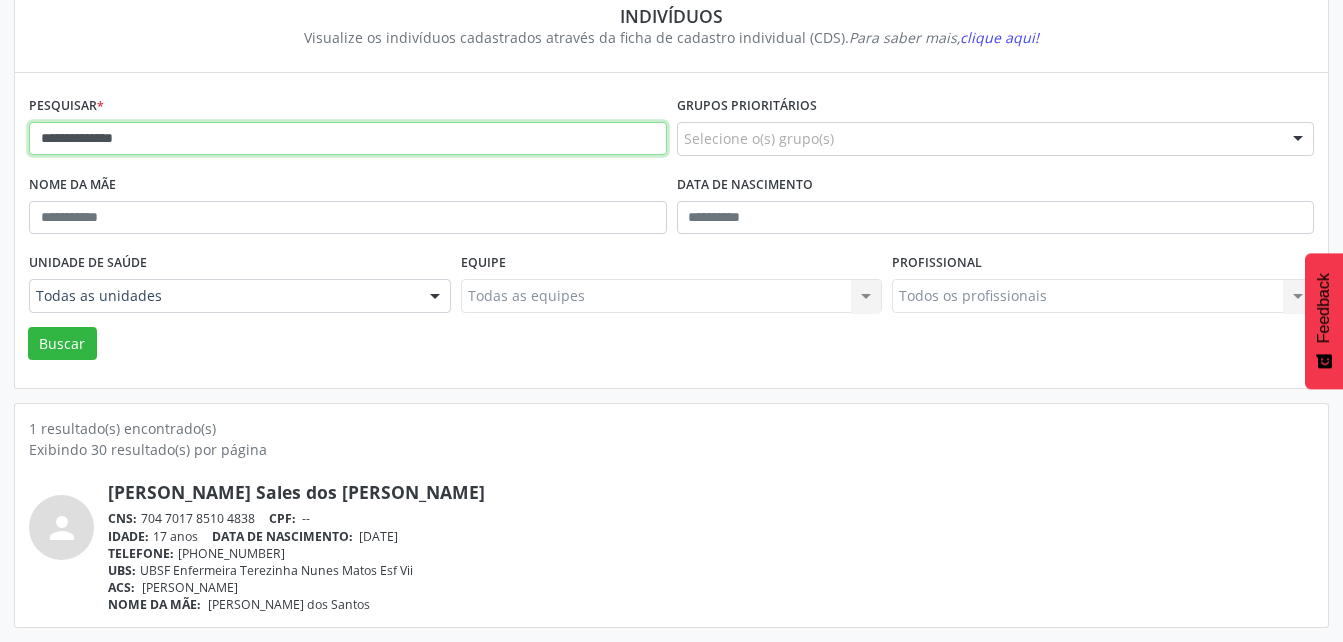 type on "**********" 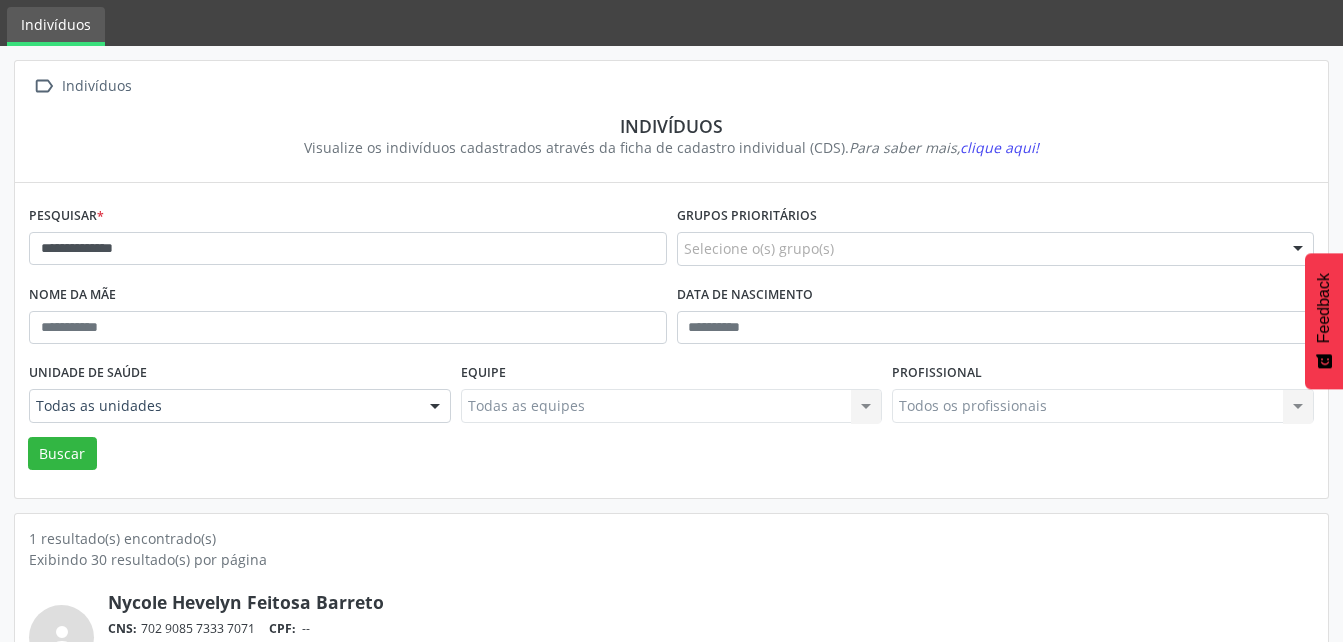 scroll, scrollTop: 174, scrollLeft: 0, axis: vertical 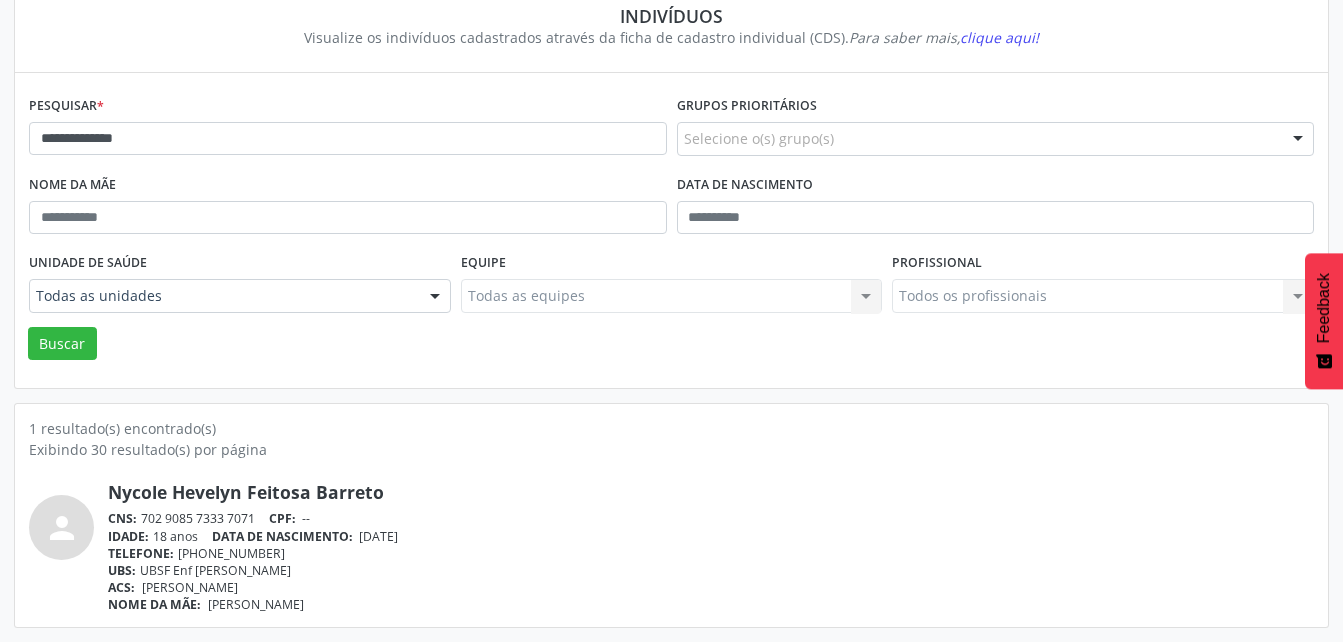click on "CNS:
702 9085 7333 7071
CPF:    --" at bounding box center [711, 518] 